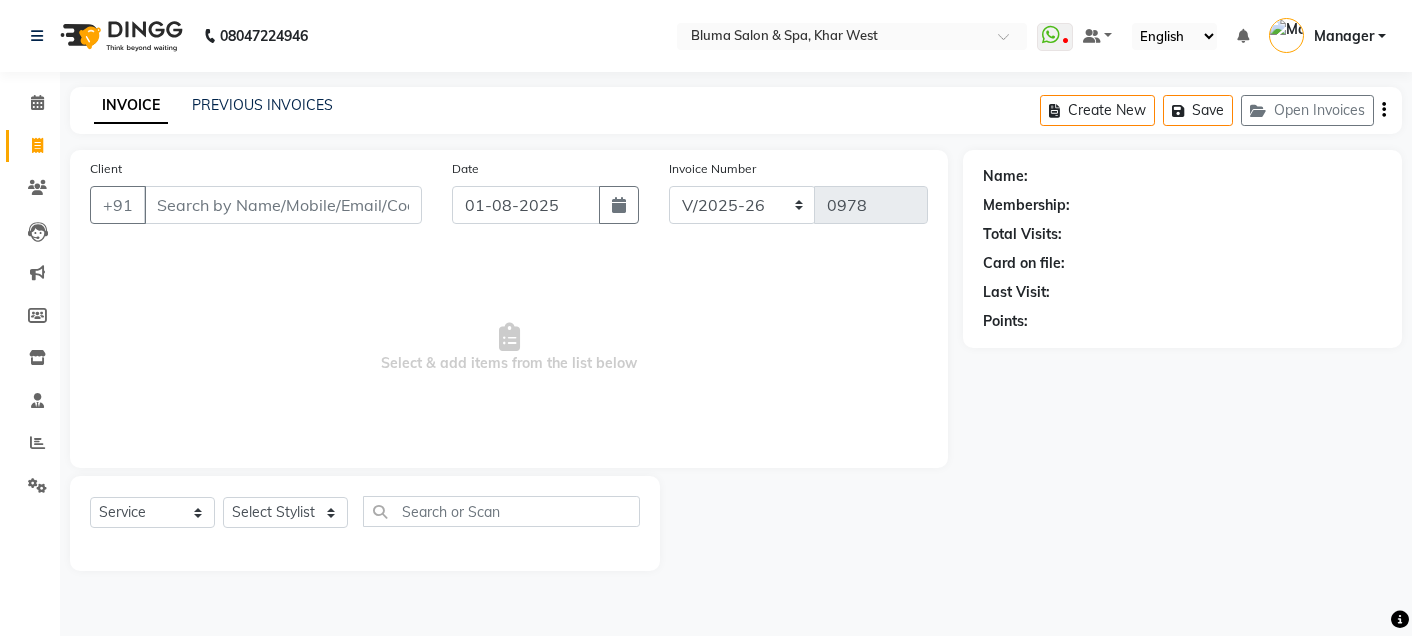 select on "3653" 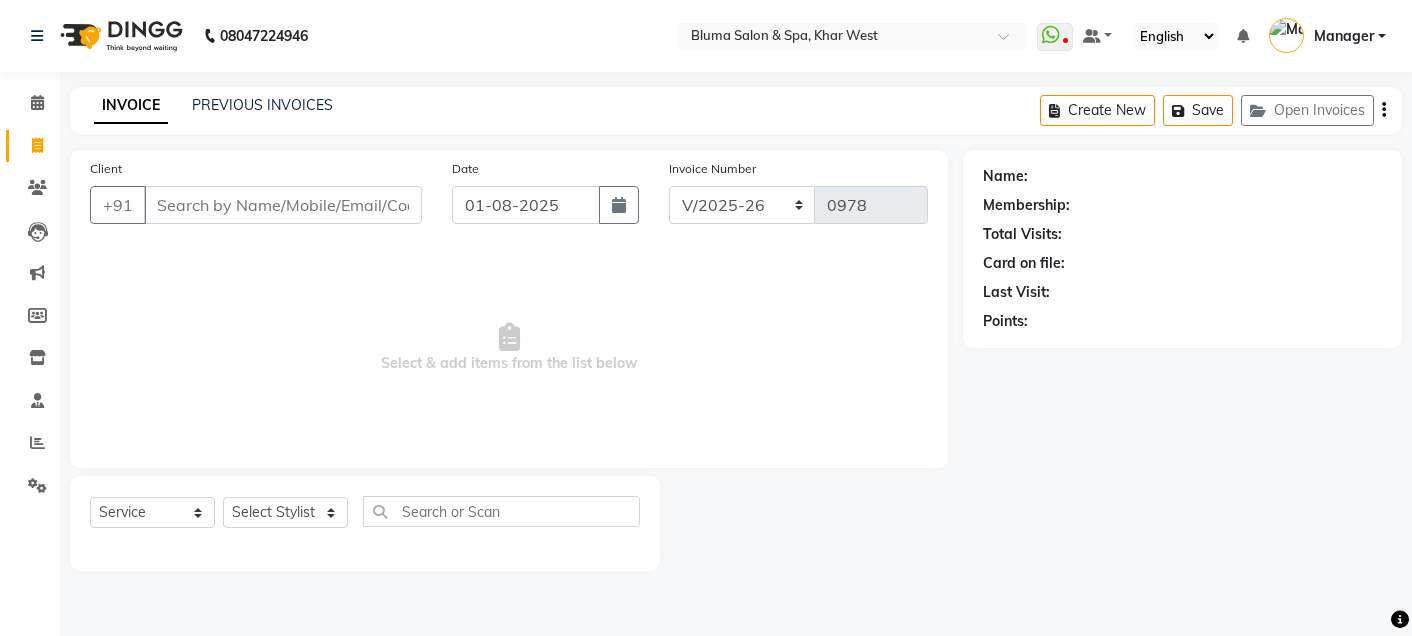 scroll, scrollTop: 0, scrollLeft: 0, axis: both 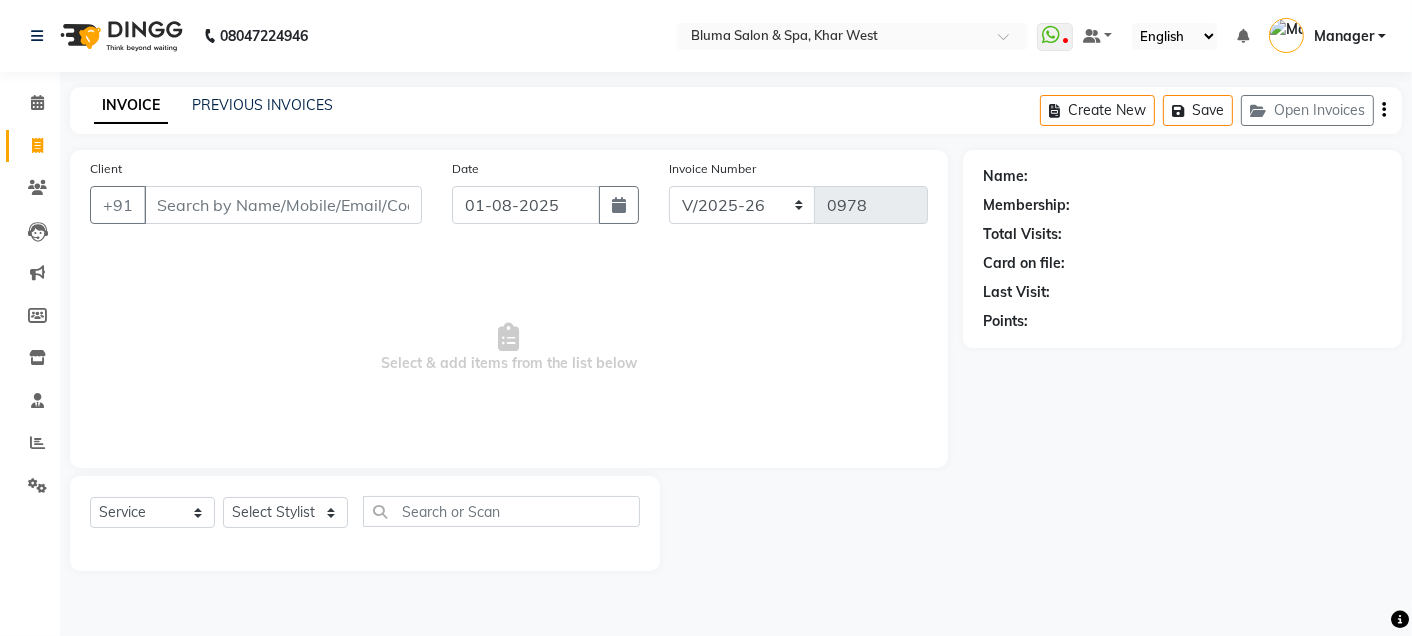 click on "Client" at bounding box center (283, 205) 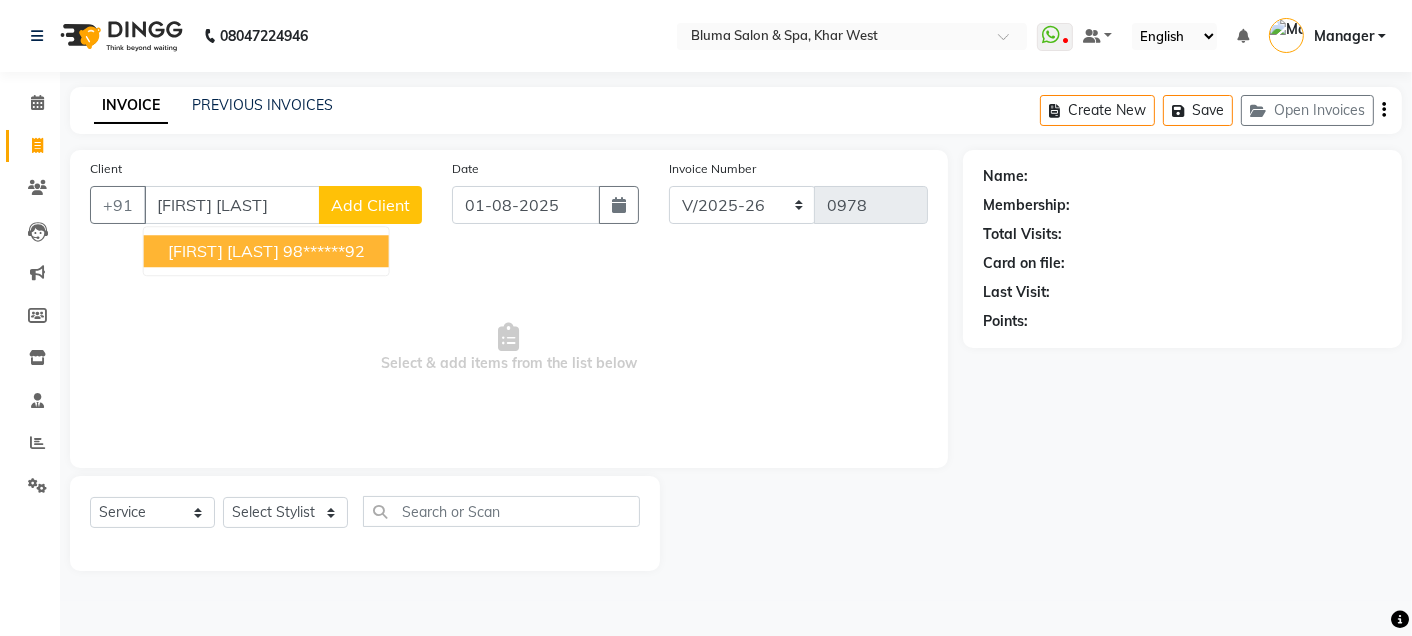 click on "98******92" at bounding box center [324, 251] 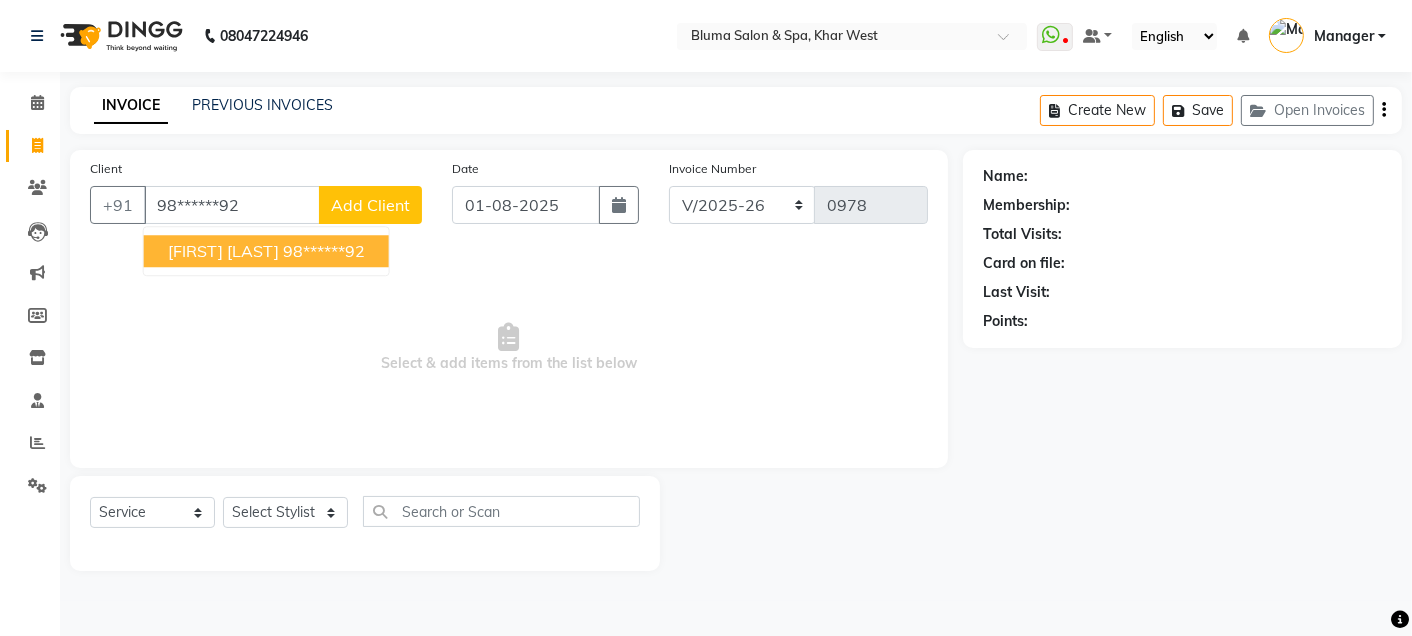 type on "98******92" 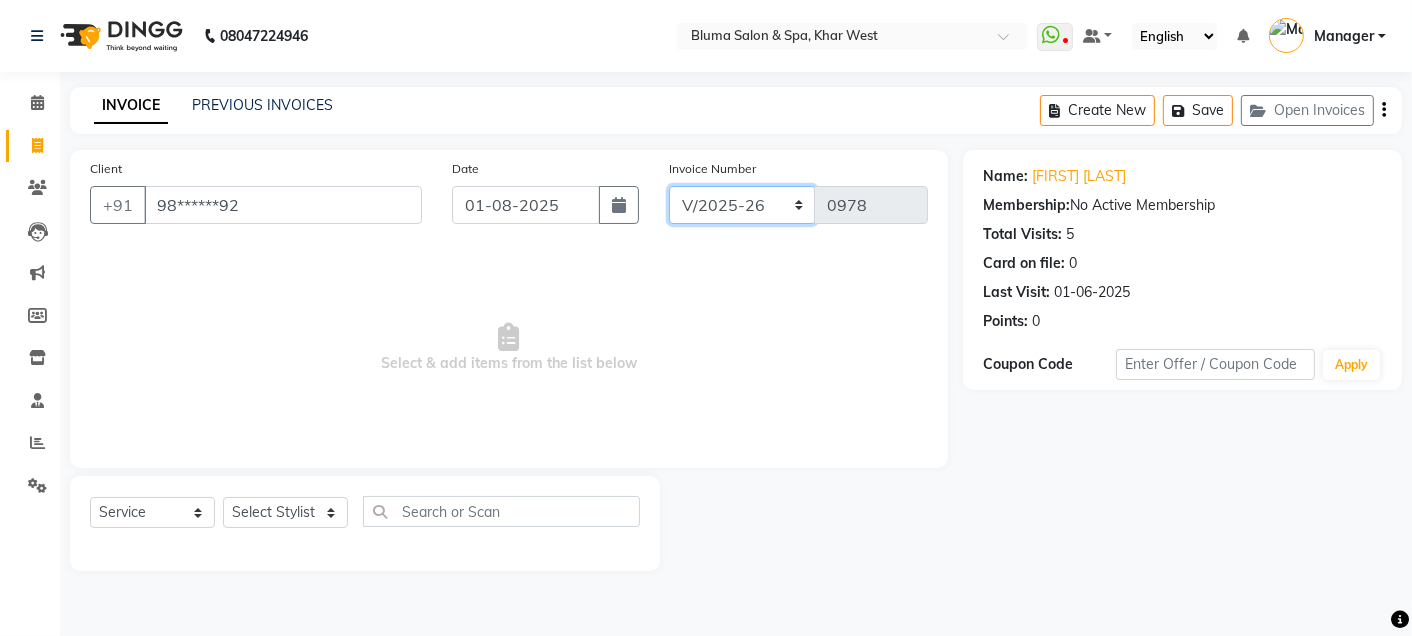 click on "ALN/2025-26 AL/2025-26 BKN/2025-26 BK/2025-26 V/2025 V/2025-26" 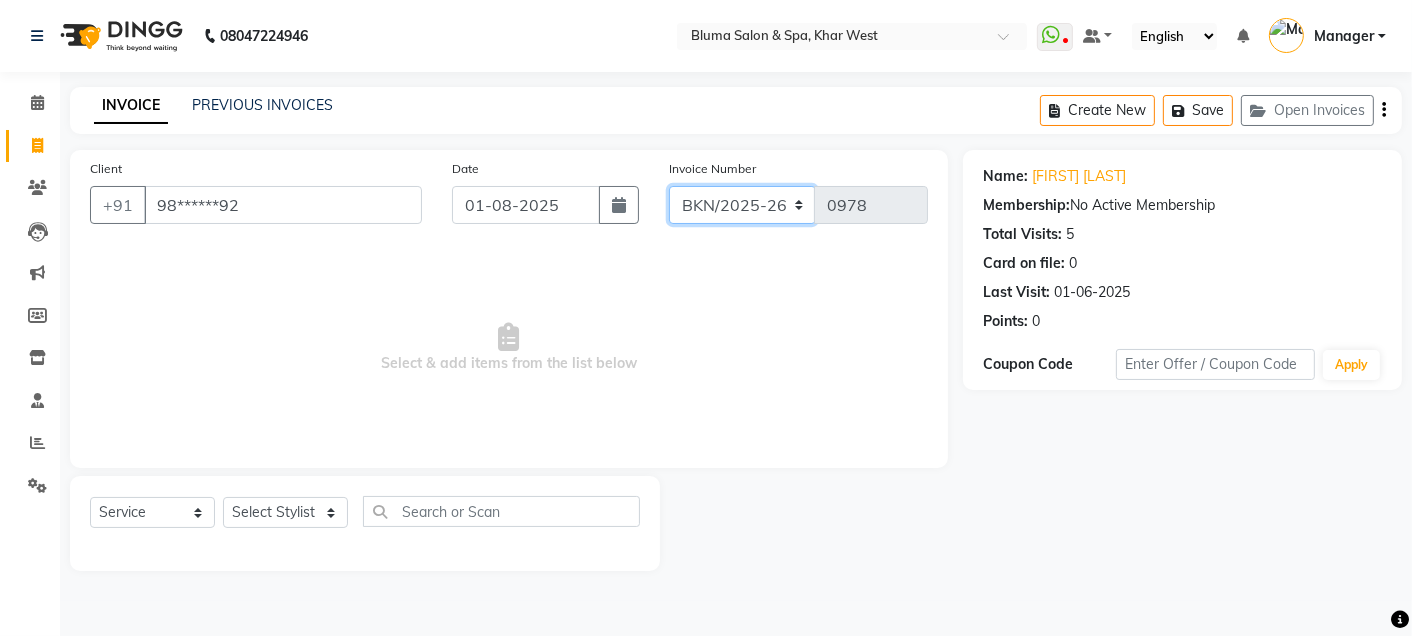 click on "ALN/2025-26 AL/2025-26 BKN/2025-26 BK/2025-26 V/2025 V/2025-26" 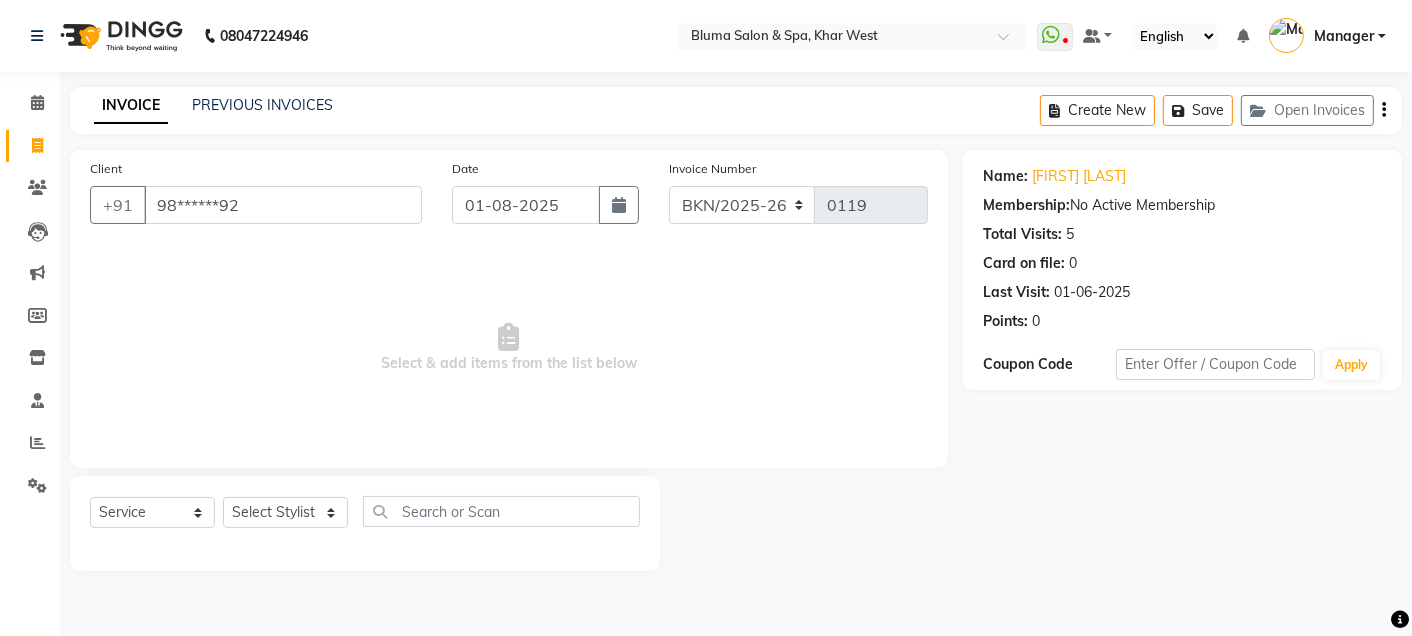 click 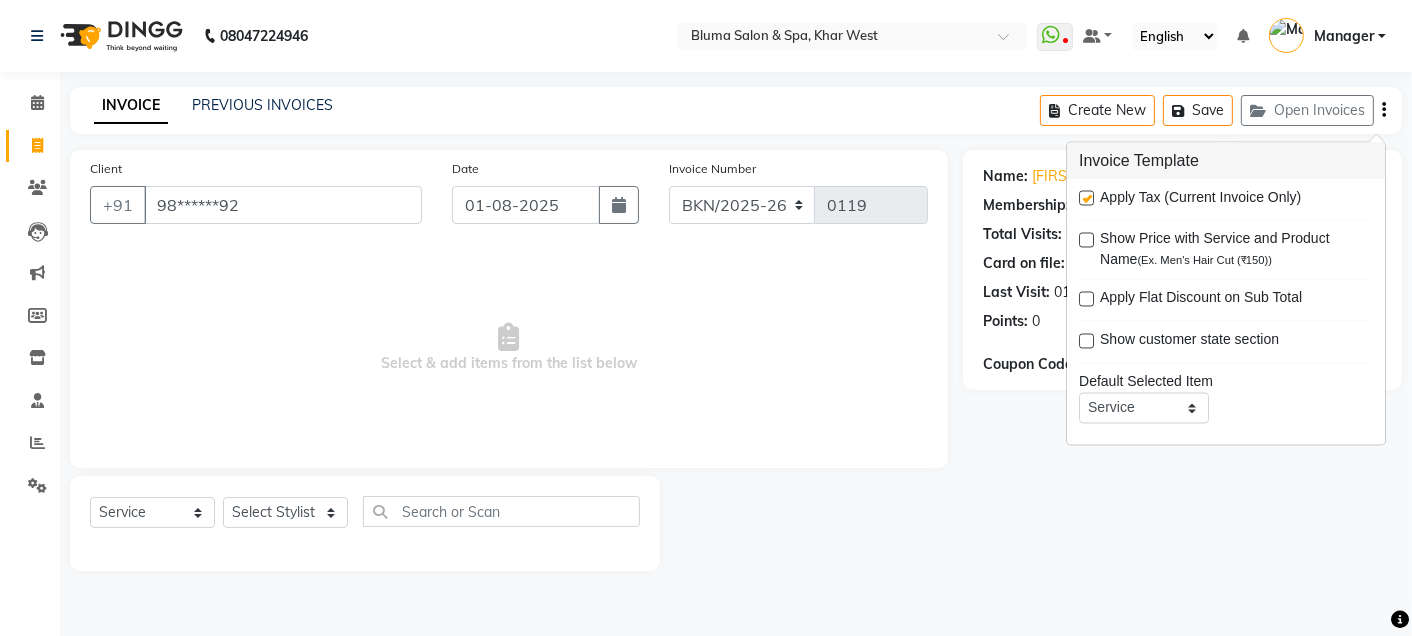 click at bounding box center [1086, 198] 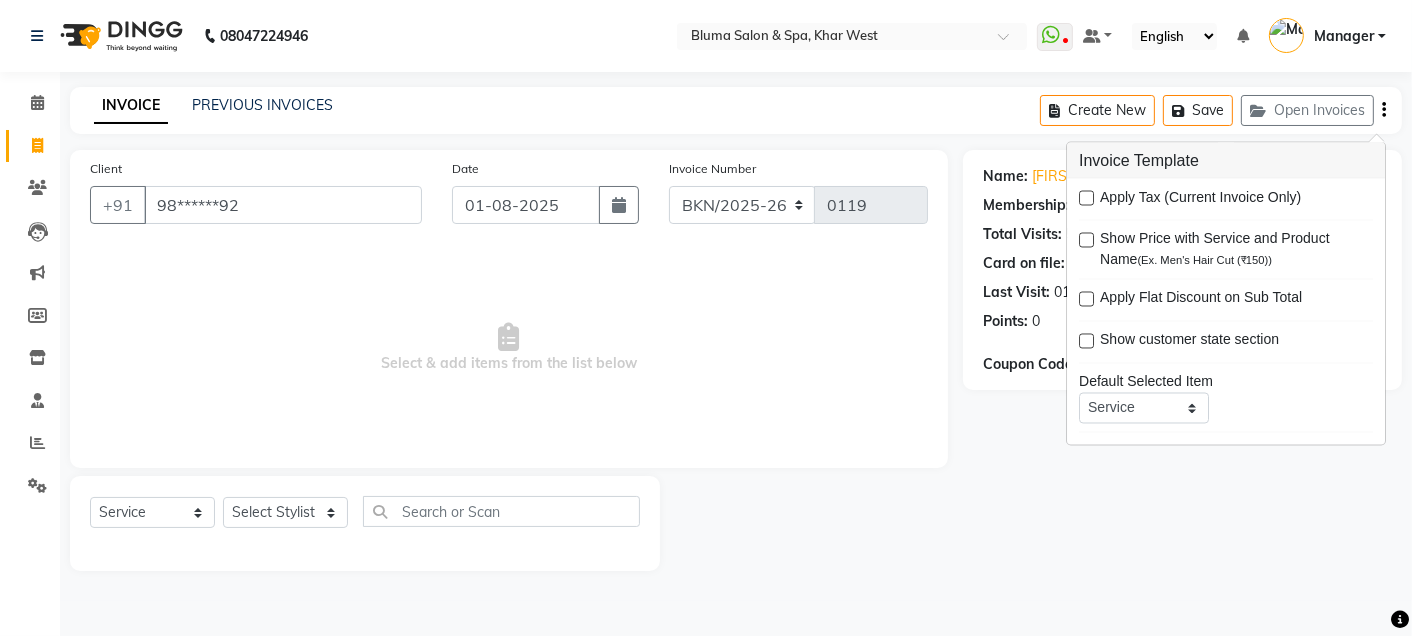 click on "Select & add items from the list below" at bounding box center (509, 348) 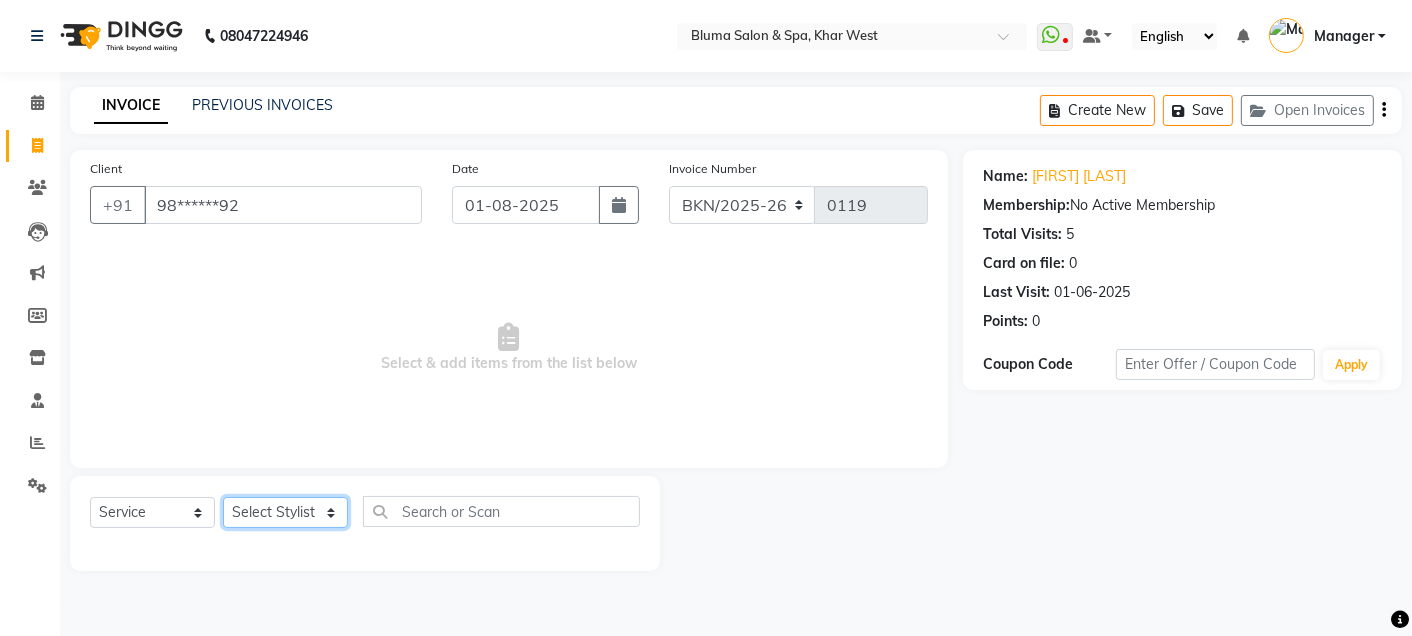 click on "Select Stylist Admin Ajay saroj Alan Athan  DR Prince Varde Manager milind Nasir  PAM parvati gupta  pooja loke Rahul rahul thakur rajesh patel sonali yogita" 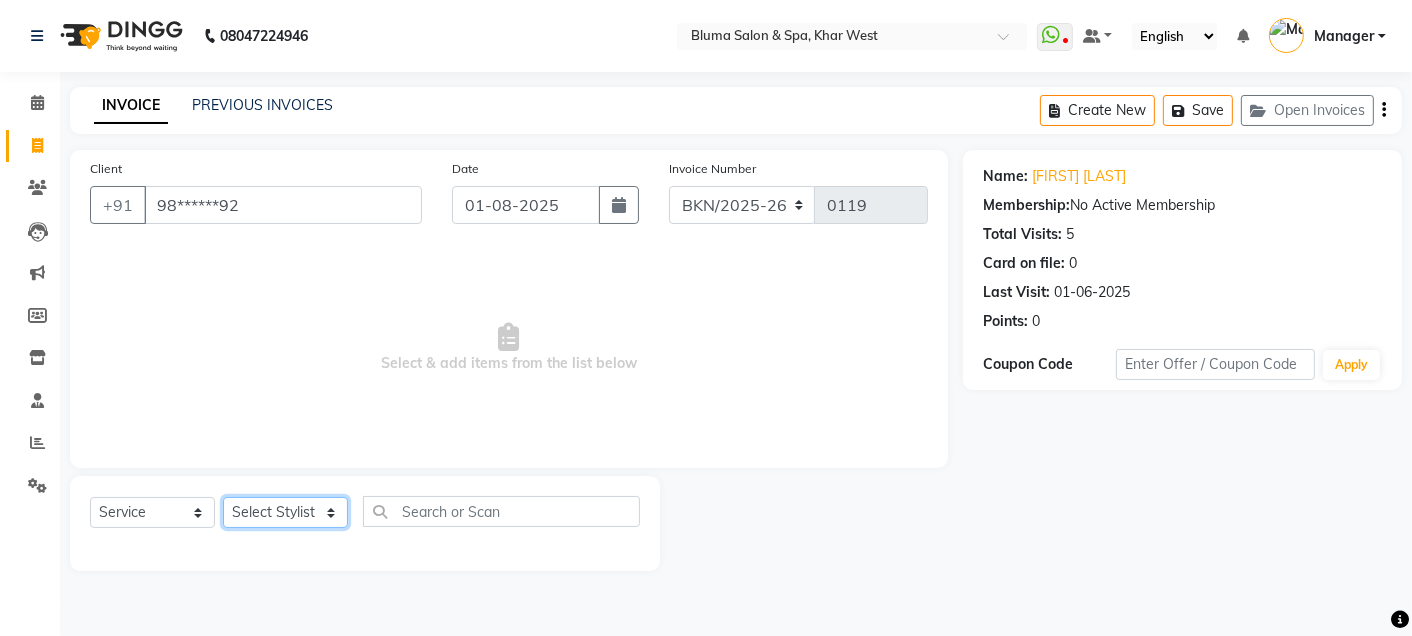 select on "59836" 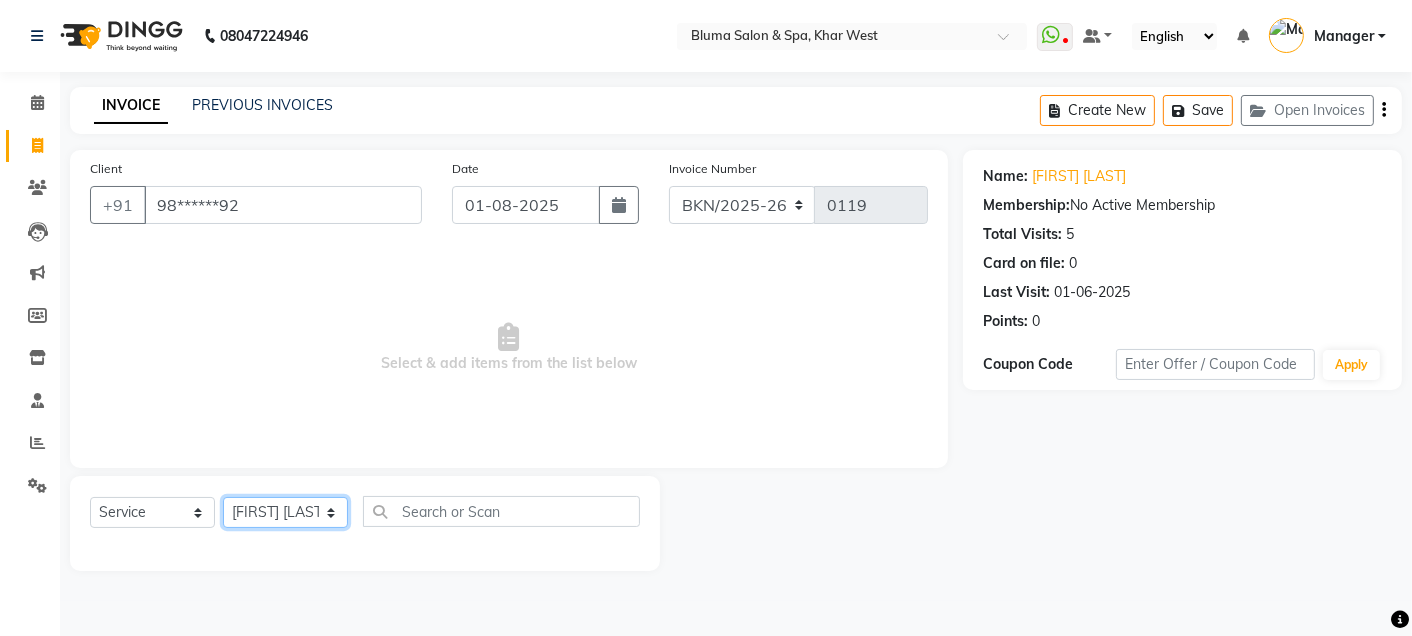 click on "Select Stylist Admin Ajay saroj Alan Athan  DR Prince Varde Manager milind Nasir  PAM parvati gupta  pooja loke Rahul rahul thakur rajesh patel sonali yogita" 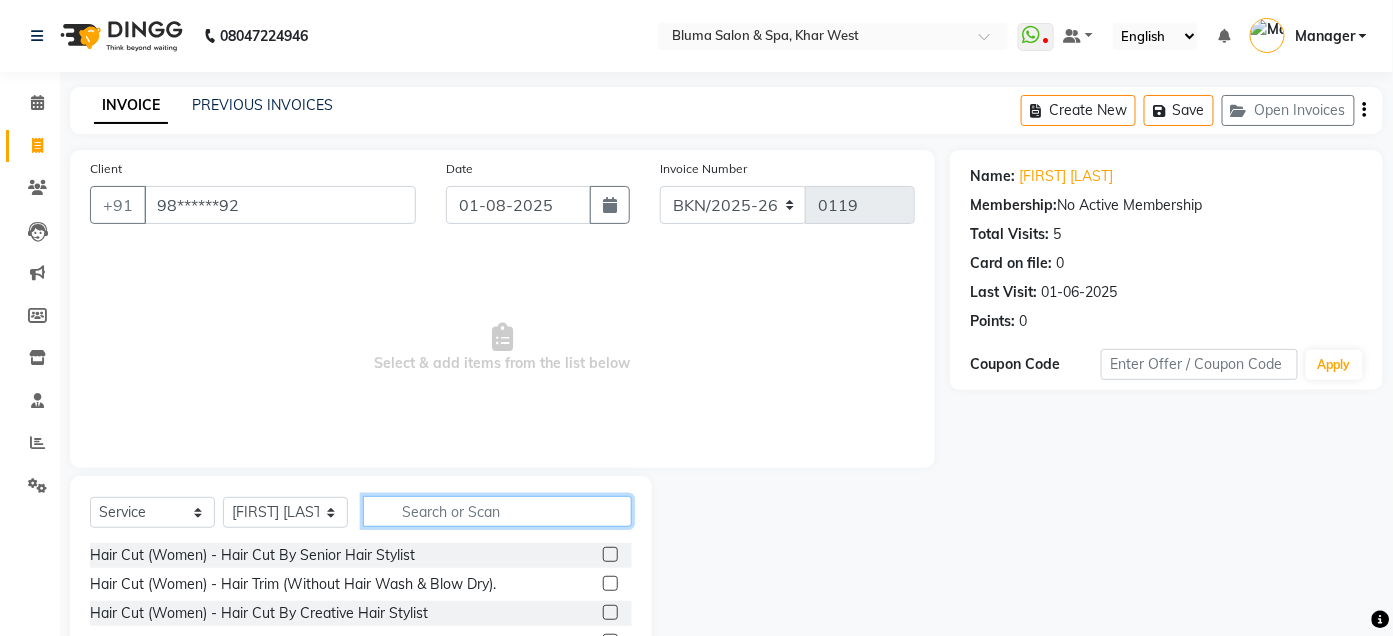 click 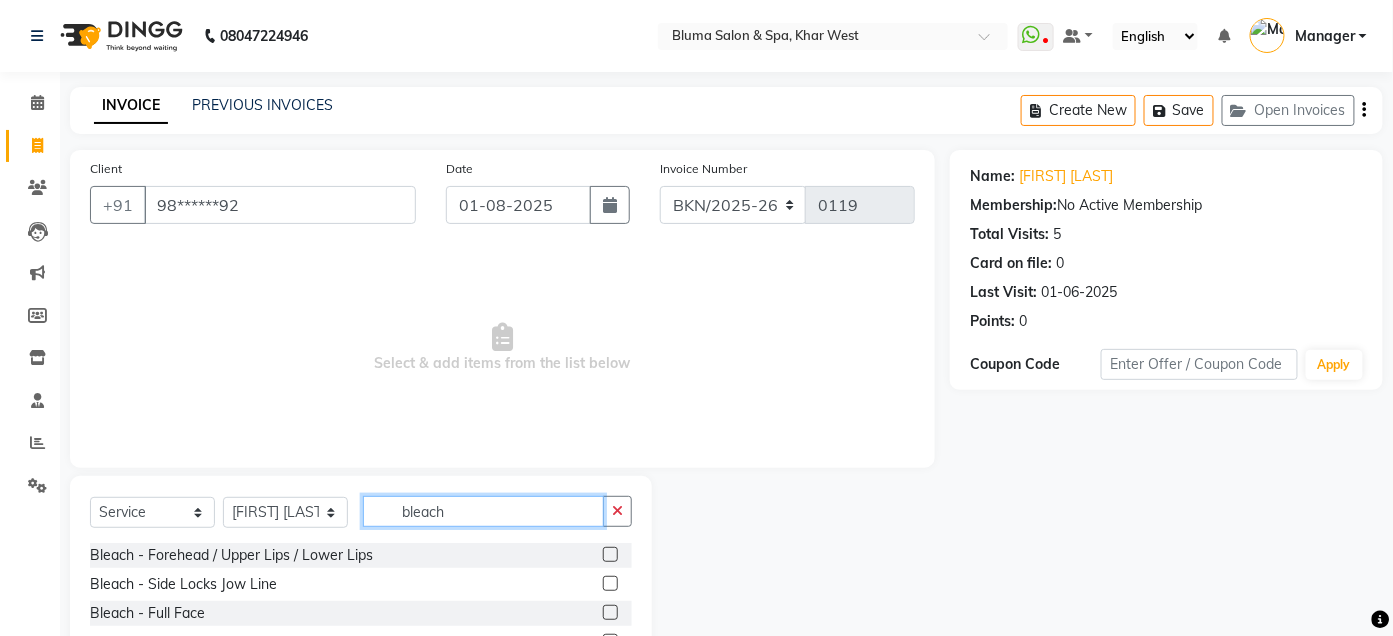 scroll, scrollTop: 164, scrollLeft: 0, axis: vertical 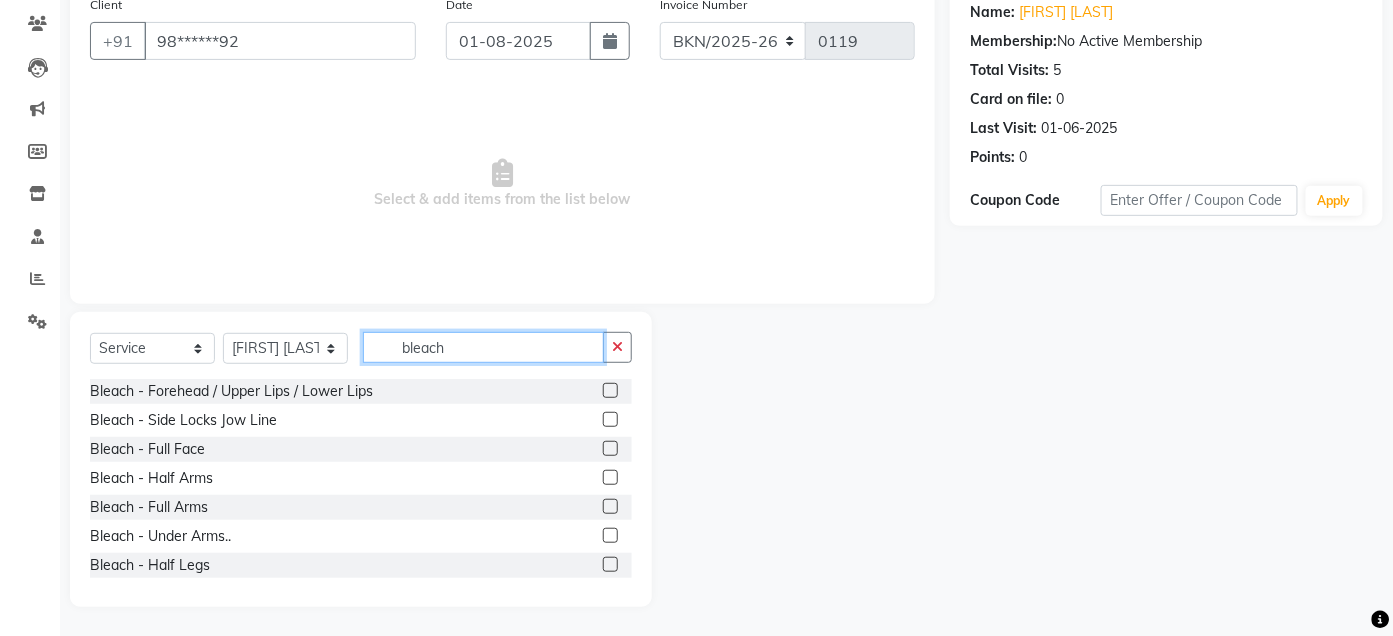 type on "bleach" 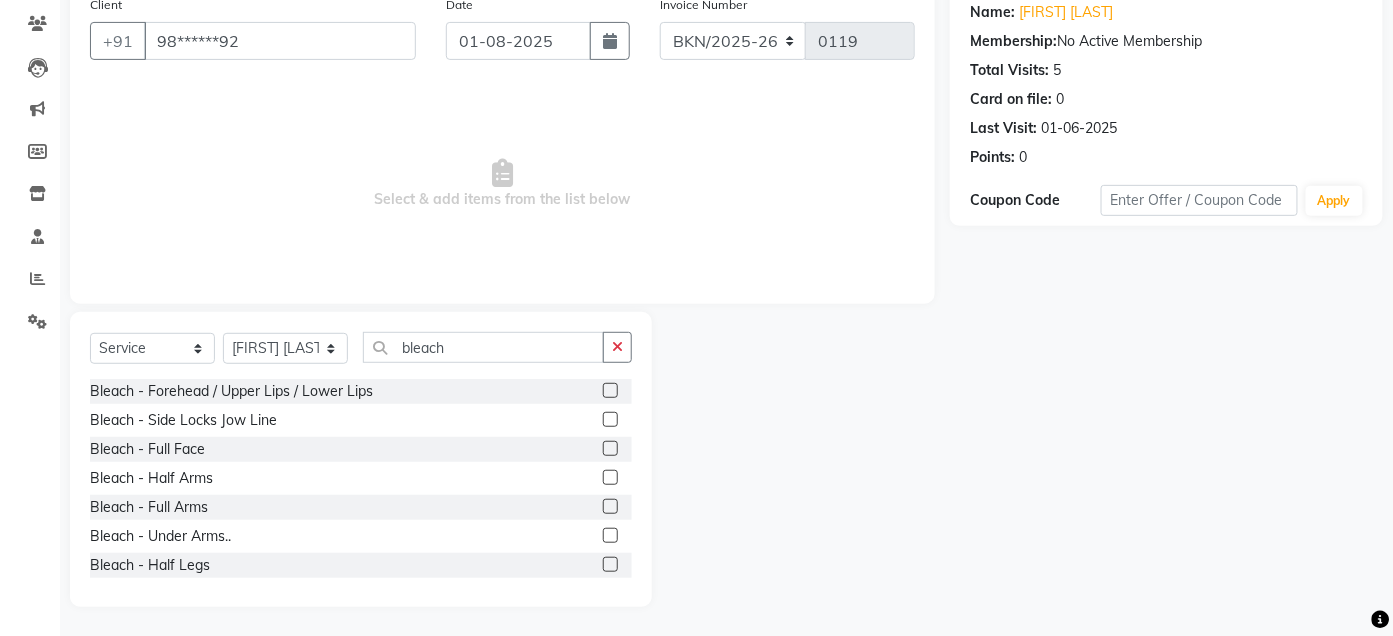 click 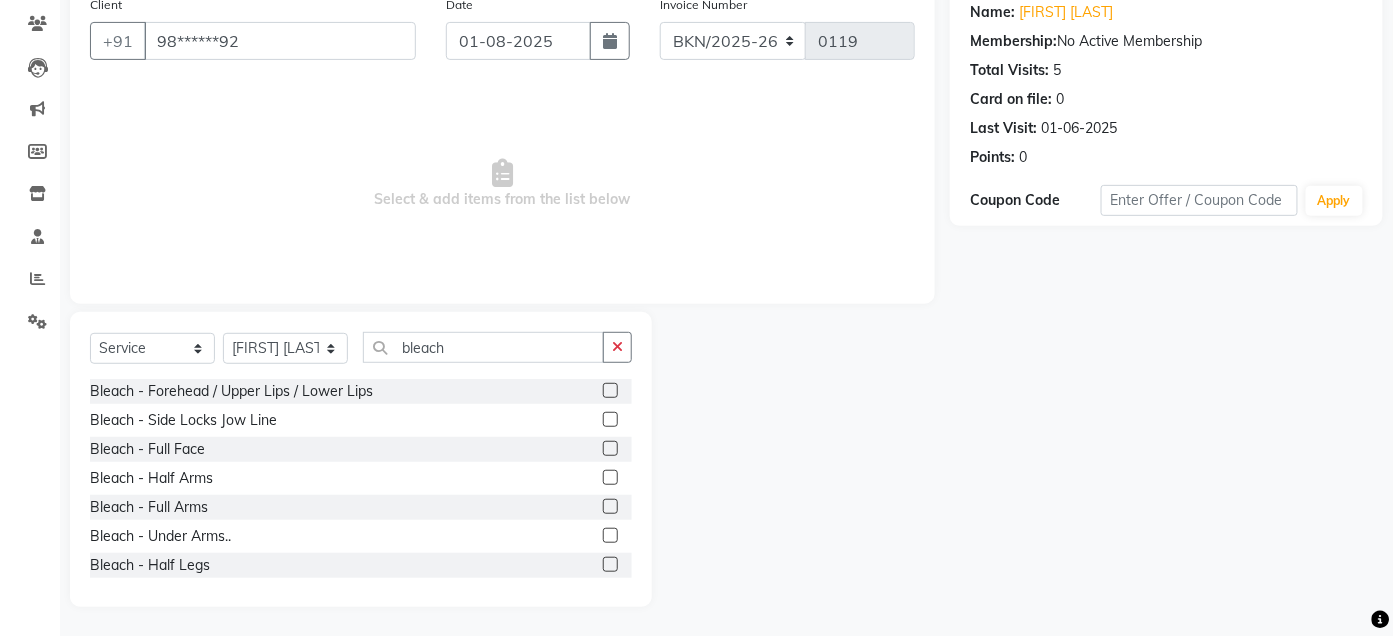 click 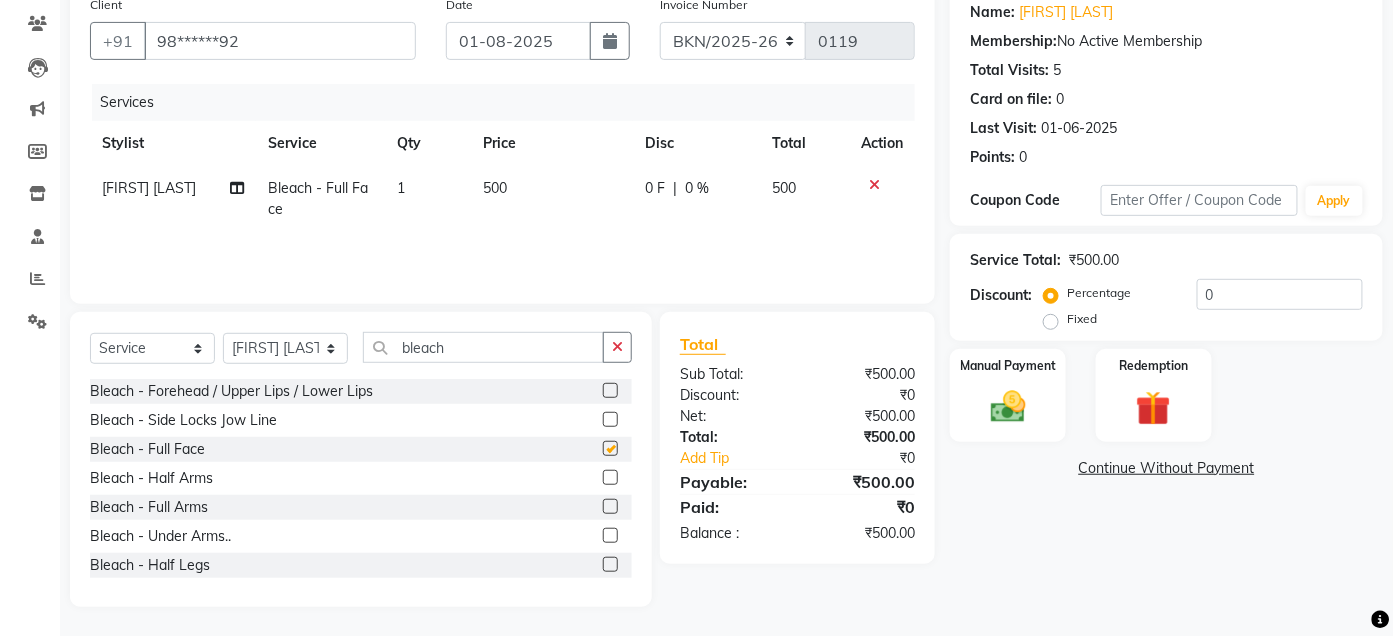 checkbox on "false" 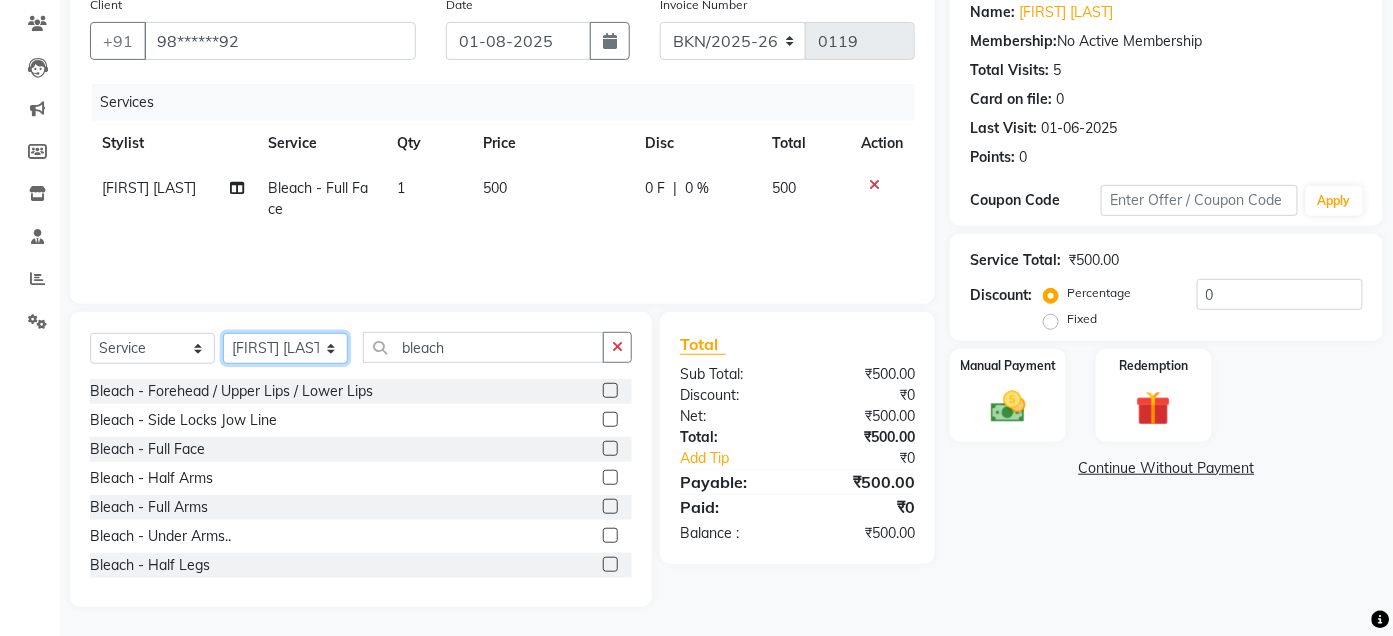 click on "Select Stylist Admin Ajay saroj Alan Athan  DR Prince Varde Manager milind Nasir  PAM parvati gupta  pooja loke Rahul rahul thakur rajesh patel sonali yogita" 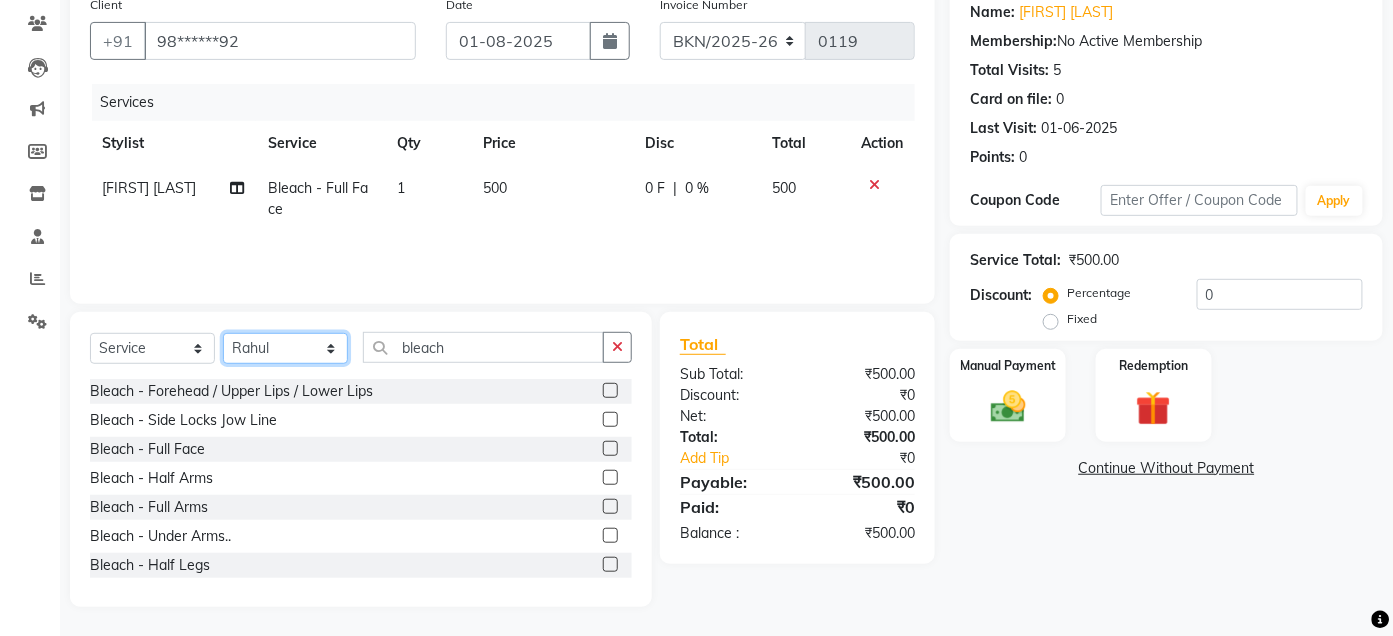 click on "Select Stylist Admin Ajay saroj Alan Athan  DR Prince Varde Manager milind Nasir  PAM parvati gupta  pooja loke Rahul rahul thakur rajesh patel sonali yogita" 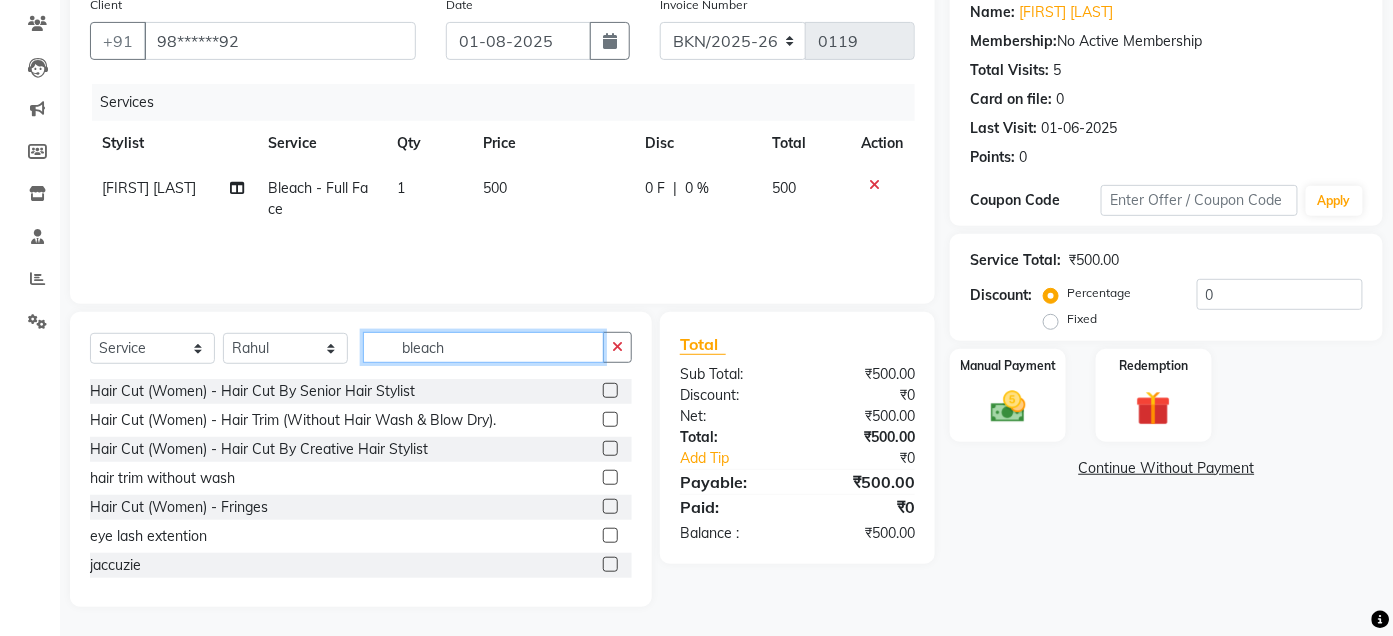 click on "bleach" 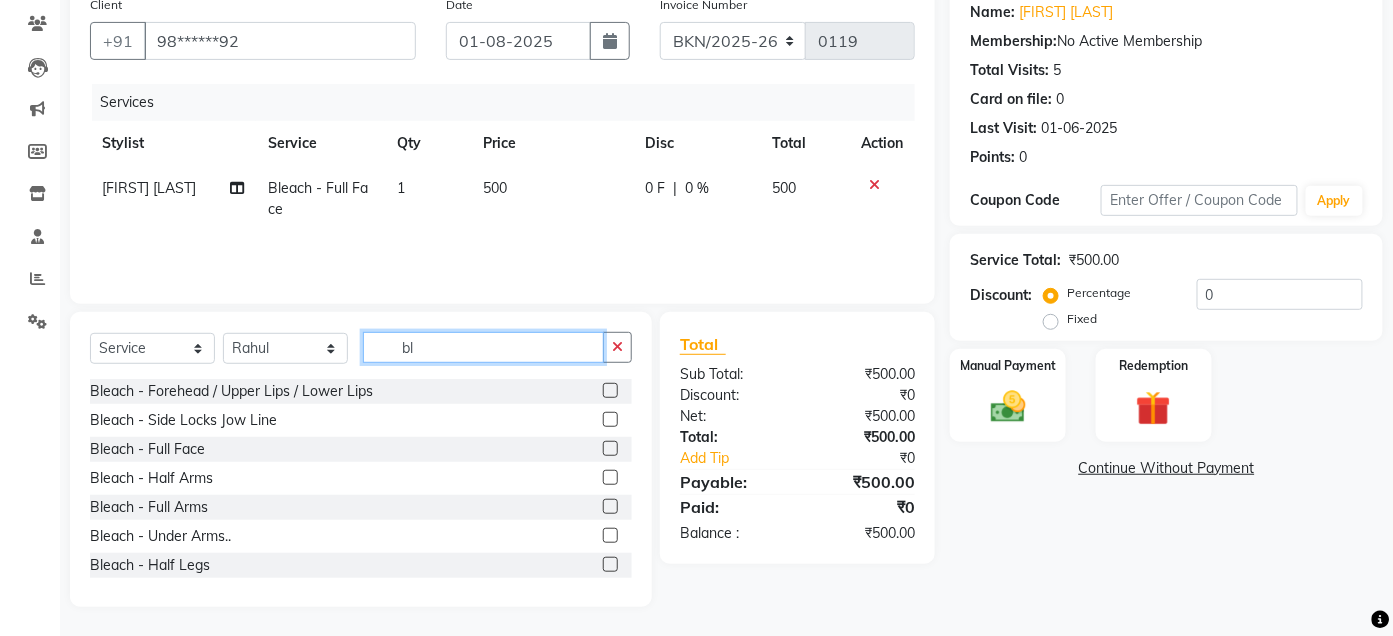 type on "b" 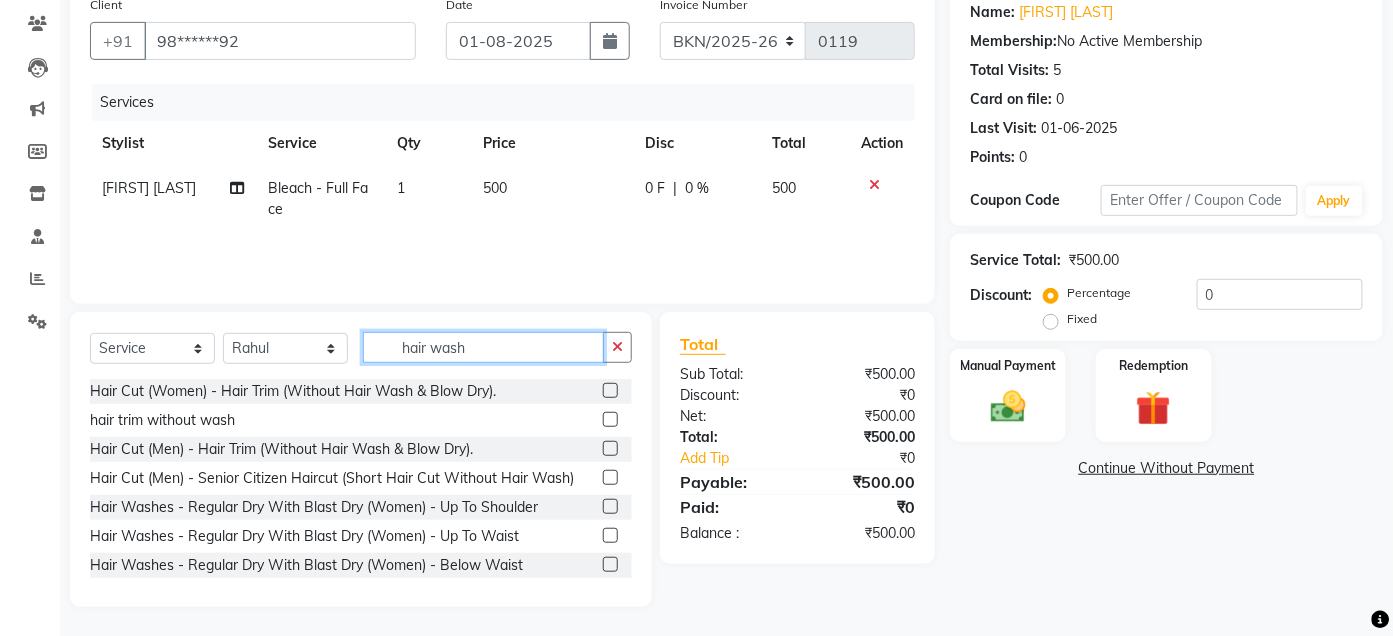 type on "hair wash" 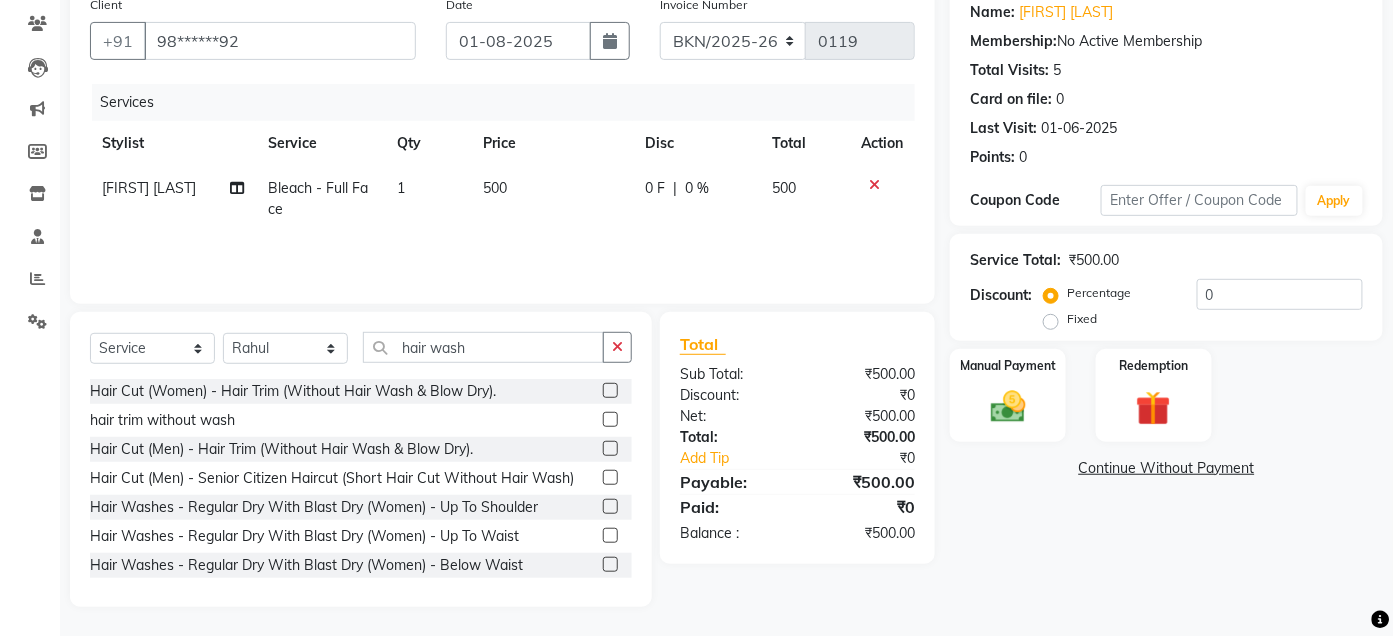 click 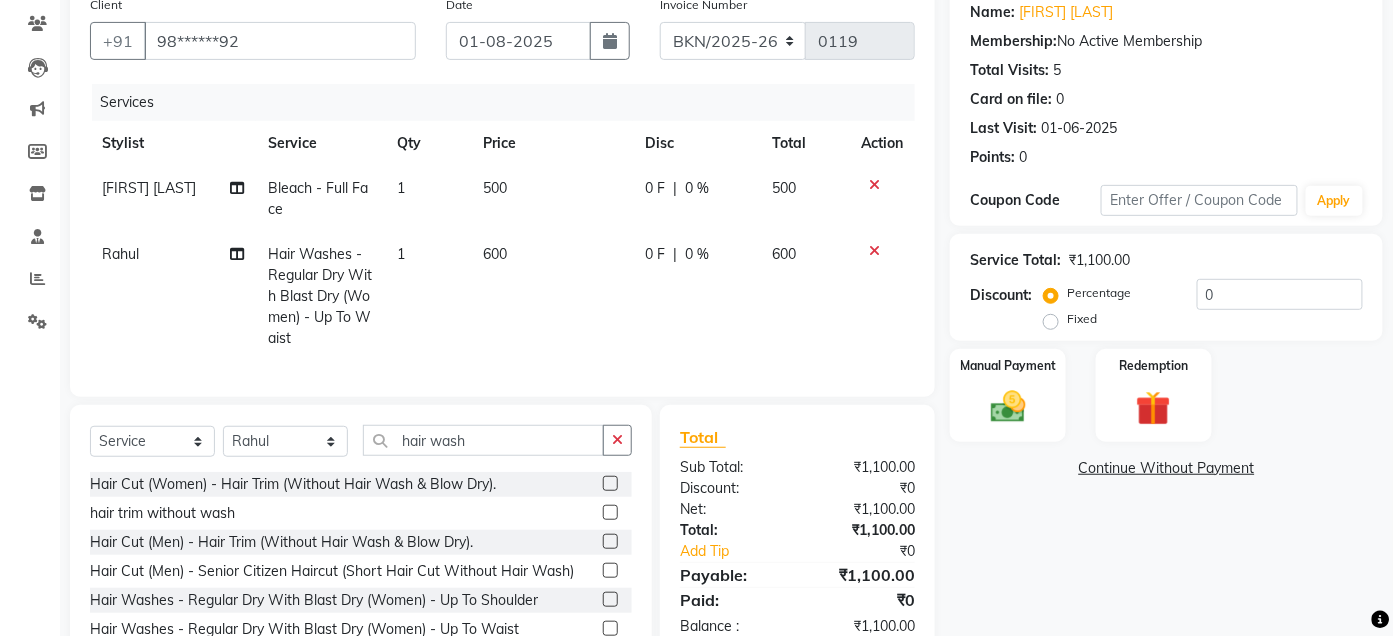 click 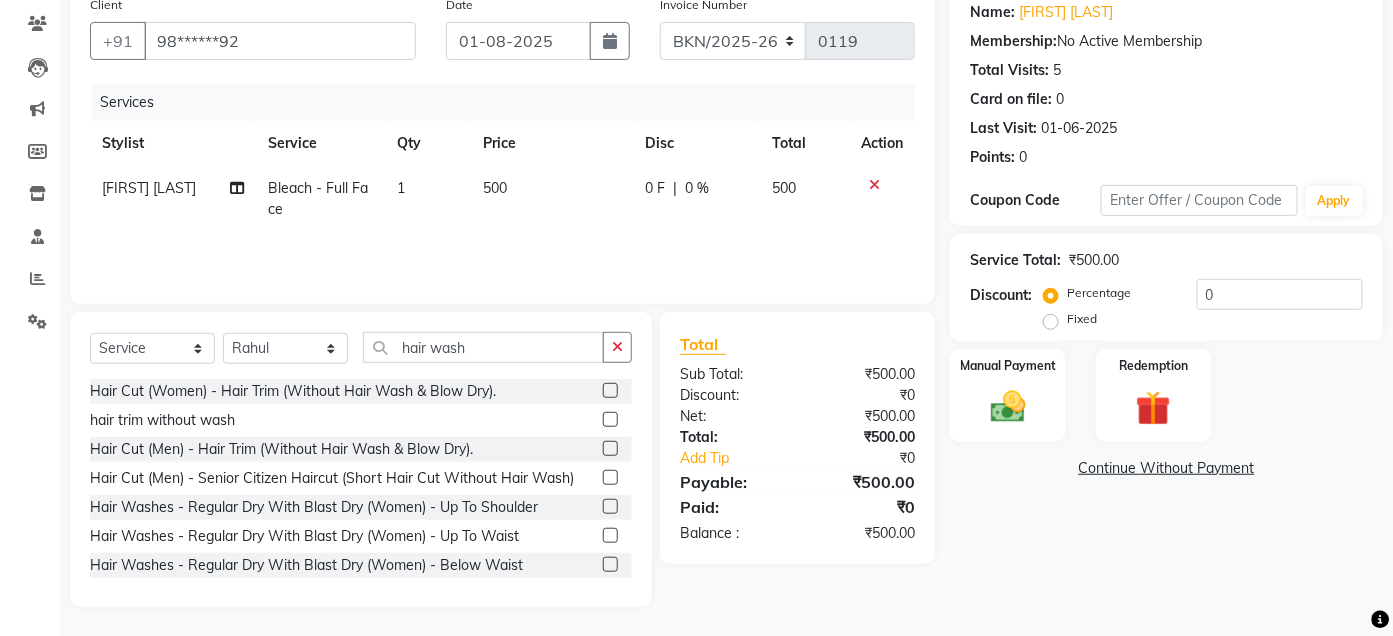 click 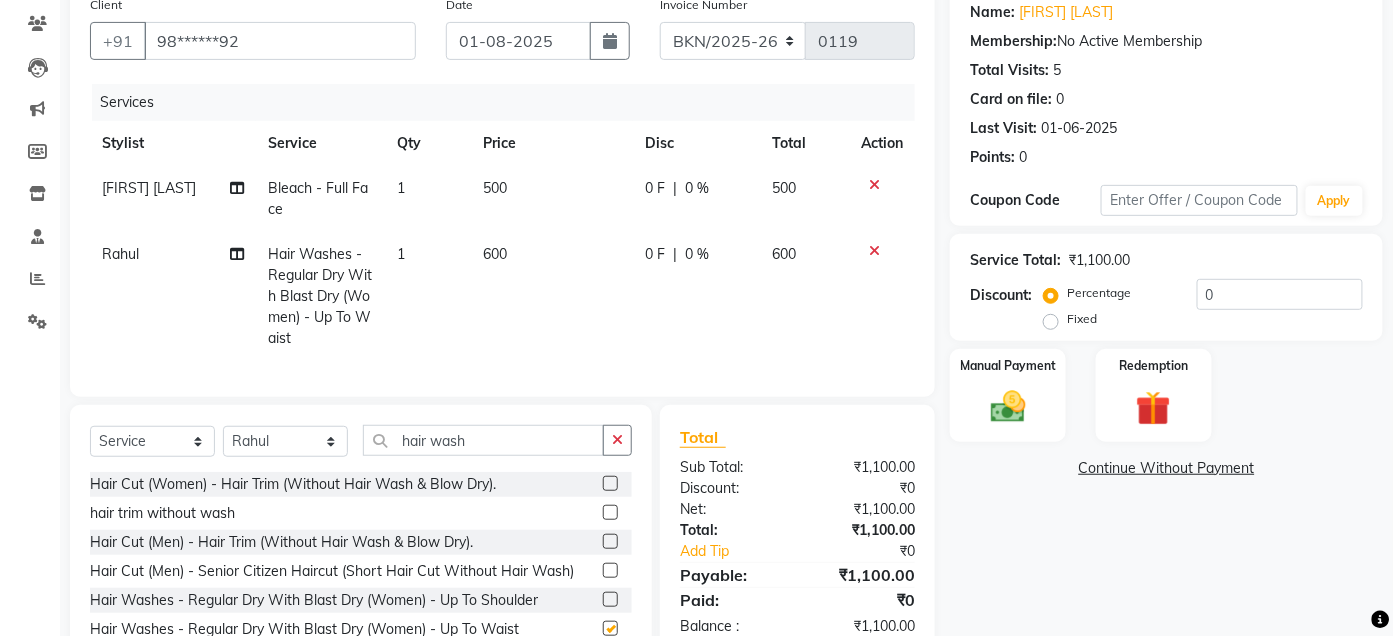 checkbox on "false" 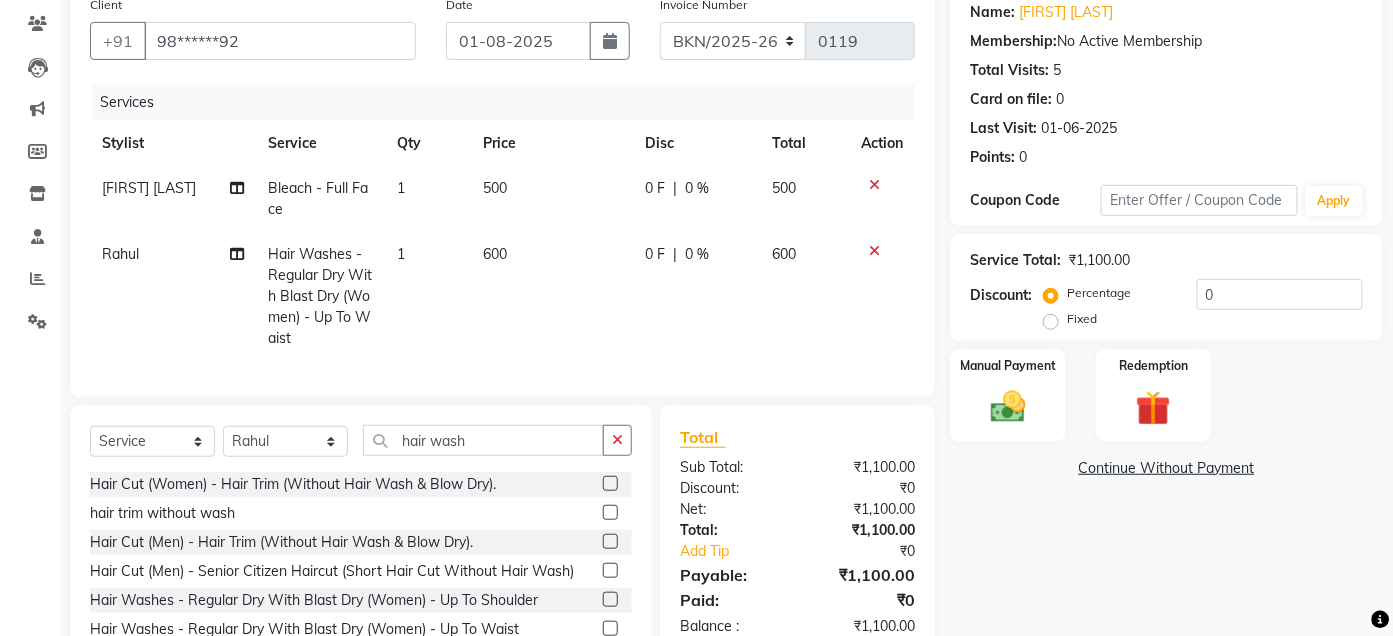 click 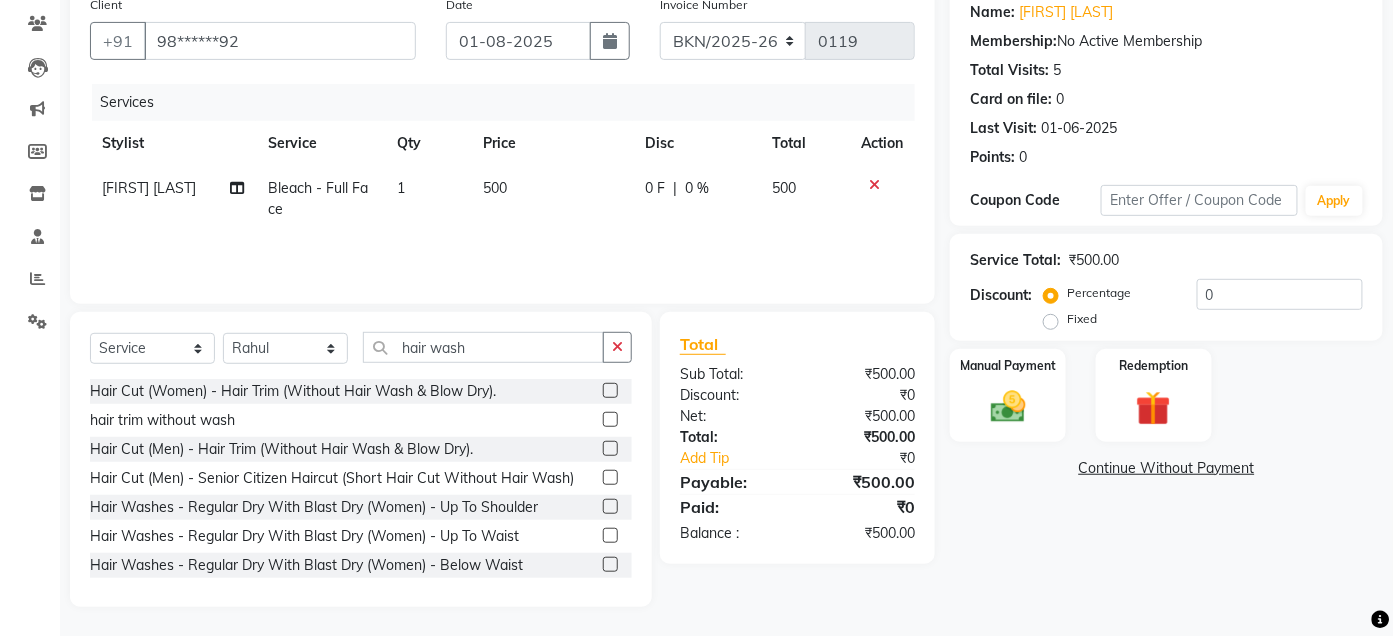 click 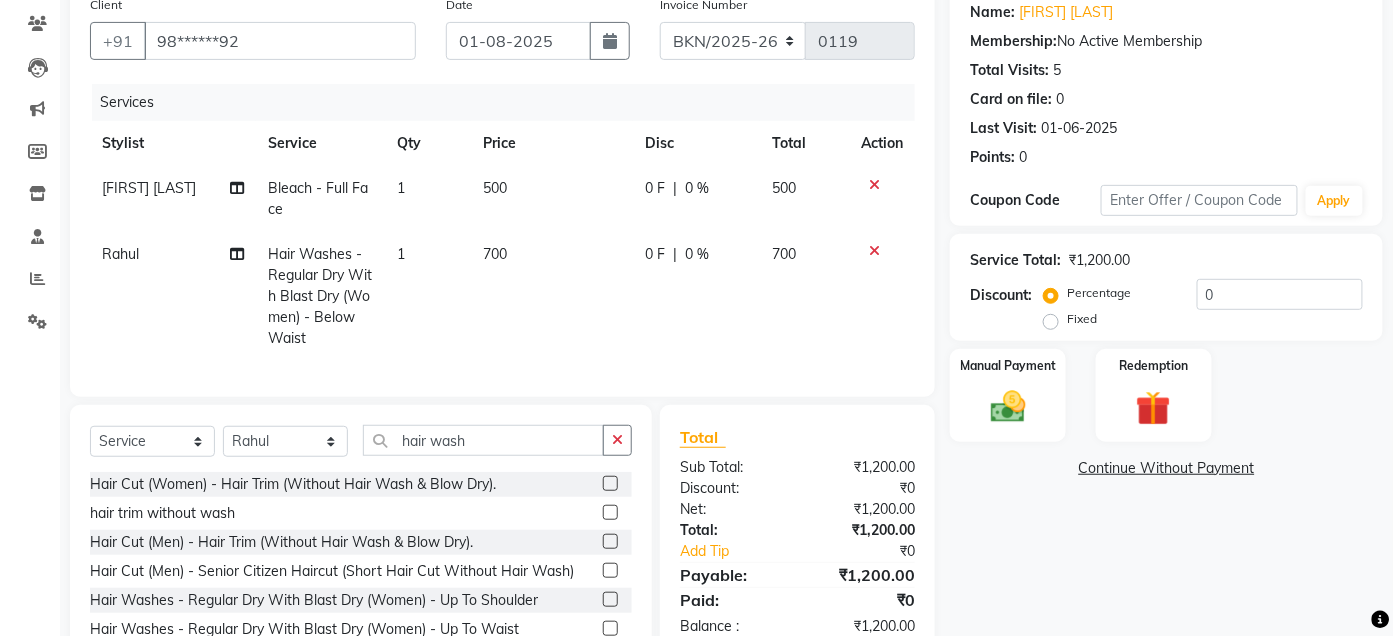 checkbox on "false" 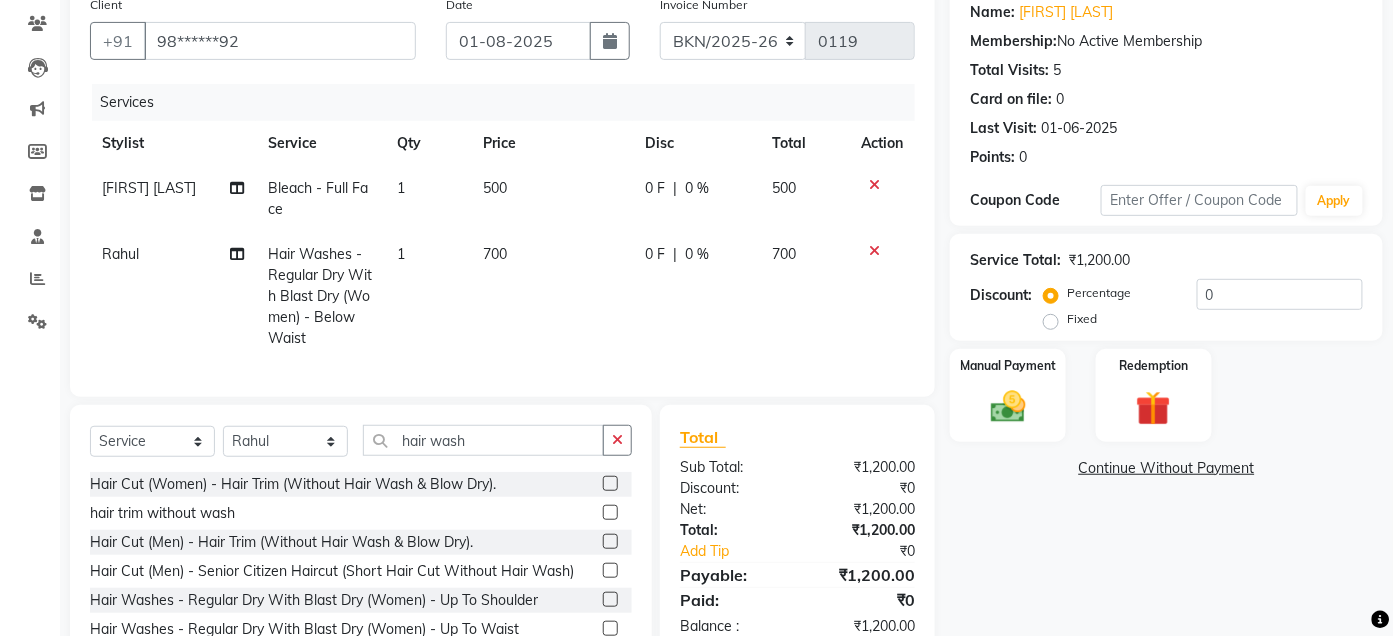 click 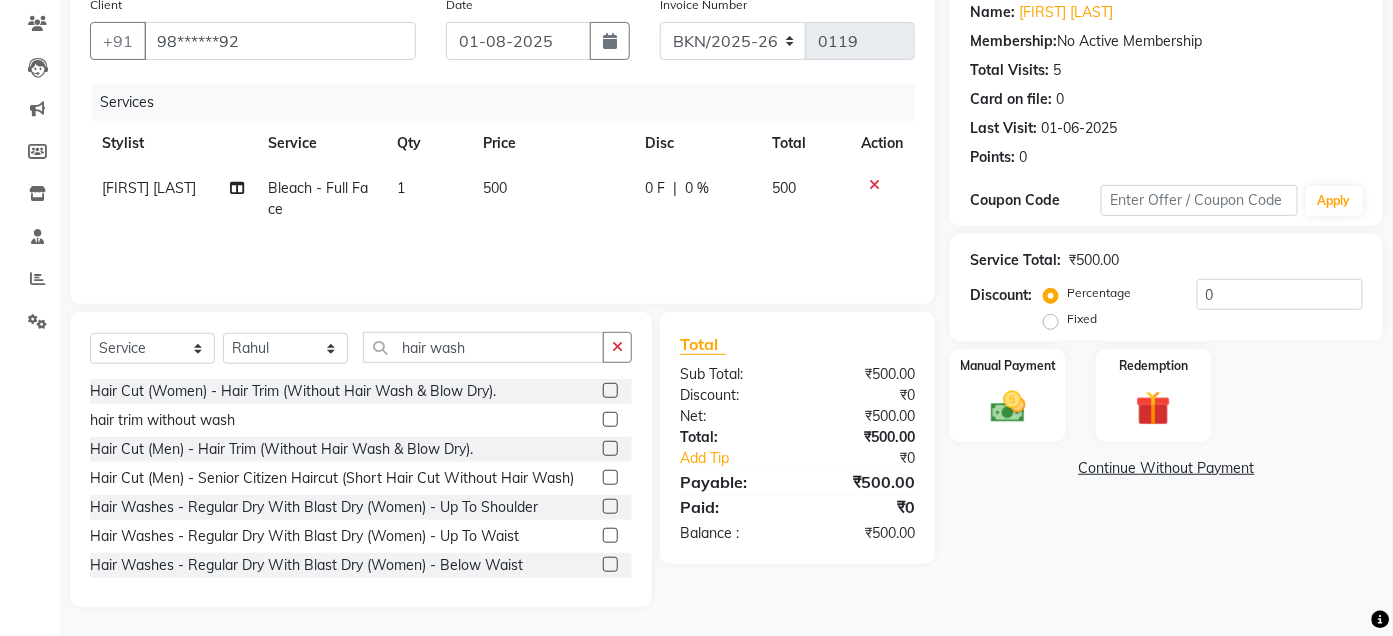 click 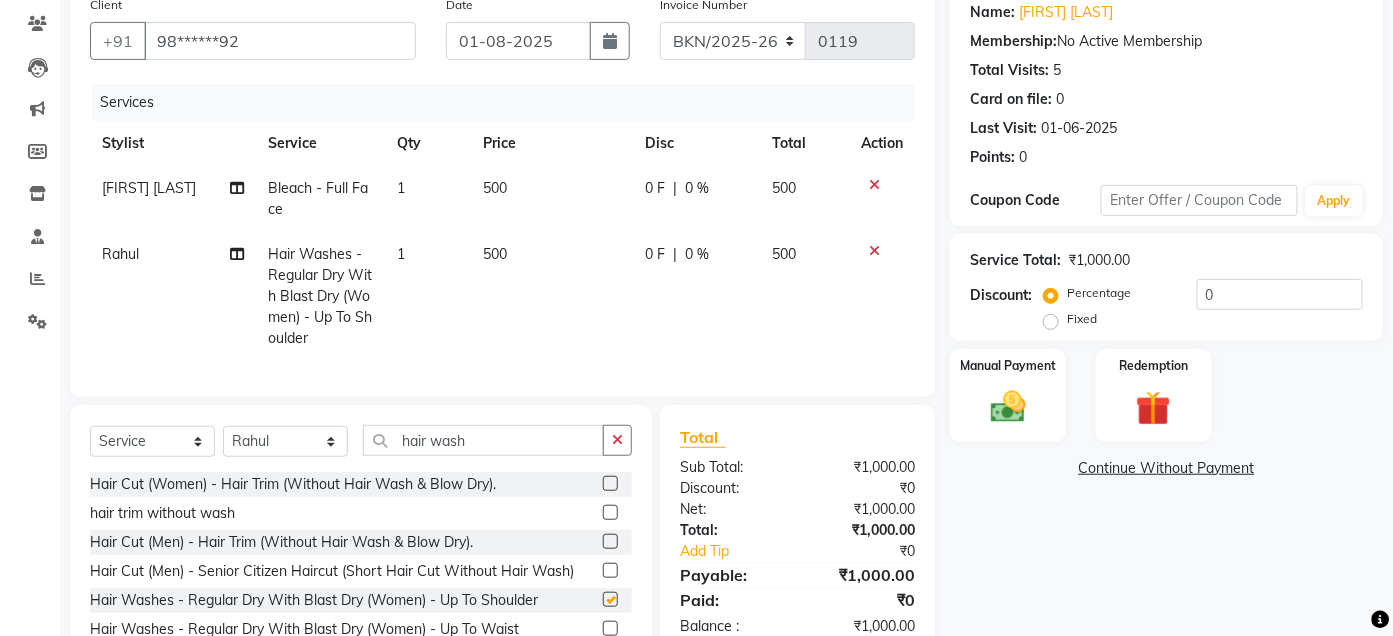 checkbox on "false" 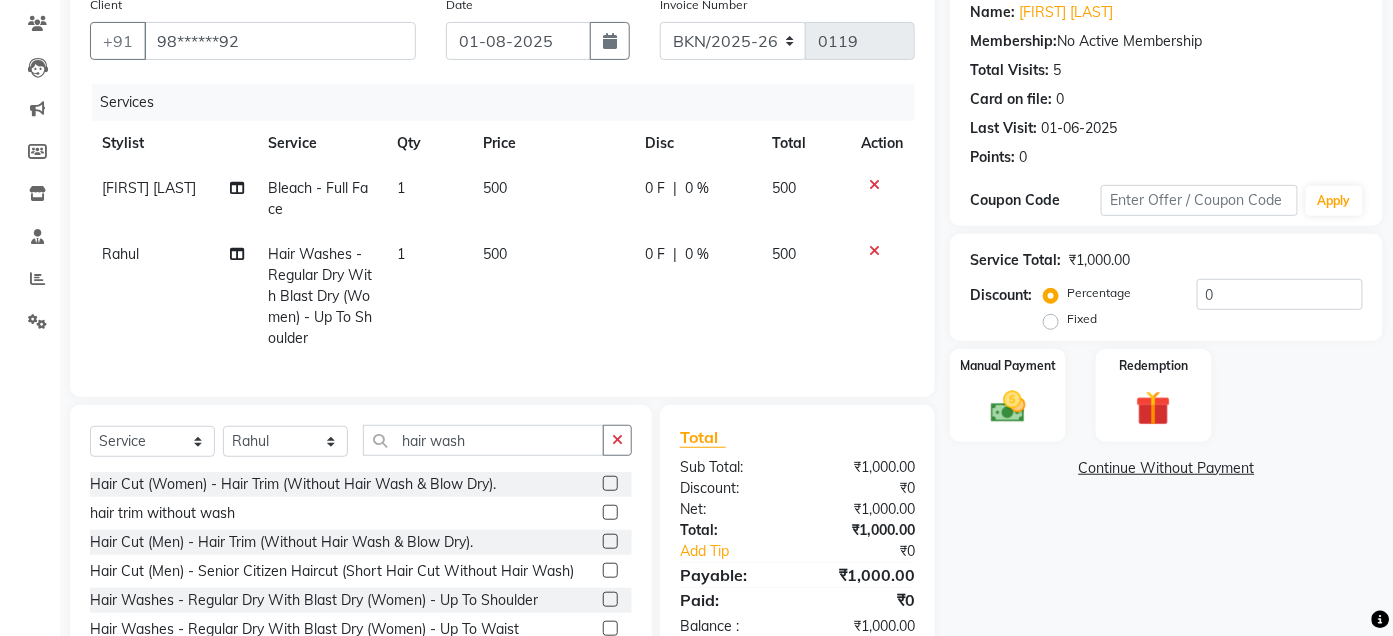 click on "500" 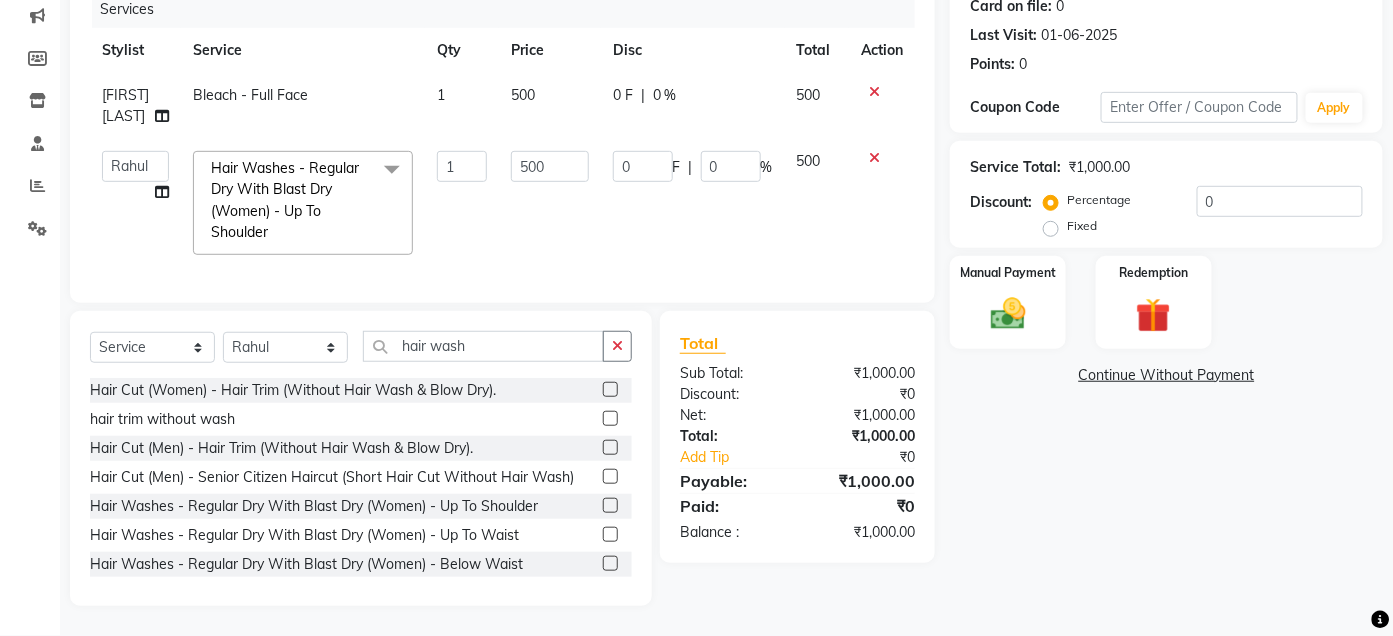 scroll, scrollTop: 274, scrollLeft: 0, axis: vertical 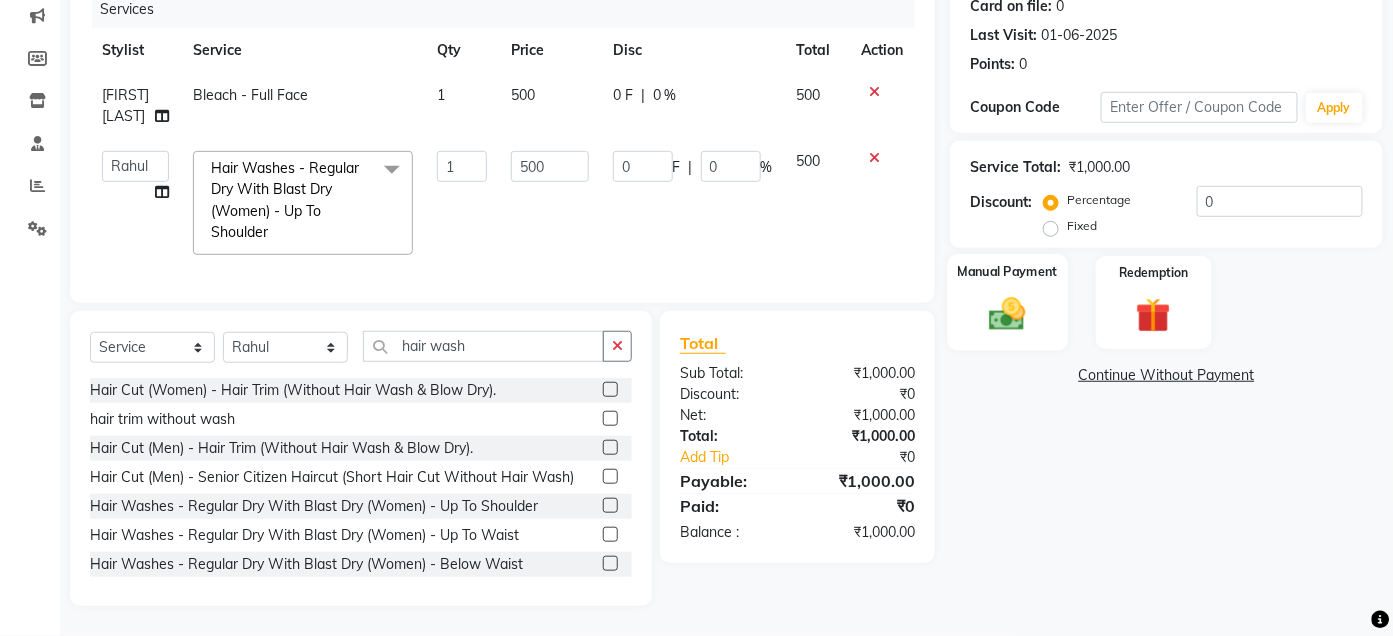click 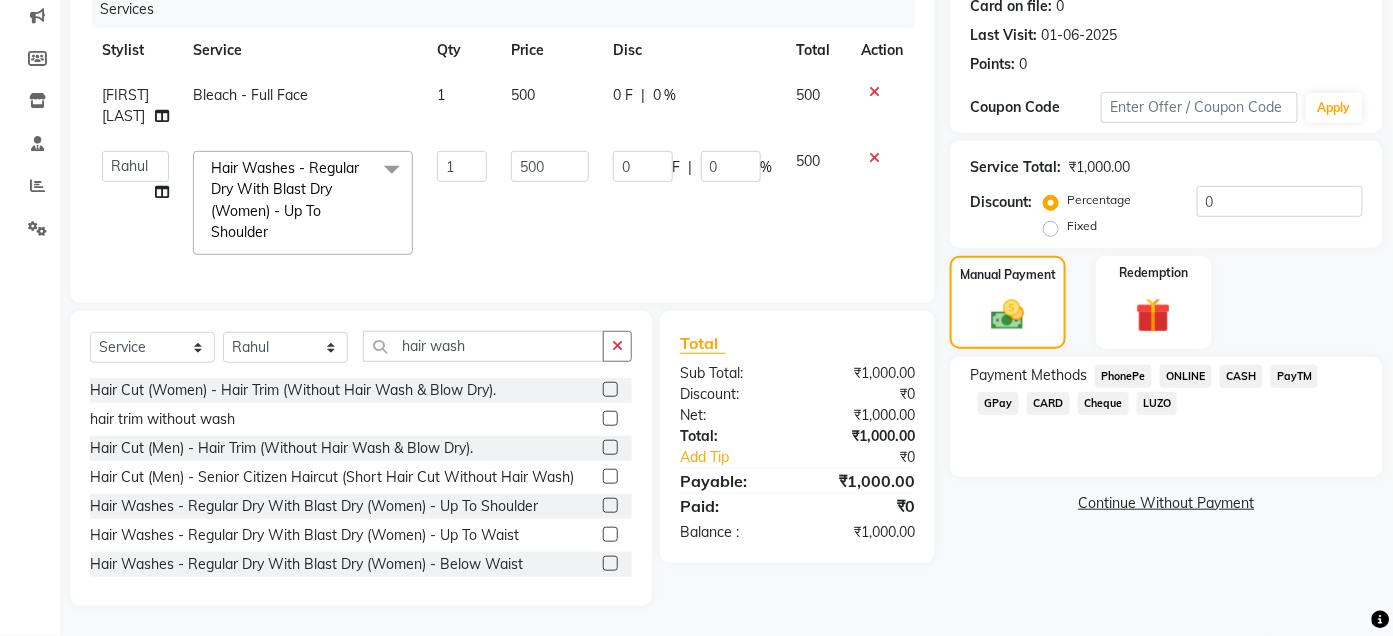click on "CASH" 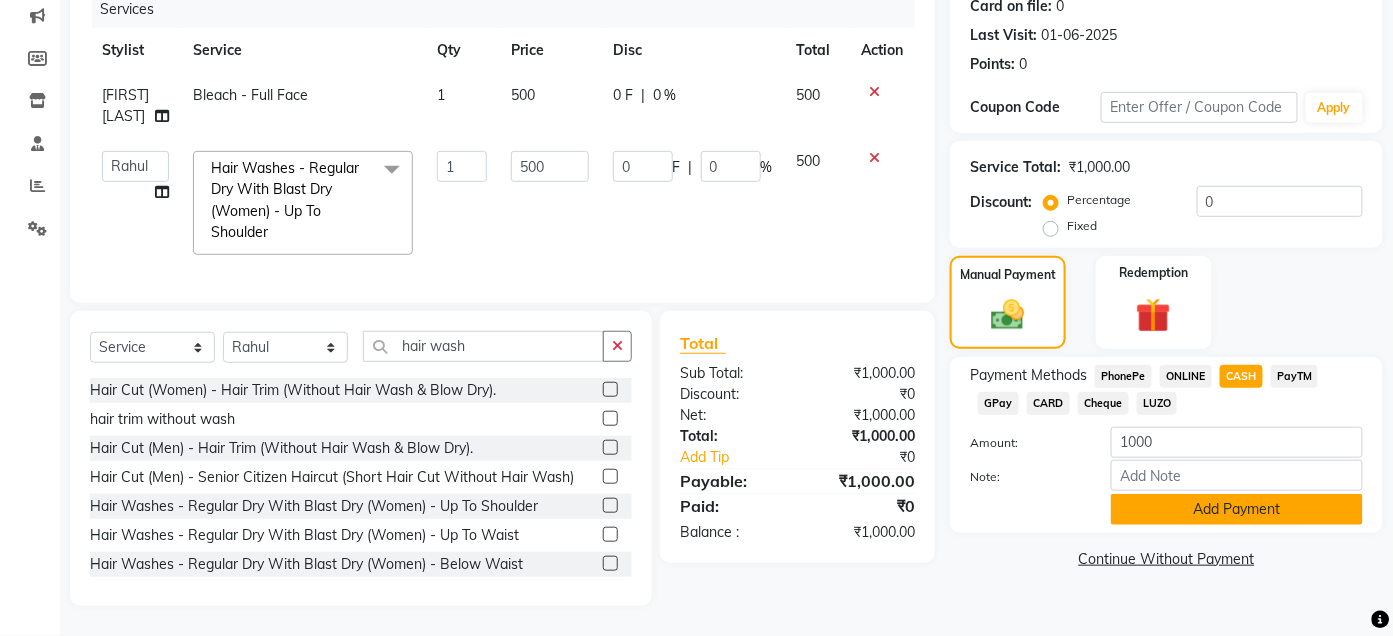 click on "Add Payment" 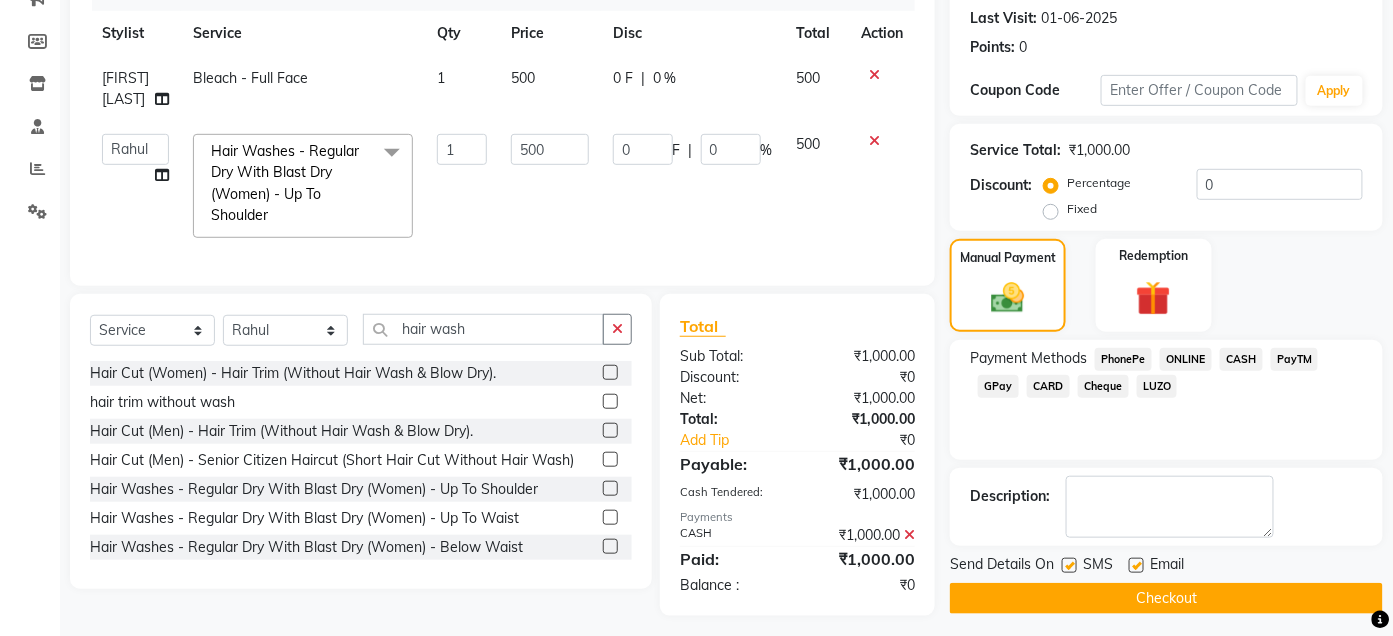 scroll, scrollTop: 302, scrollLeft: 0, axis: vertical 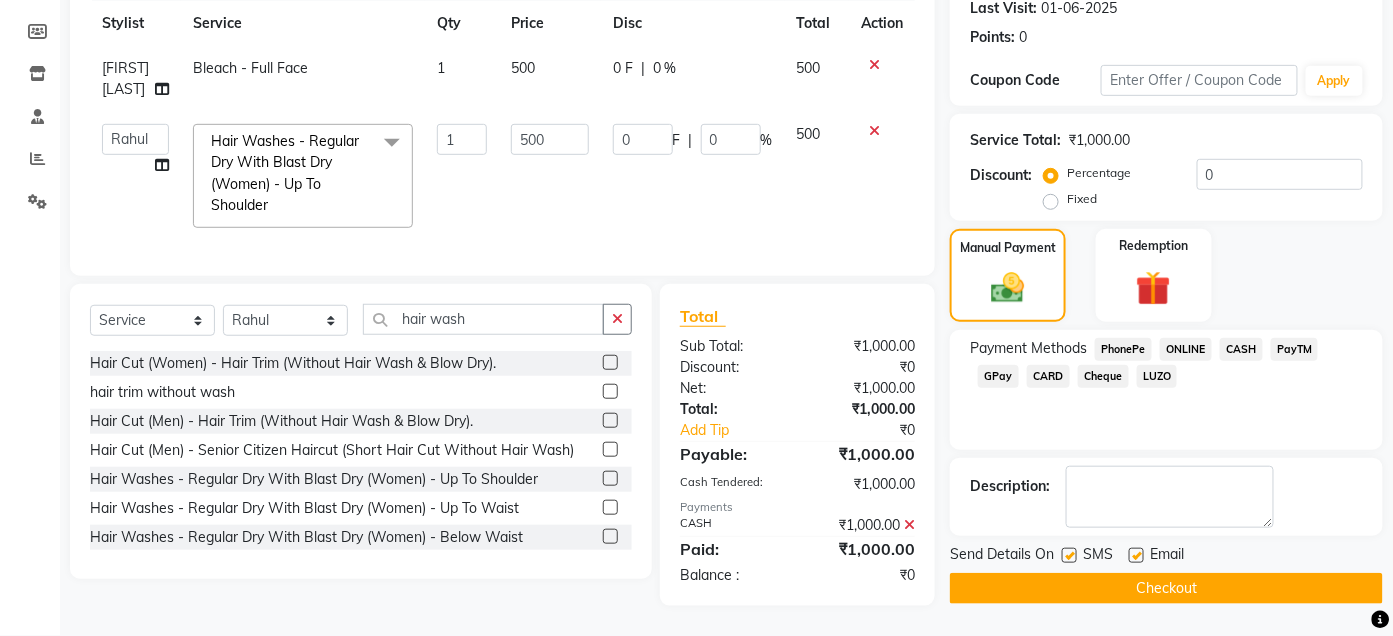 click on "Checkout" 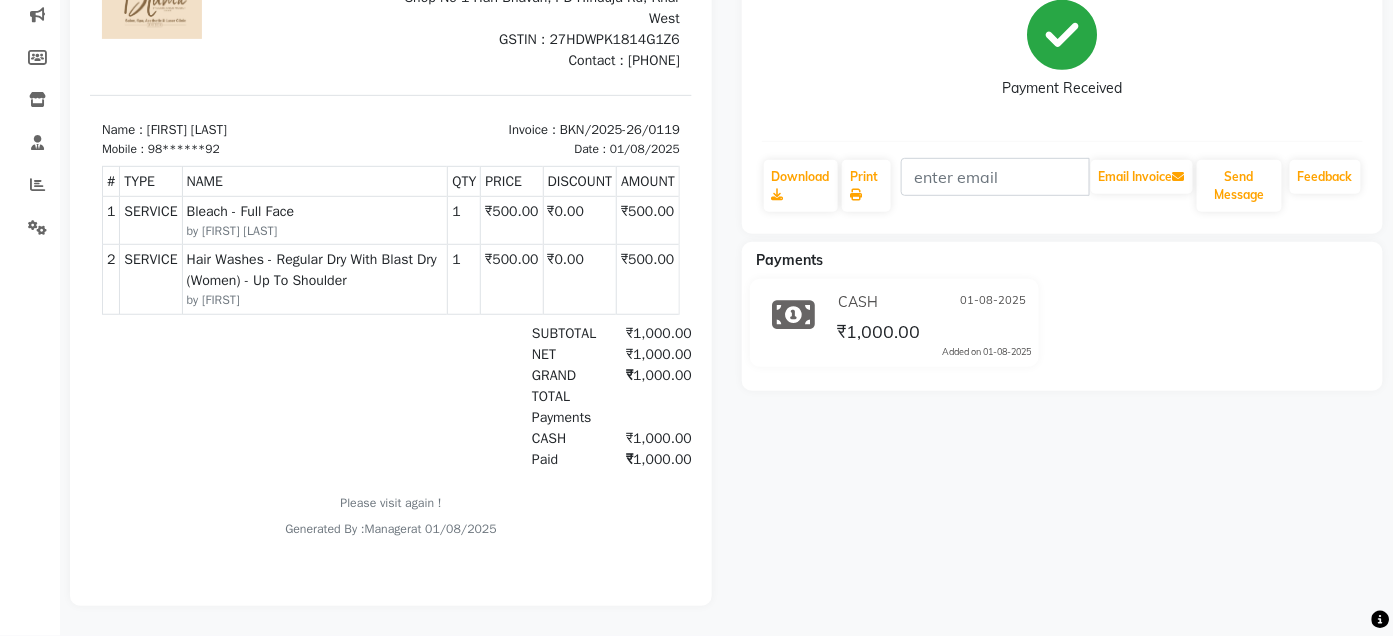 scroll, scrollTop: 0, scrollLeft: 0, axis: both 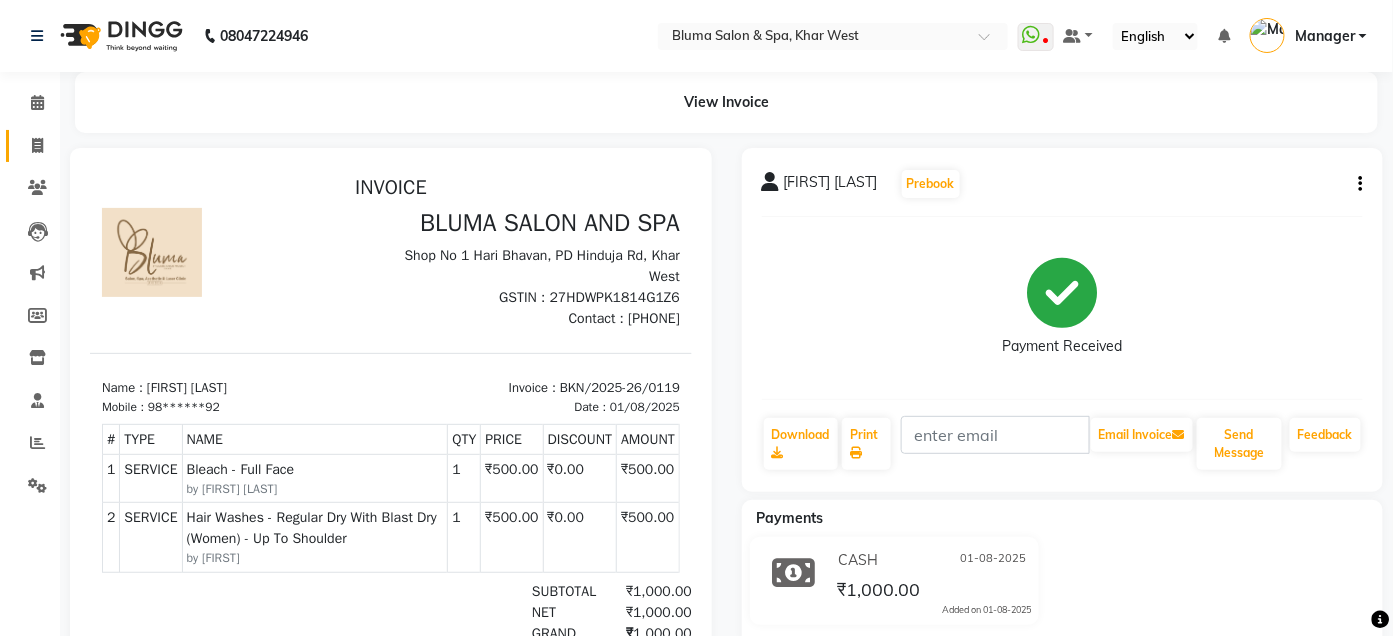 click 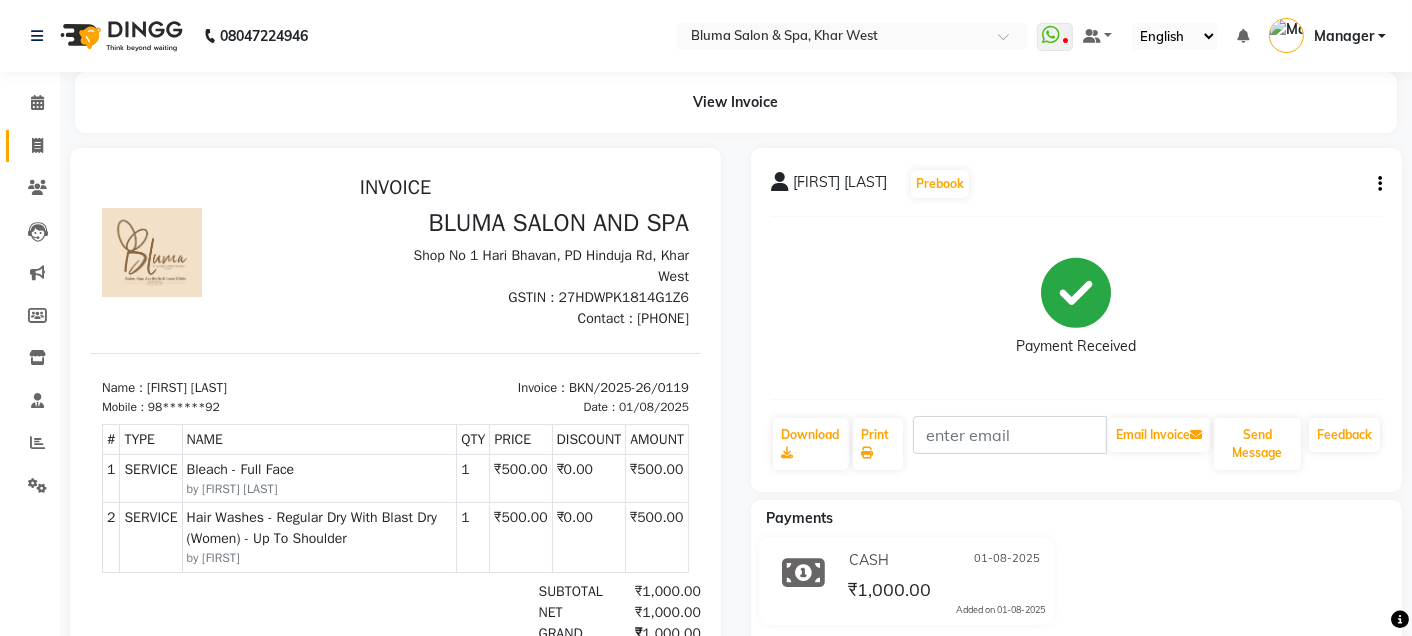select on "3653" 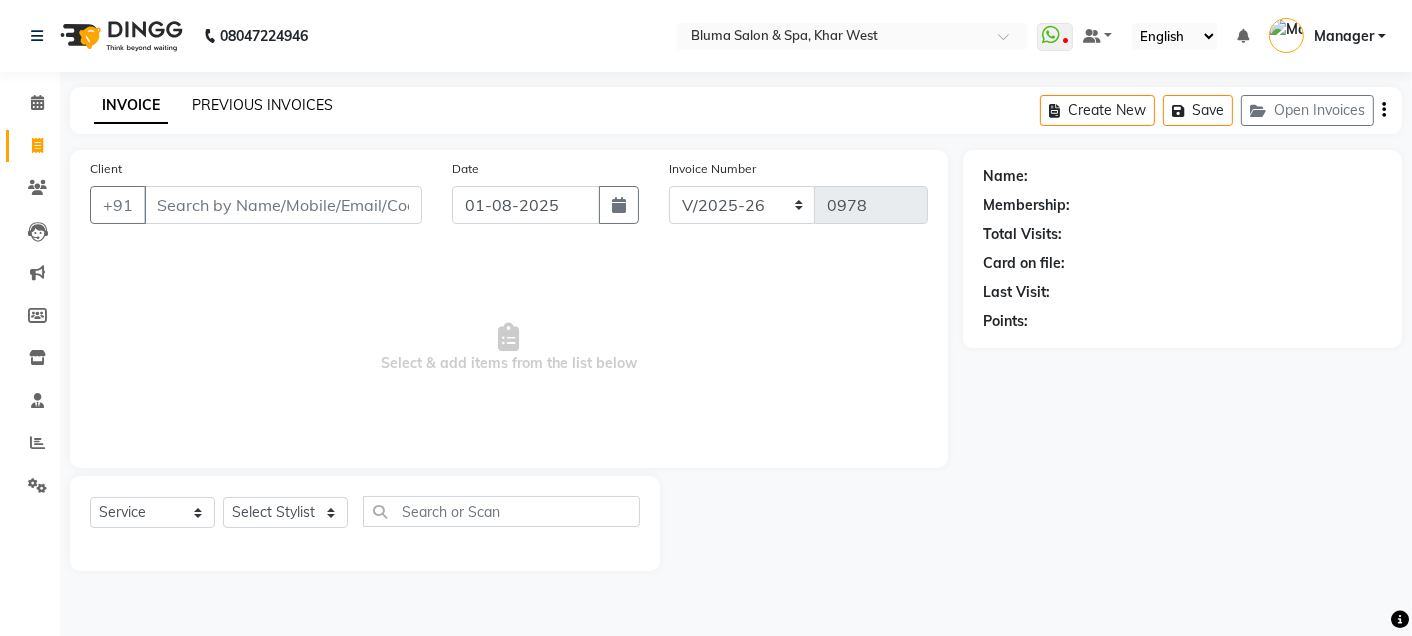 click on "PREVIOUS INVOICES" 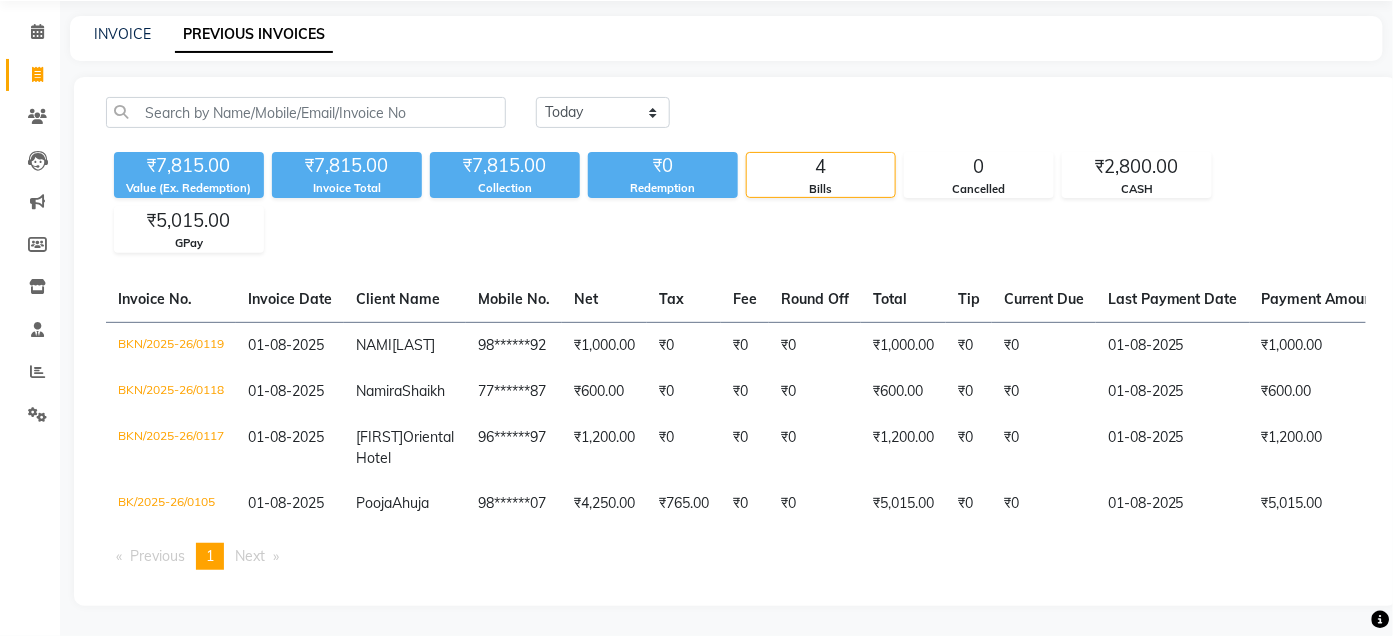 scroll, scrollTop: 0, scrollLeft: 0, axis: both 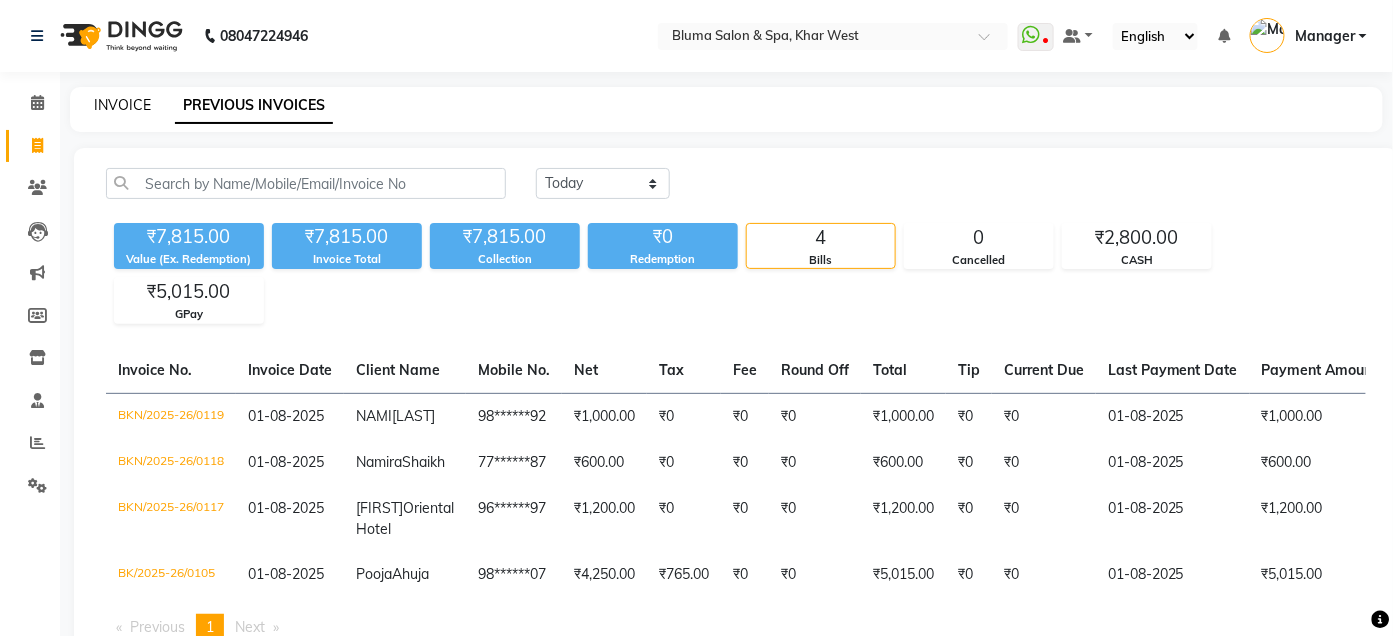 click on "INVOICE" 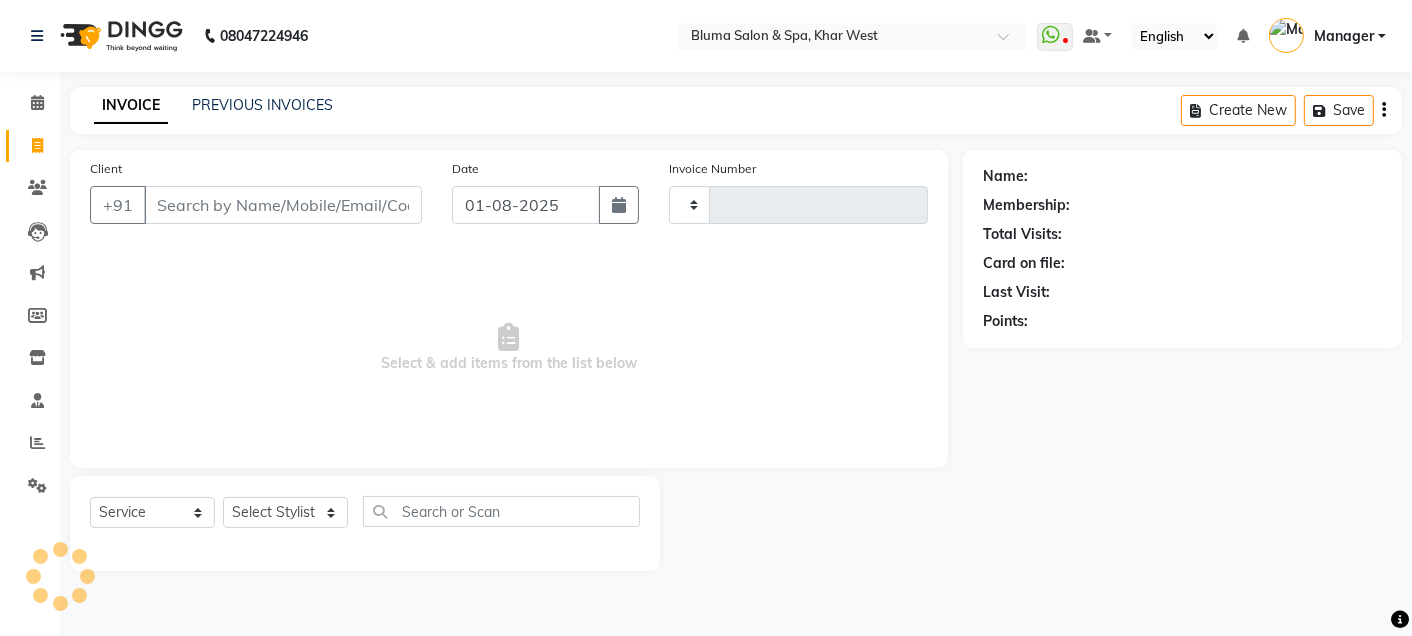 type on "0978" 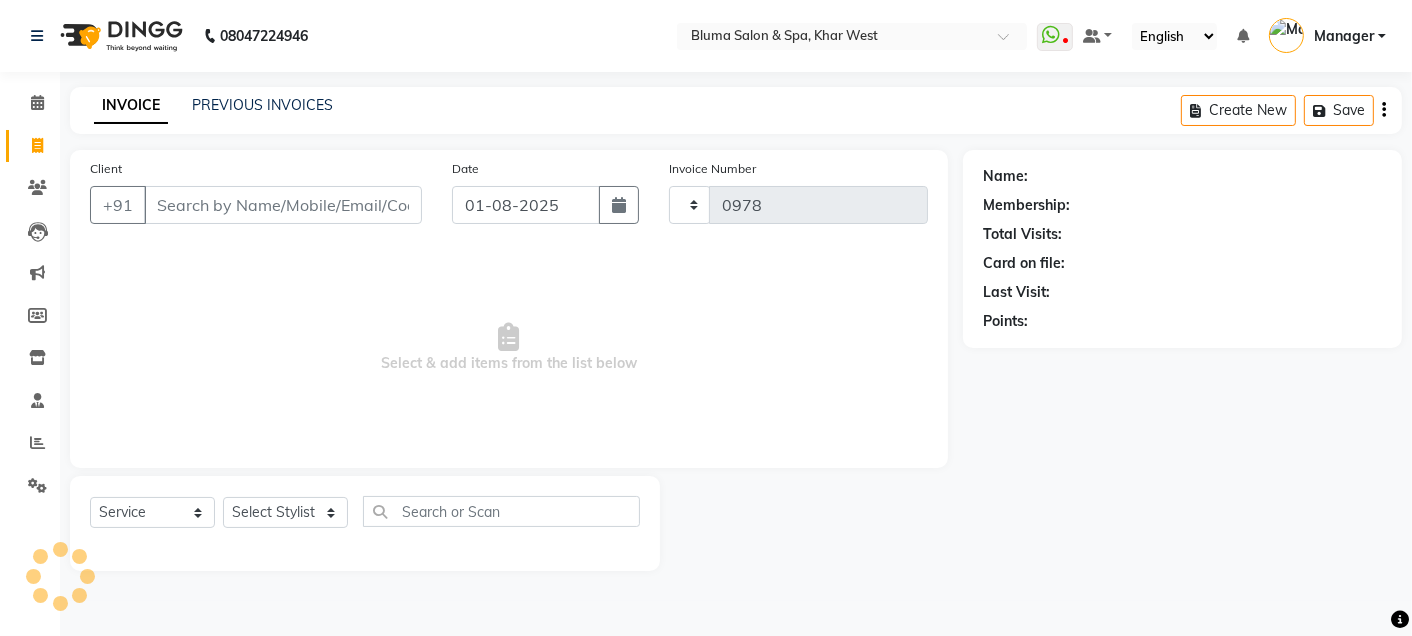select on "3653" 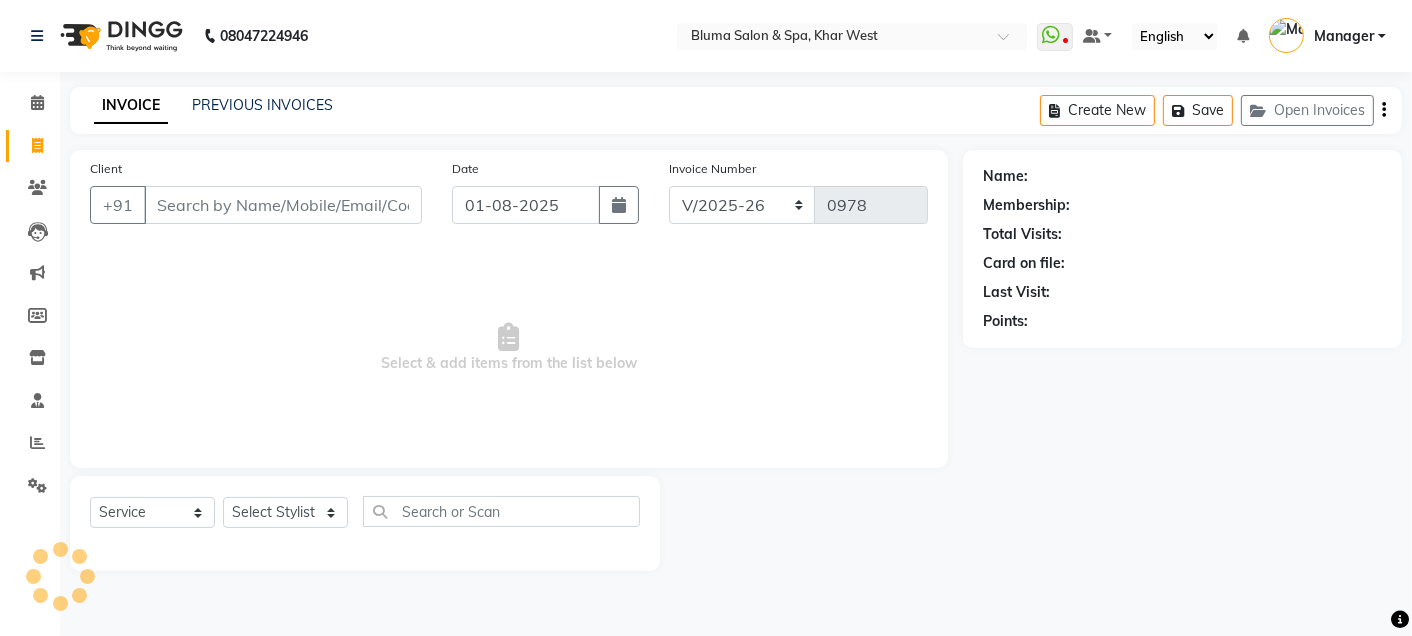 click on "Client" at bounding box center [283, 205] 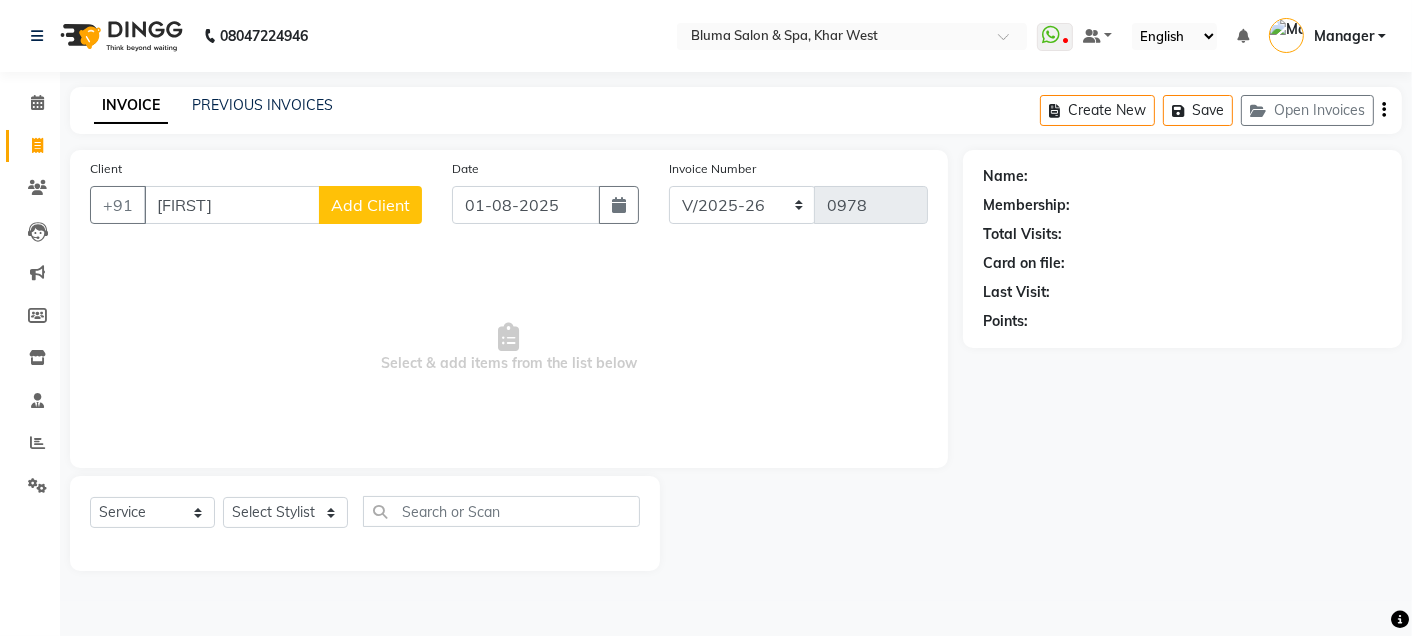 click on "[FIRST]" at bounding box center (232, 205) 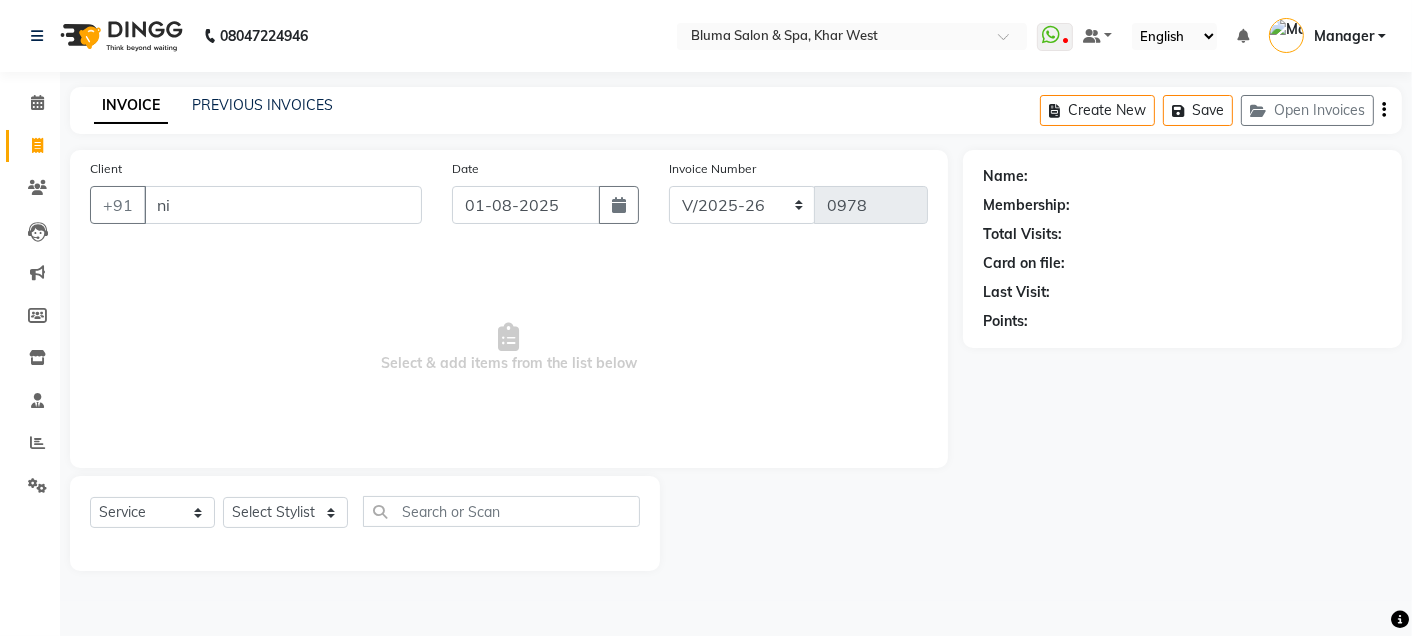 type on "n" 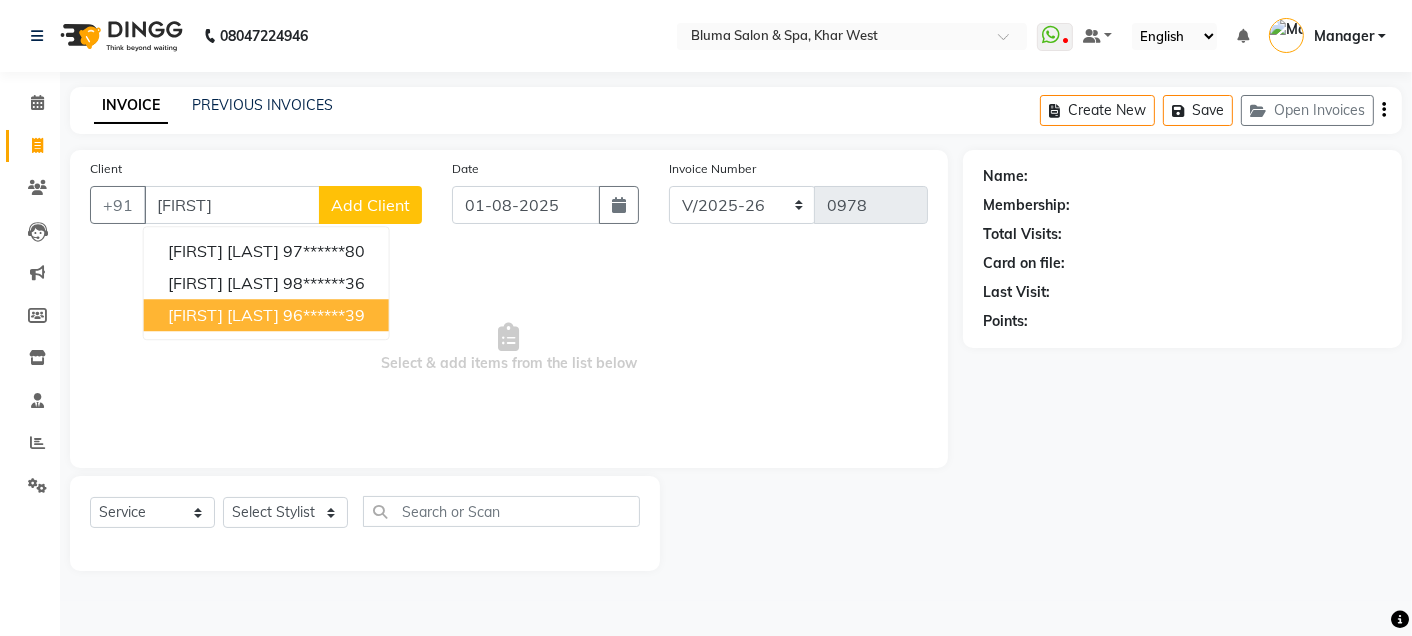 click on "96******39" at bounding box center (324, 315) 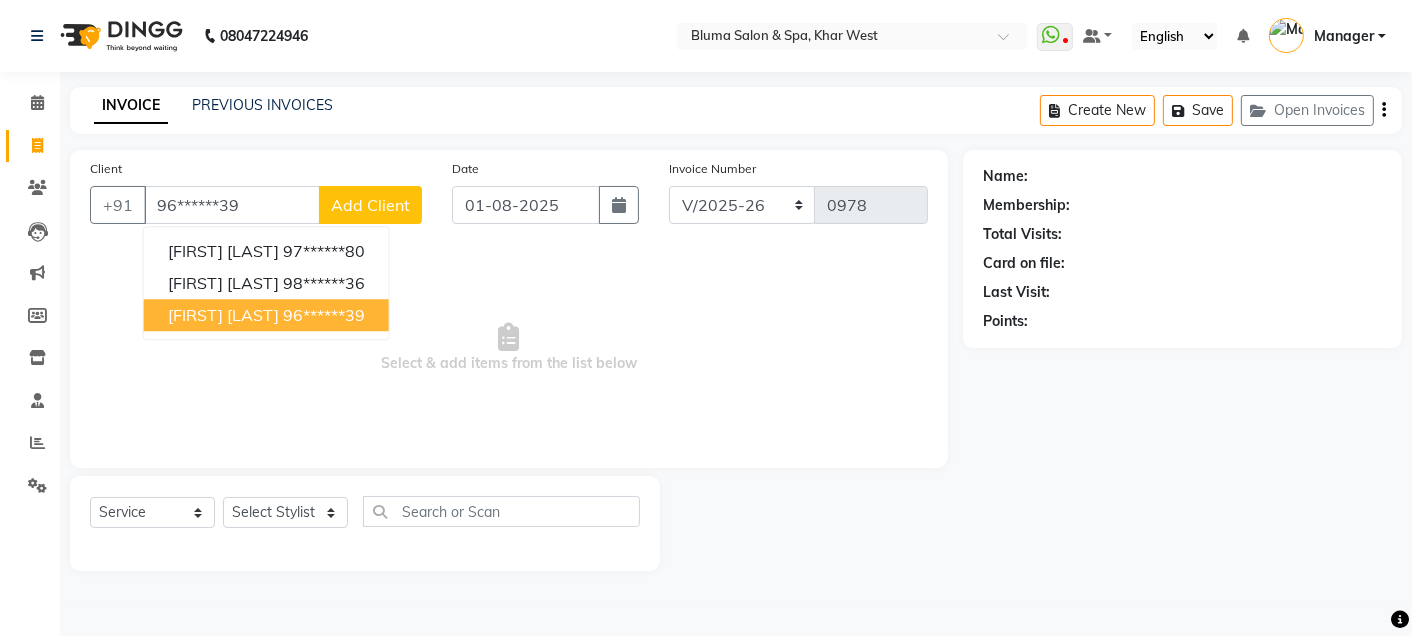type on "96******39" 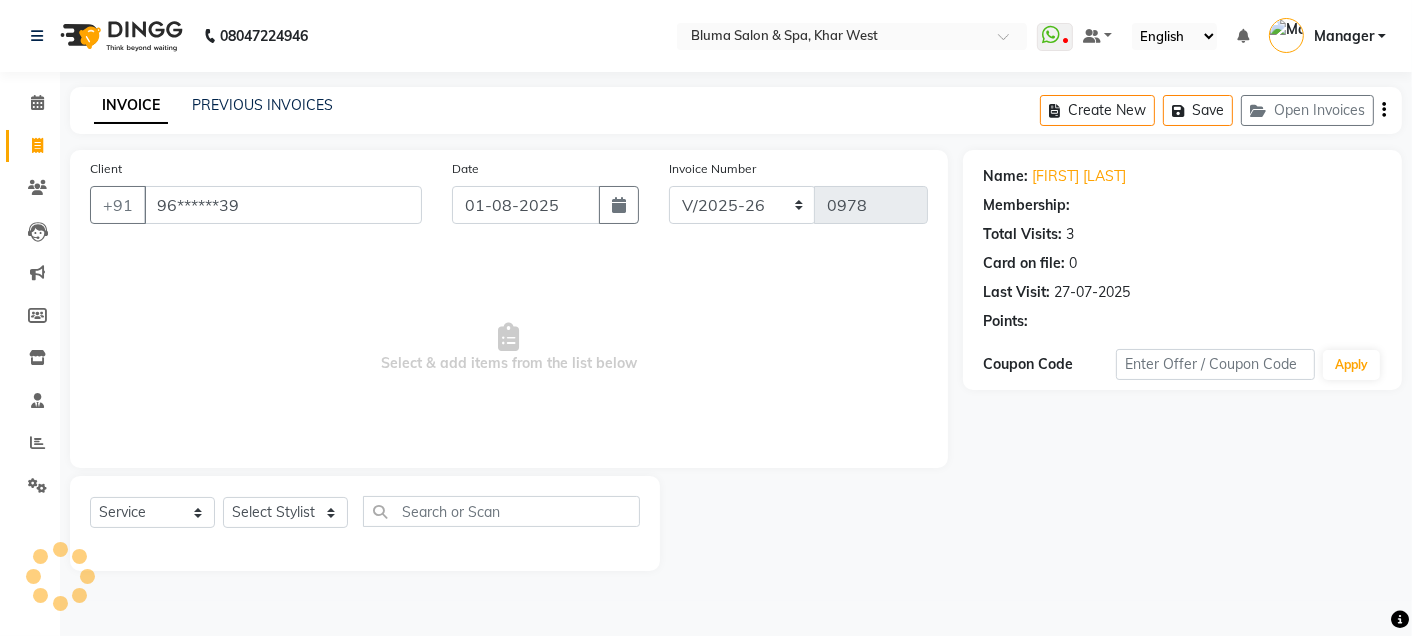 select on "1: Object" 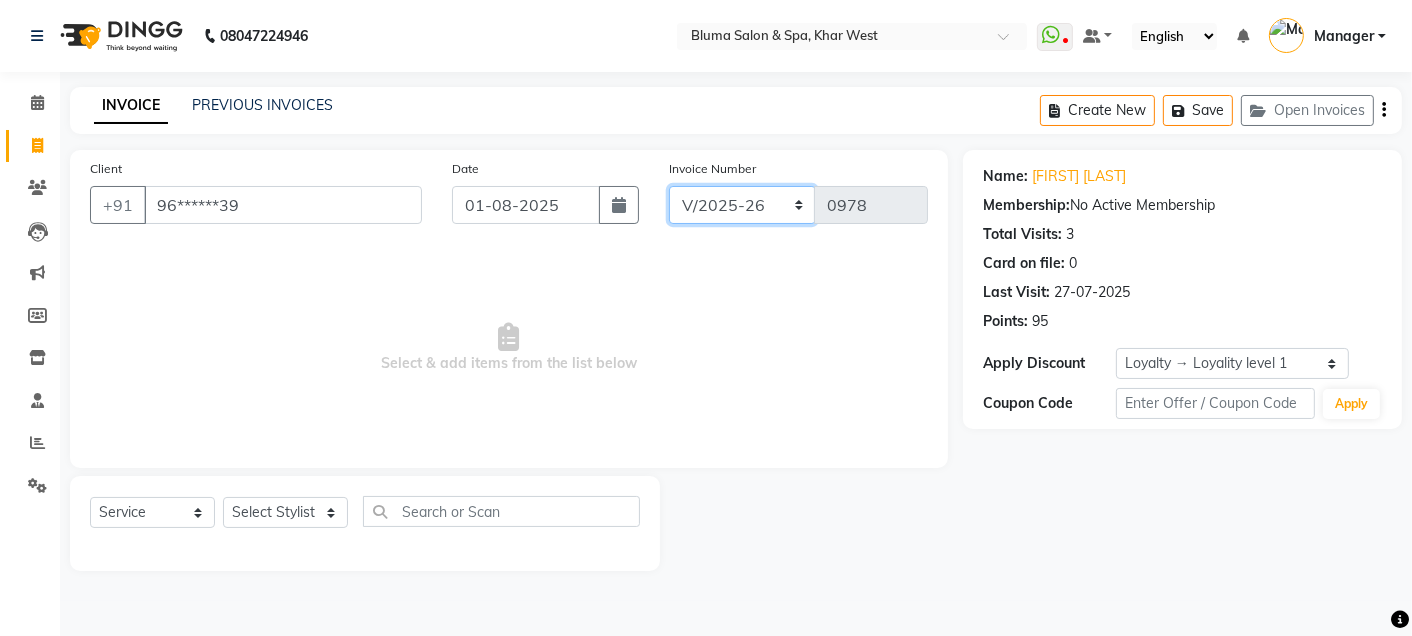 click on "ALN/2025-26 AL/2025-26 BKN/2025-26 BK/2025-26 V/2025 V/2025-26" 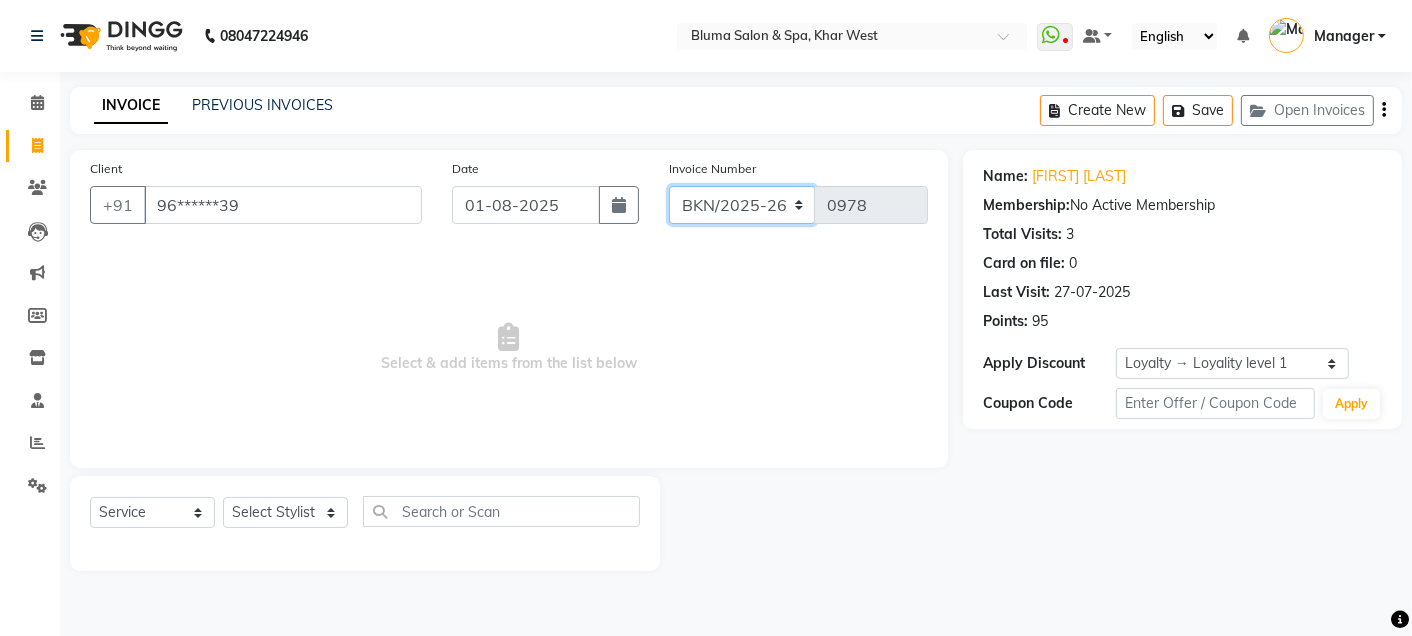 click on "ALN/2025-26 AL/2025-26 BKN/2025-26 BK/2025-26 V/2025 V/2025-26" 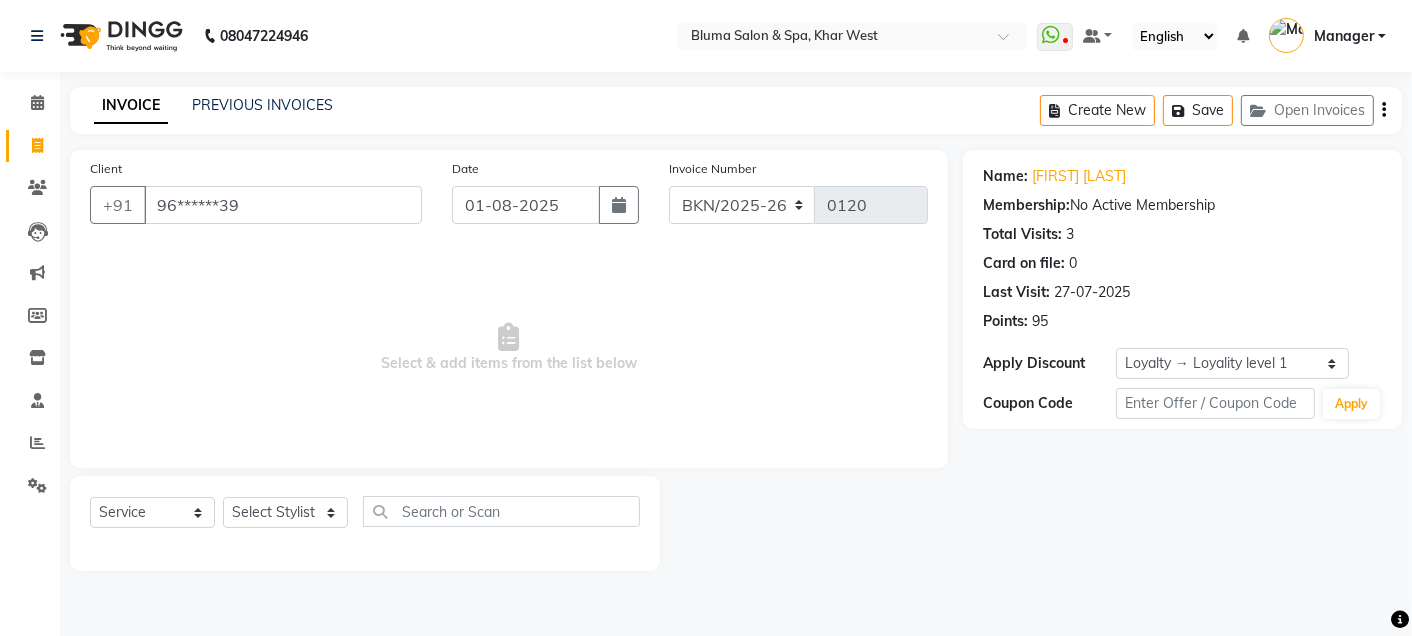 click on "Create New   Save   Open Invoices" 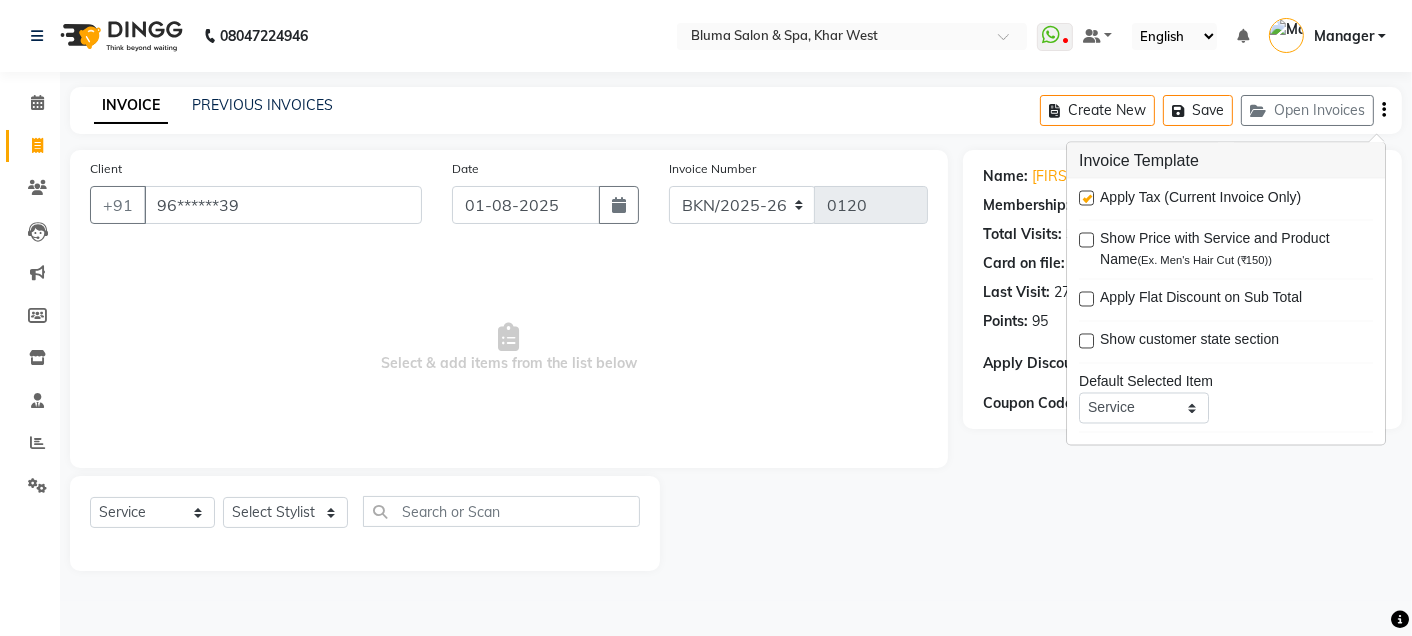 click at bounding box center (1086, 198) 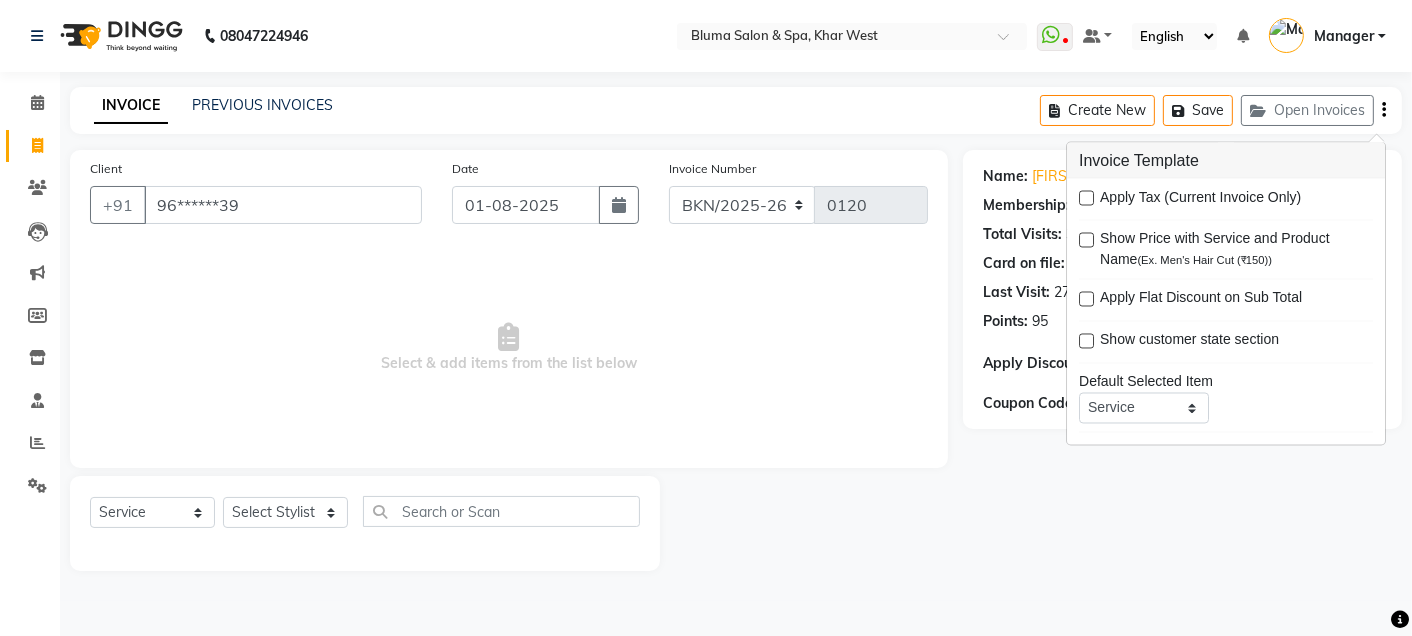 click on "Select & add items from the list below" at bounding box center (509, 348) 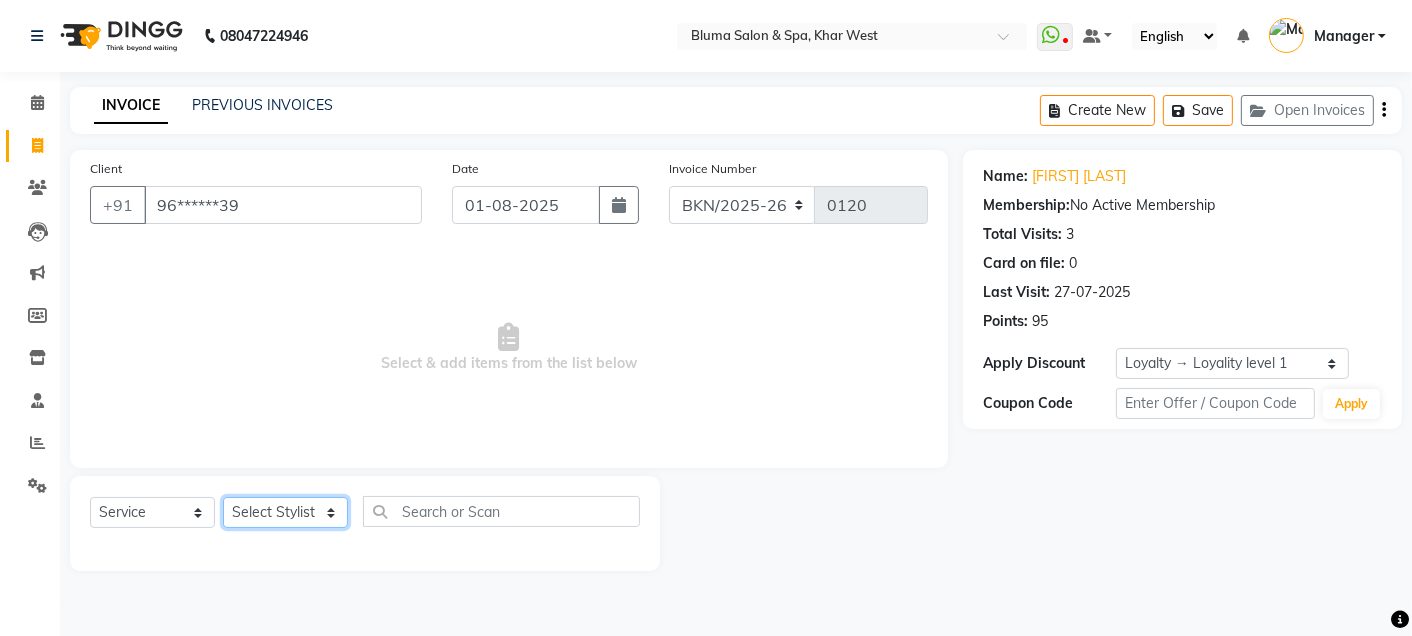 click on "Select Stylist Admin Ajay saroj Alan Athan  DR Prince Varde Manager milind Nasir  PAM parvati gupta  pooja loke Rahul rahul thakur rajesh patel sonali yogita" 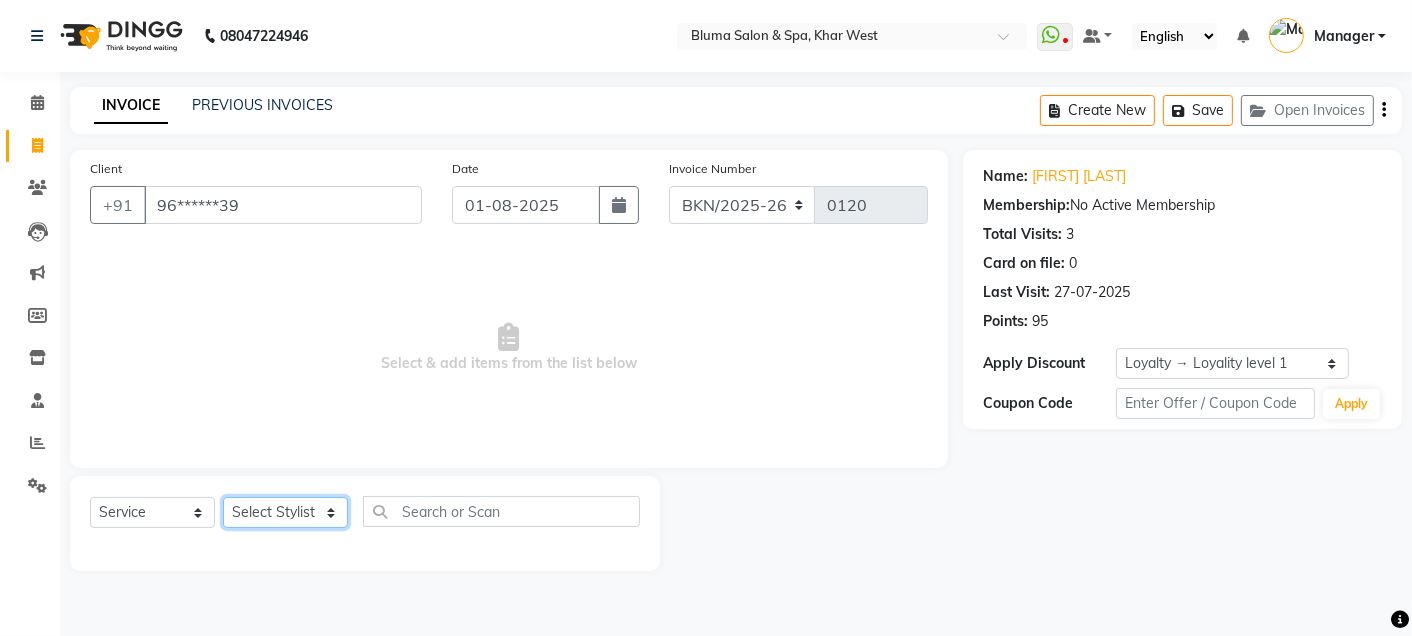 select on "85199" 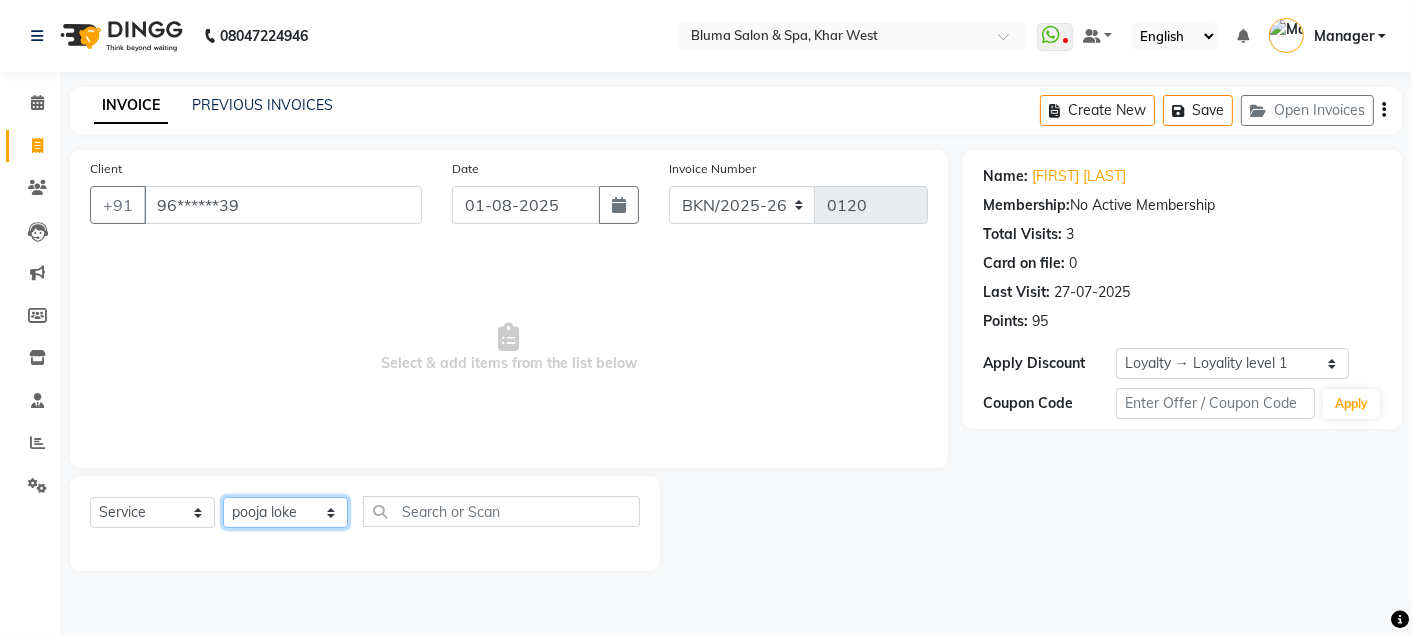 click on "Select Stylist Admin Ajay saroj Alan Athan  DR Prince Varde Manager milind Nasir  PAM parvati gupta  pooja loke Rahul rahul thakur rajesh patel sonali yogita" 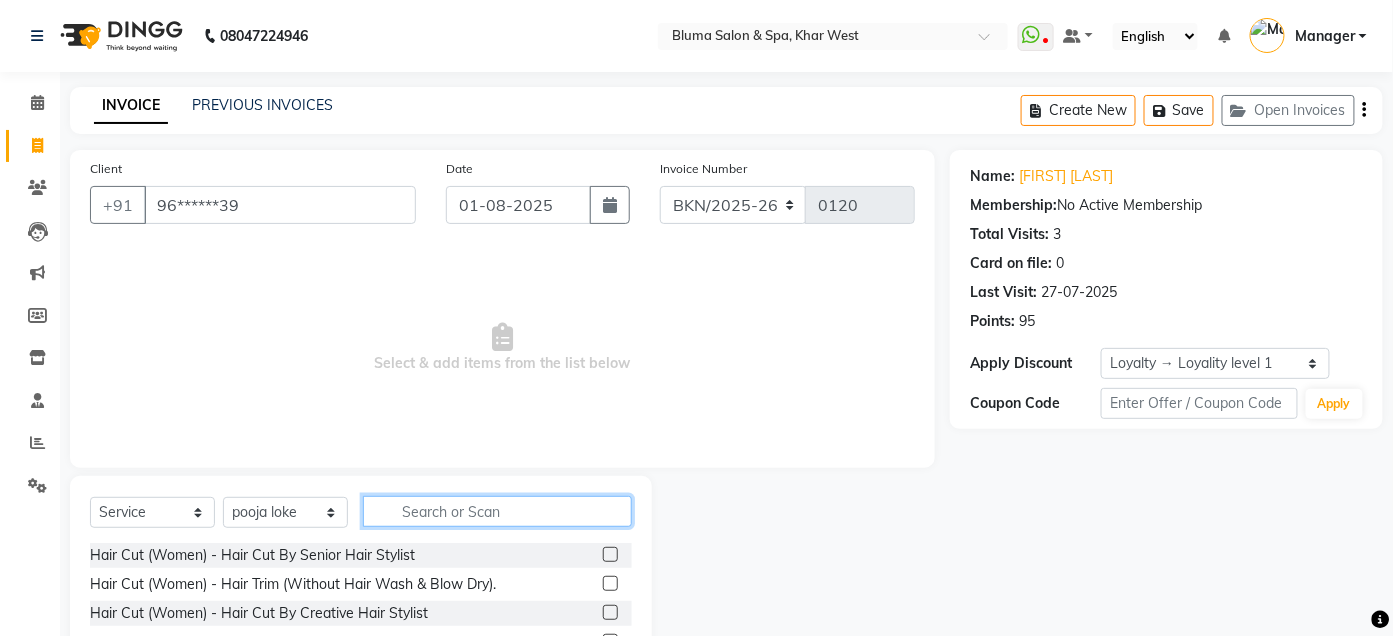 click 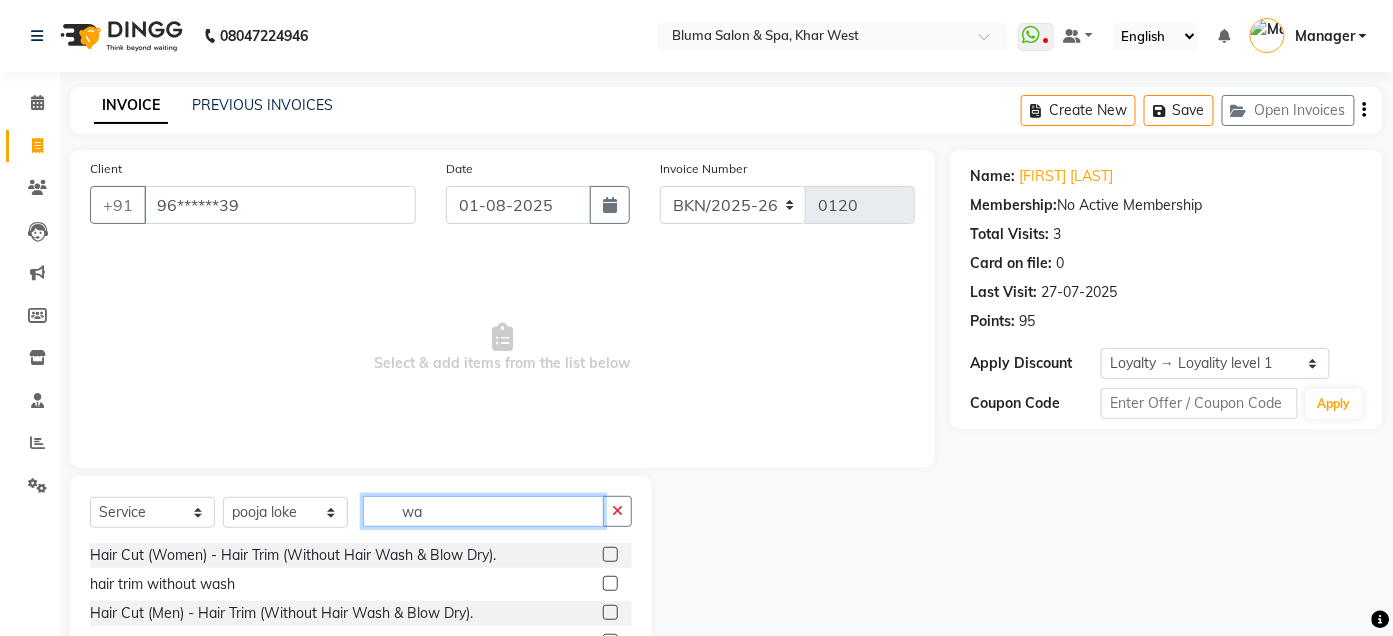 type on "w" 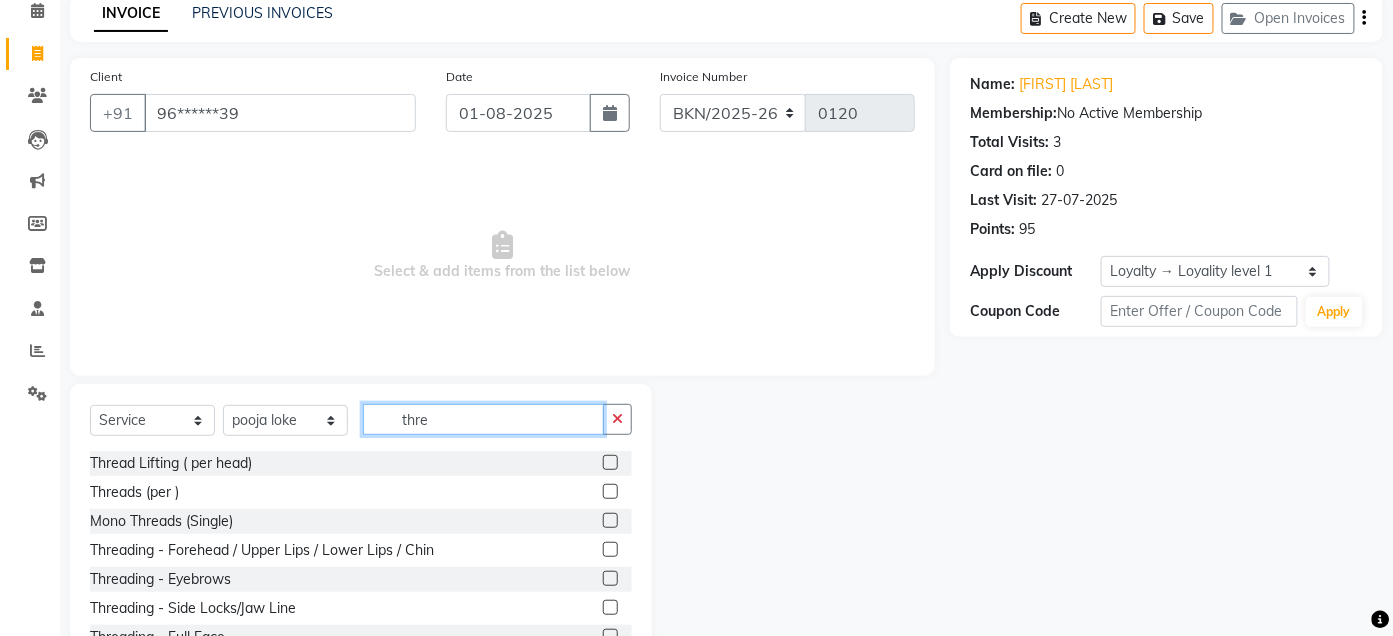 scroll, scrollTop: 94, scrollLeft: 0, axis: vertical 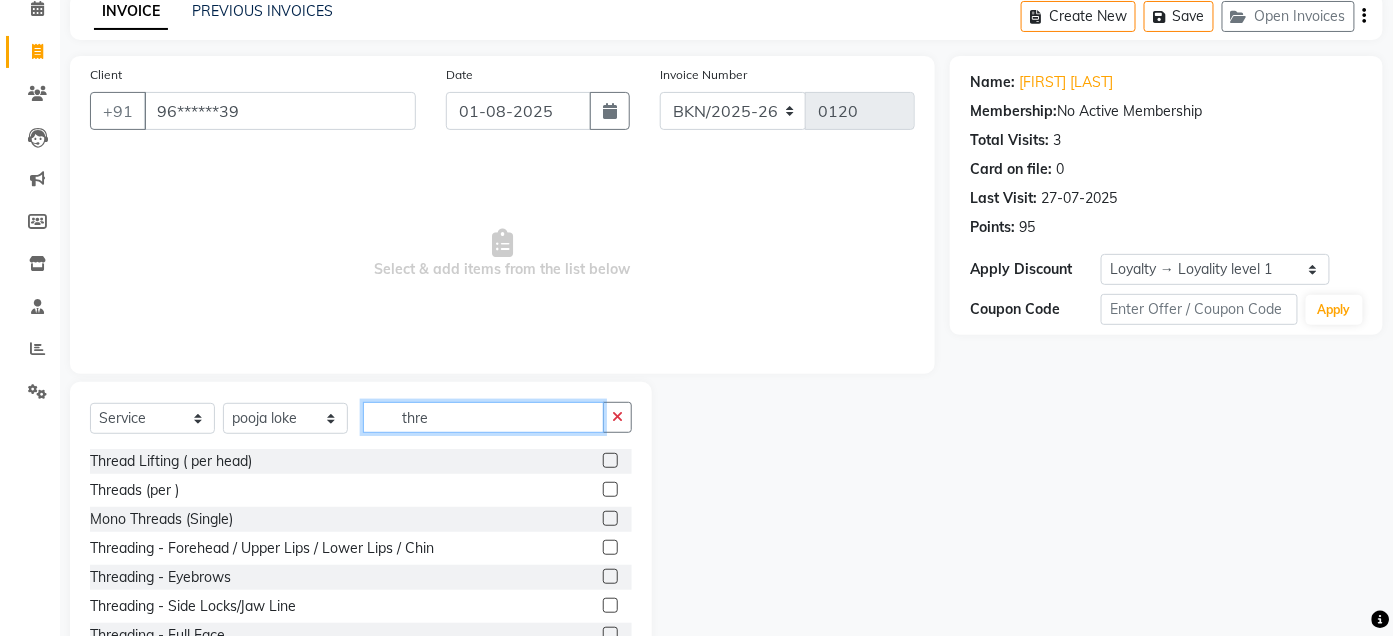 type on "thre" 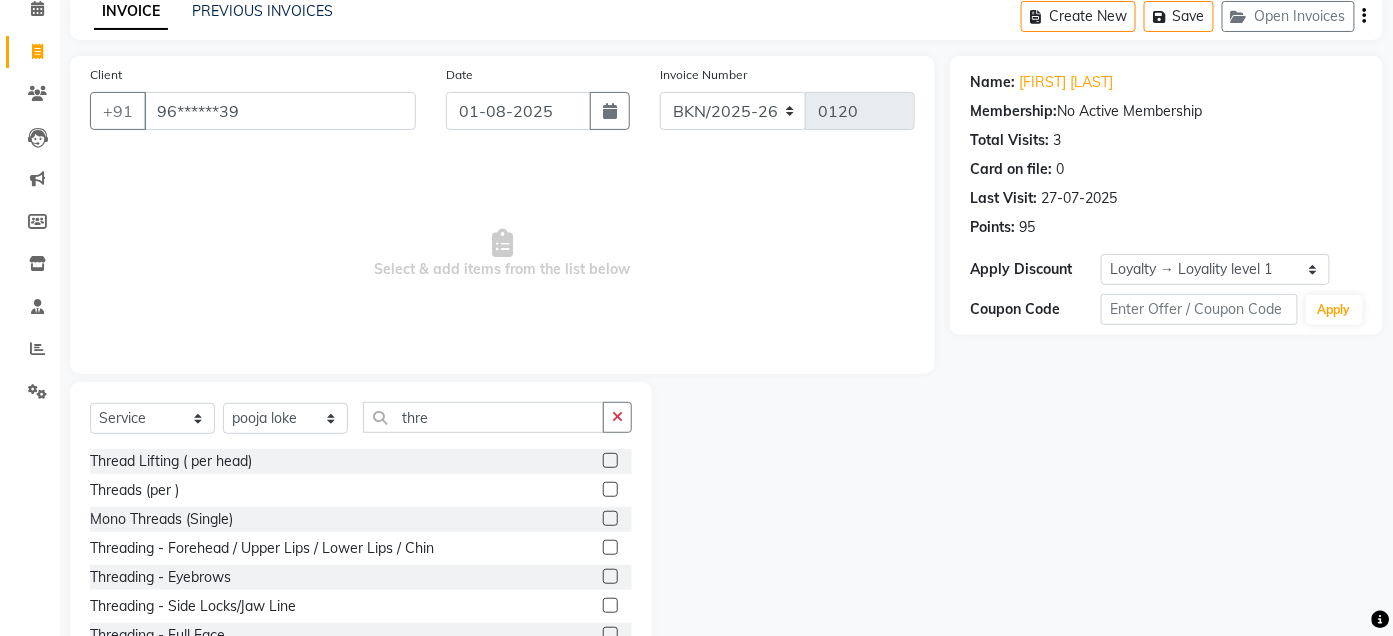 click on "Threading  - Forehead / Upper Lips / Lower Lips / Chin" 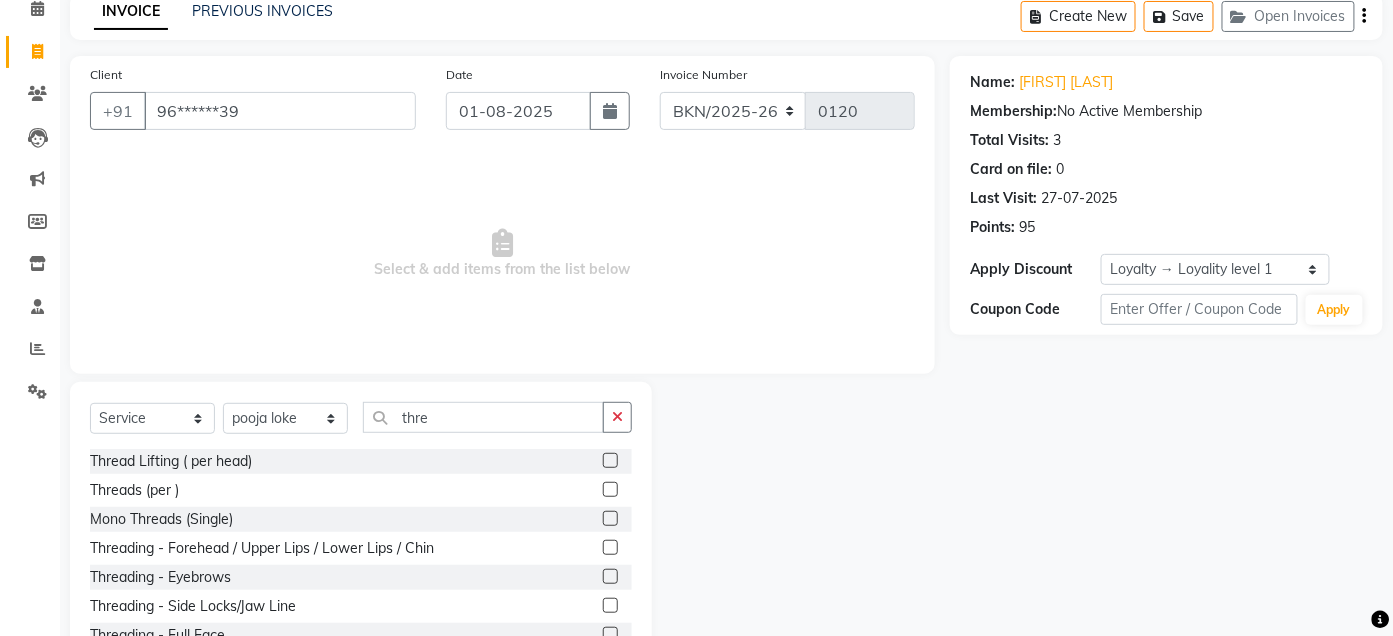 click 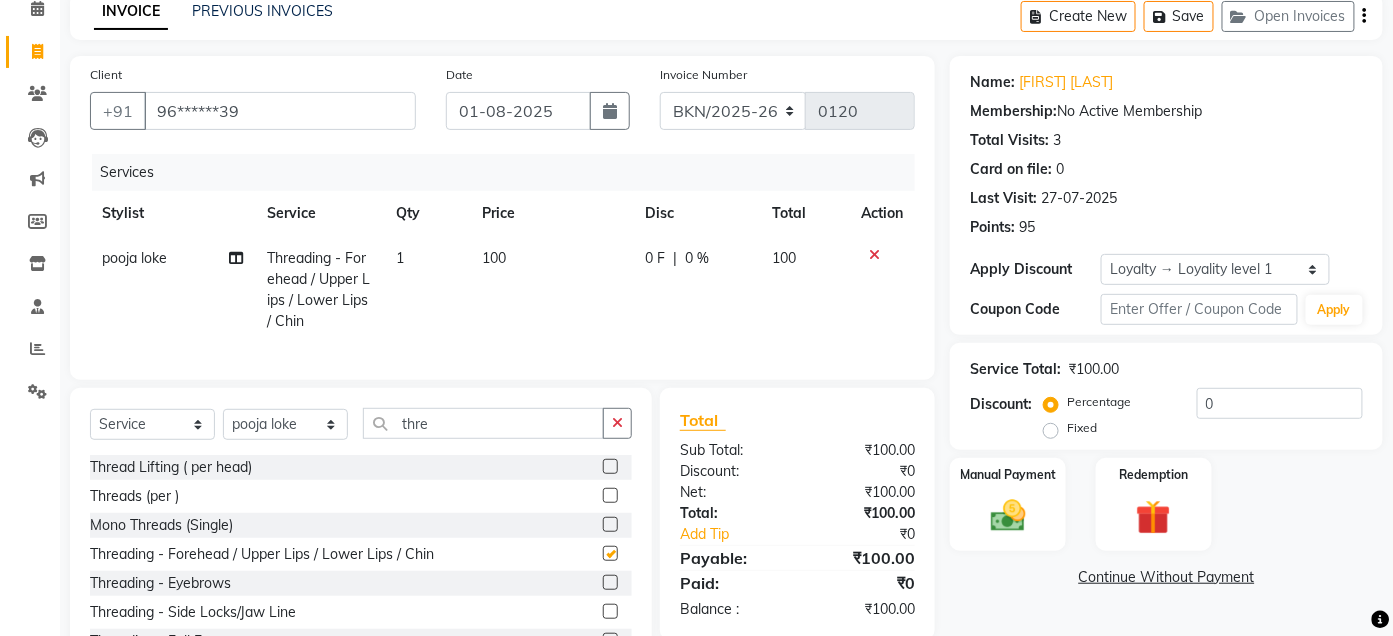 checkbox on "false" 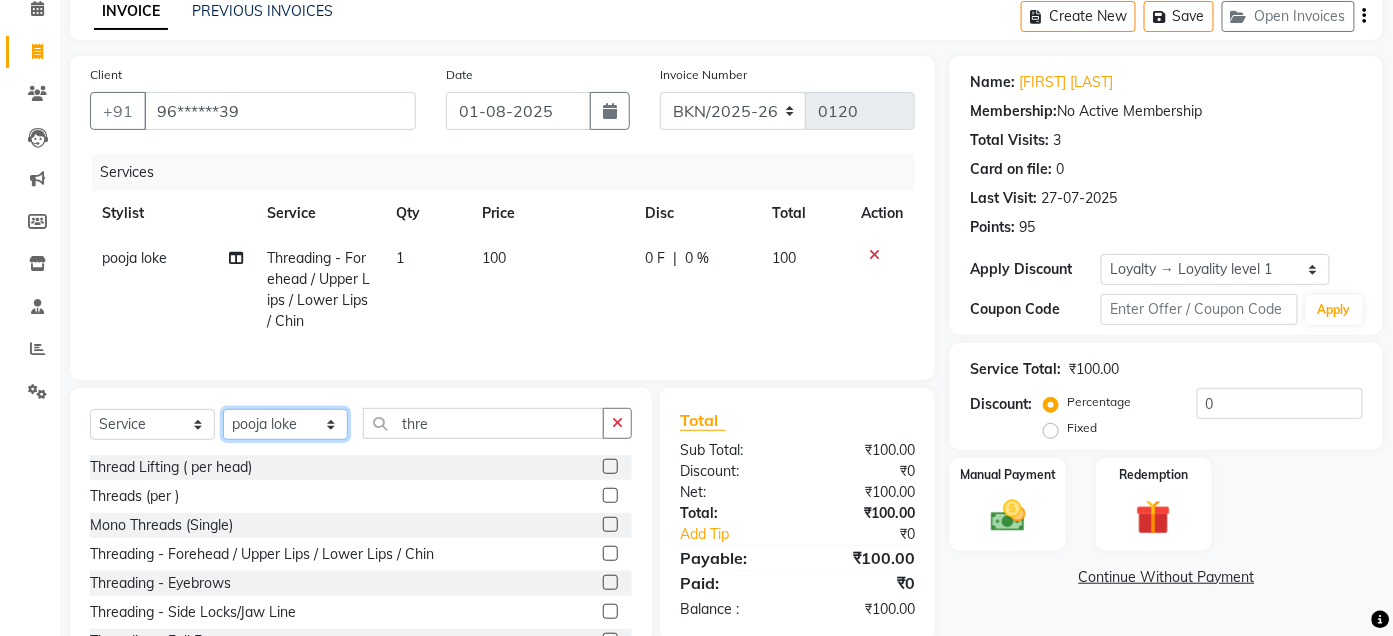 click on "Select Stylist Admin Ajay saroj Alan Athan  DR Prince Varde Manager milind Nasir  PAM parvati gupta  pooja loke Rahul rahul thakur rajesh patel sonali yogita" 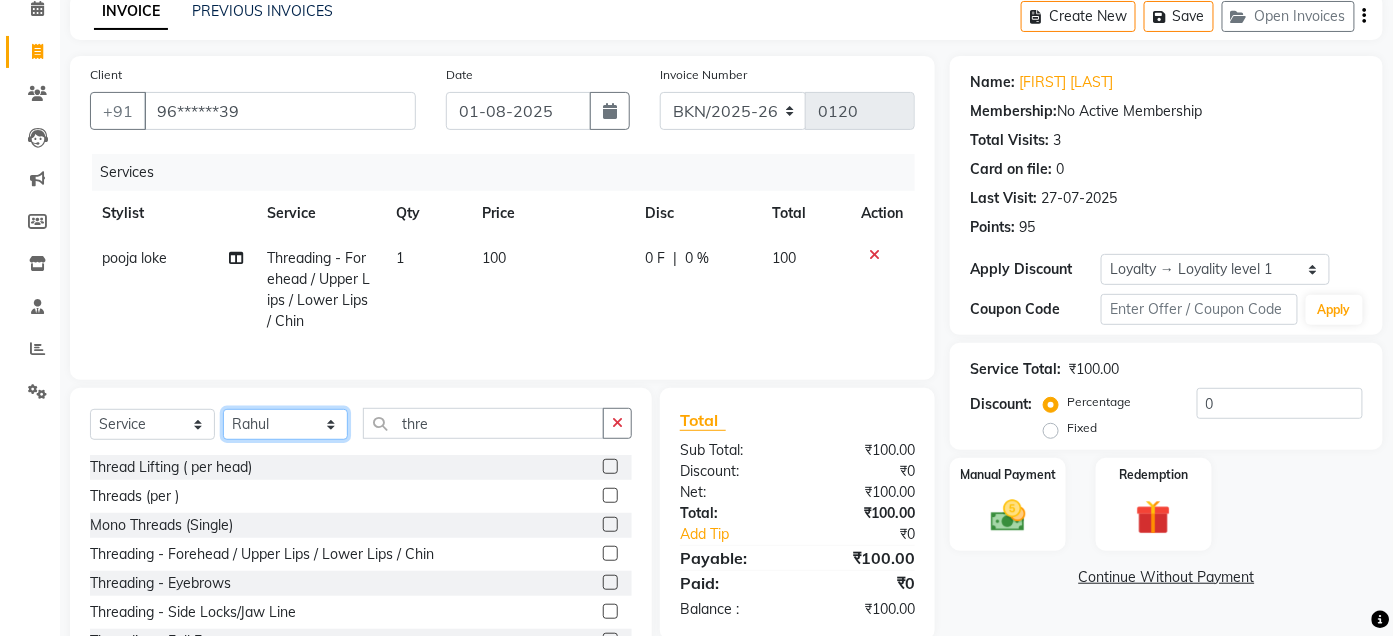 click on "Select Stylist Admin Ajay saroj Alan Athan  DR Prince Varde Manager milind Nasir  PAM parvati gupta  pooja loke Rahul rahul thakur rajesh patel sonali yogita" 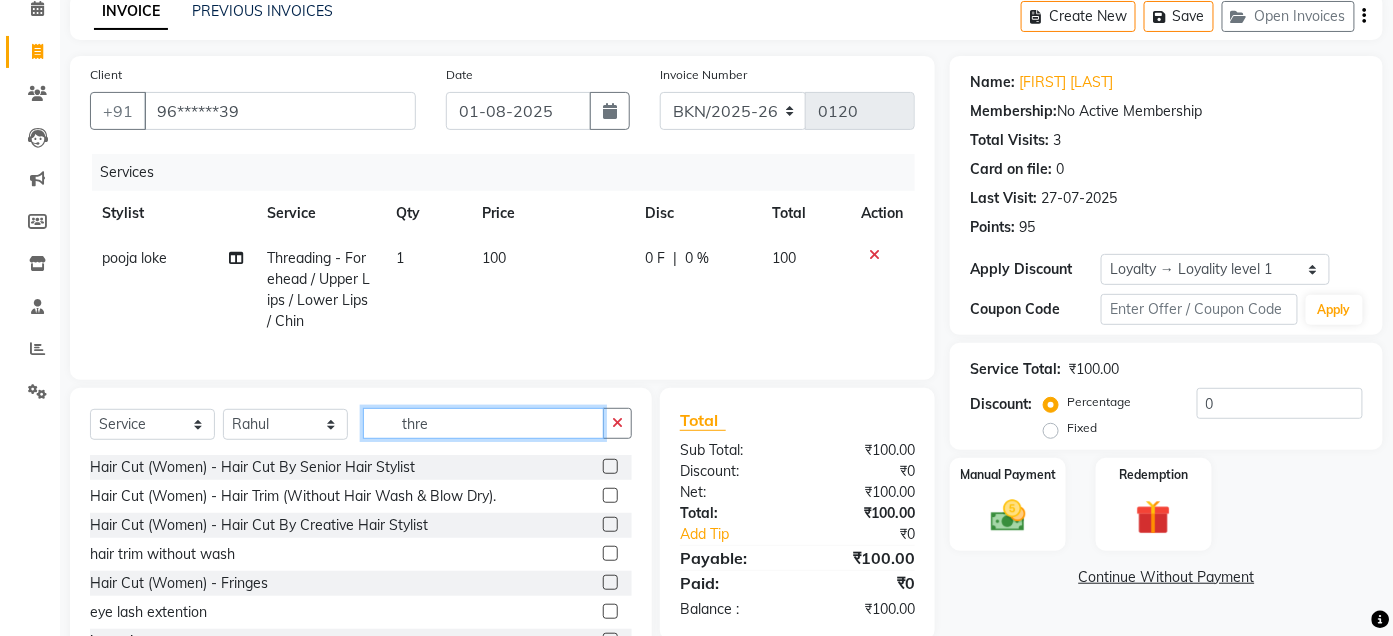 click on "thre" 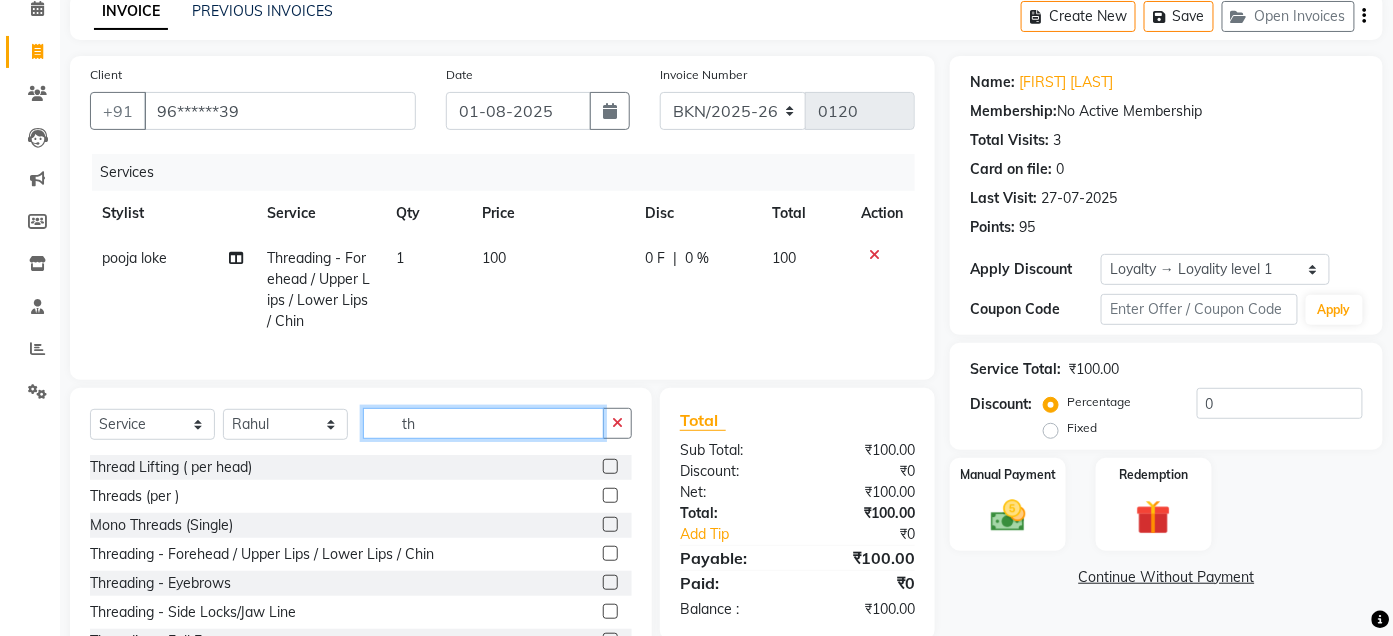 type on "t" 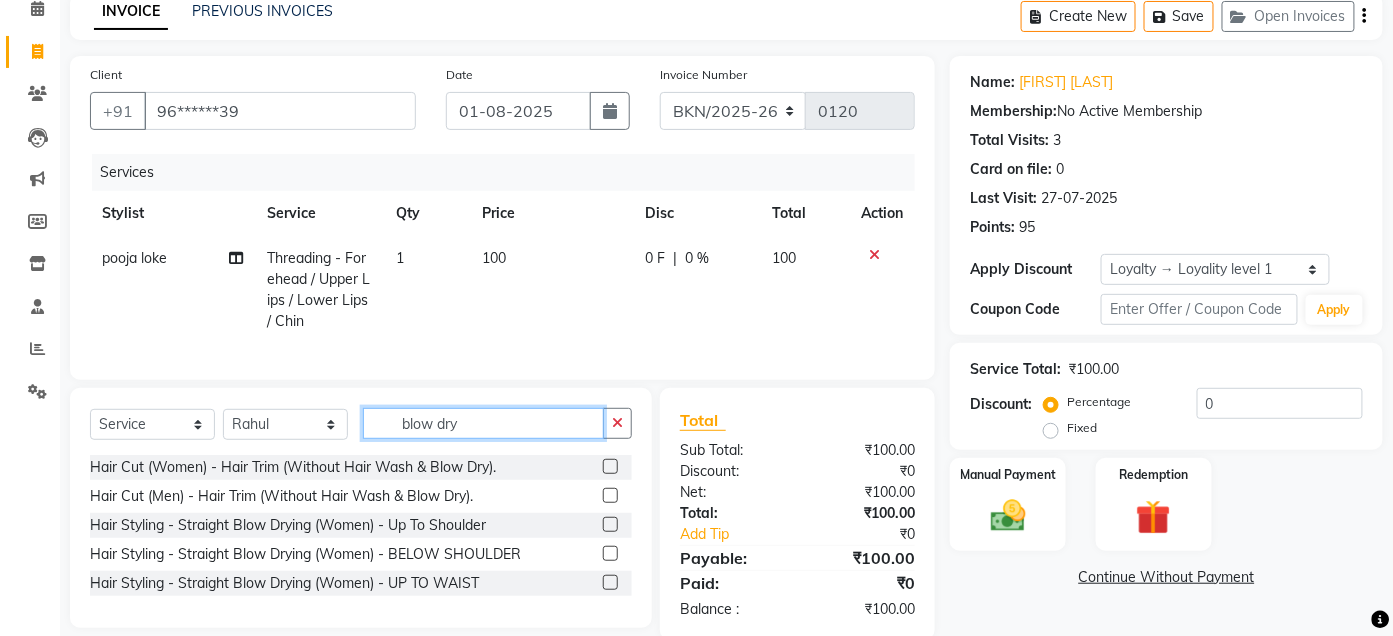 type on "blow dry" 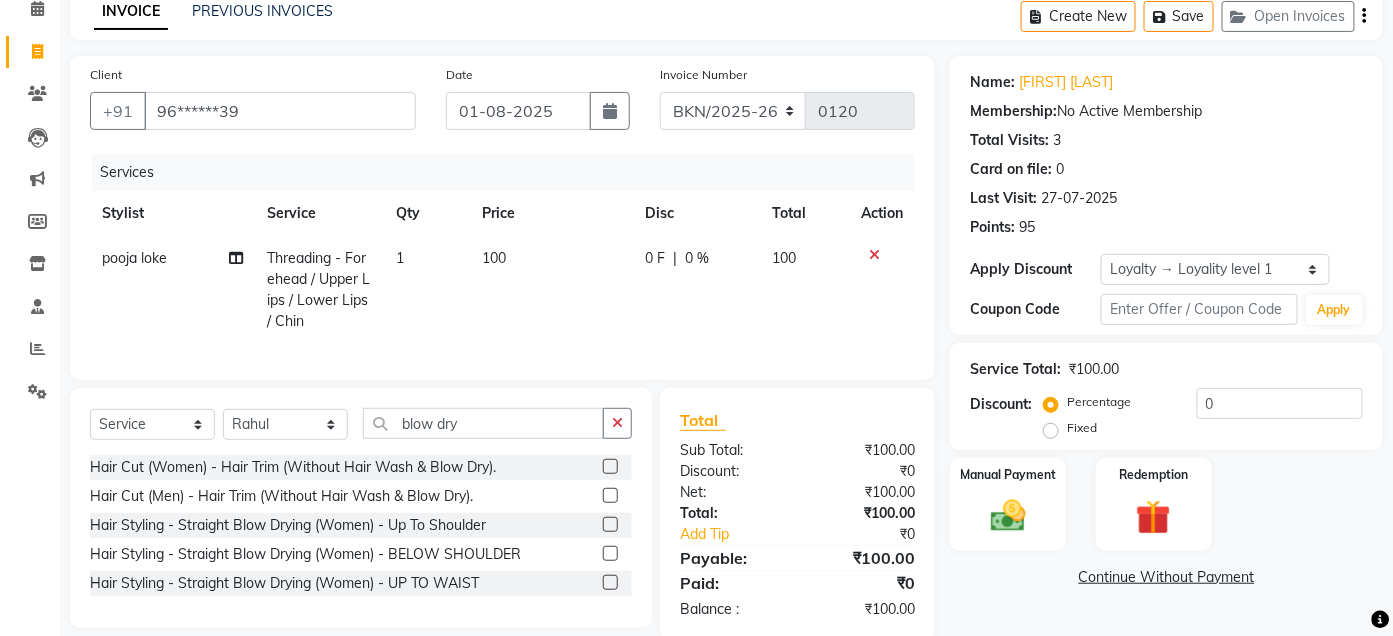 click 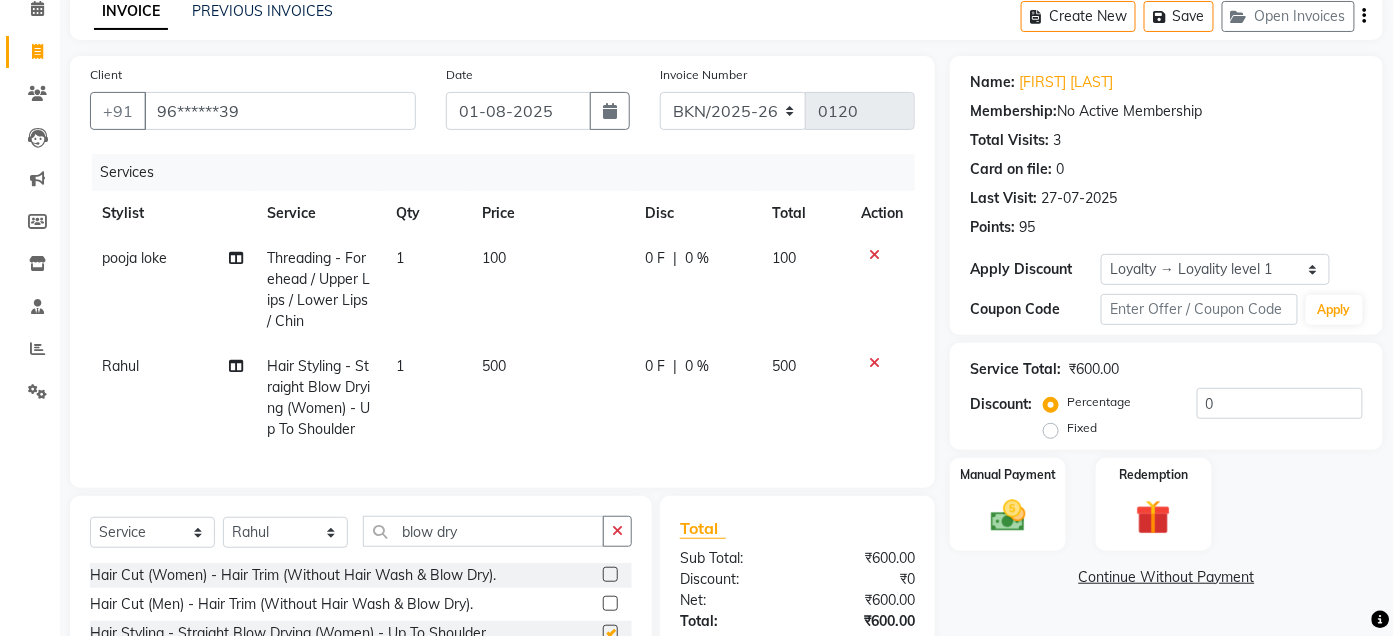 checkbox on "false" 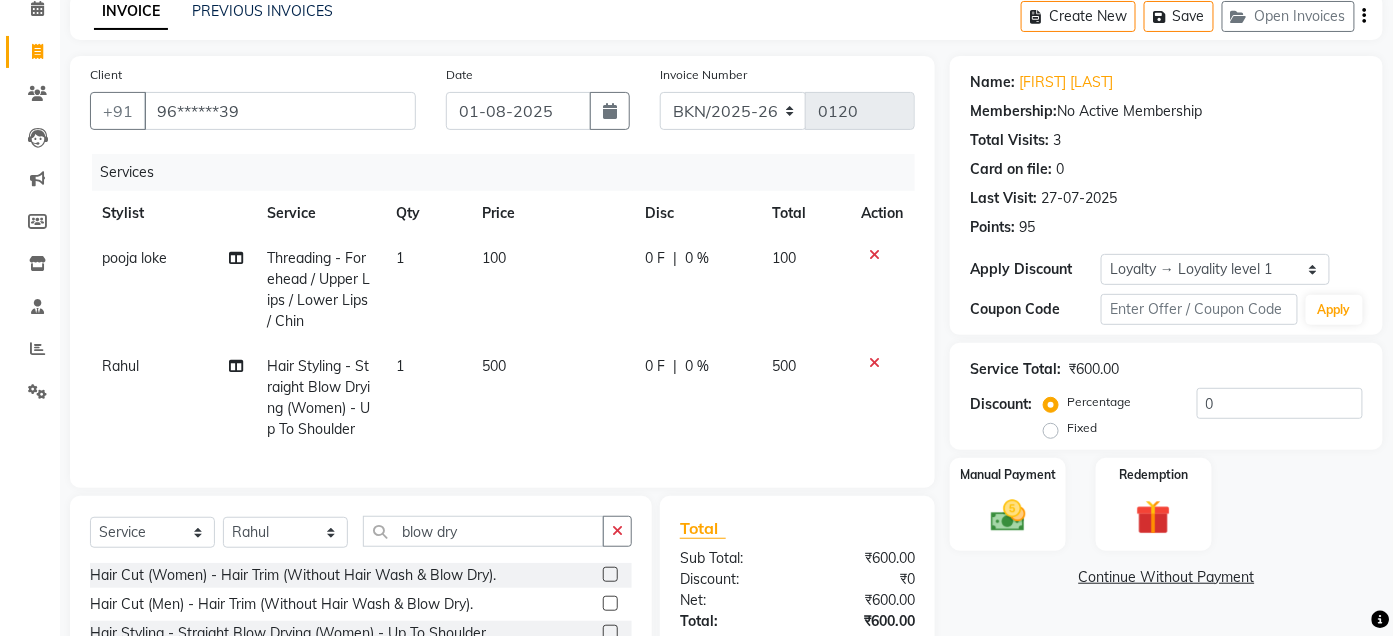 scroll, scrollTop: 254, scrollLeft: 0, axis: vertical 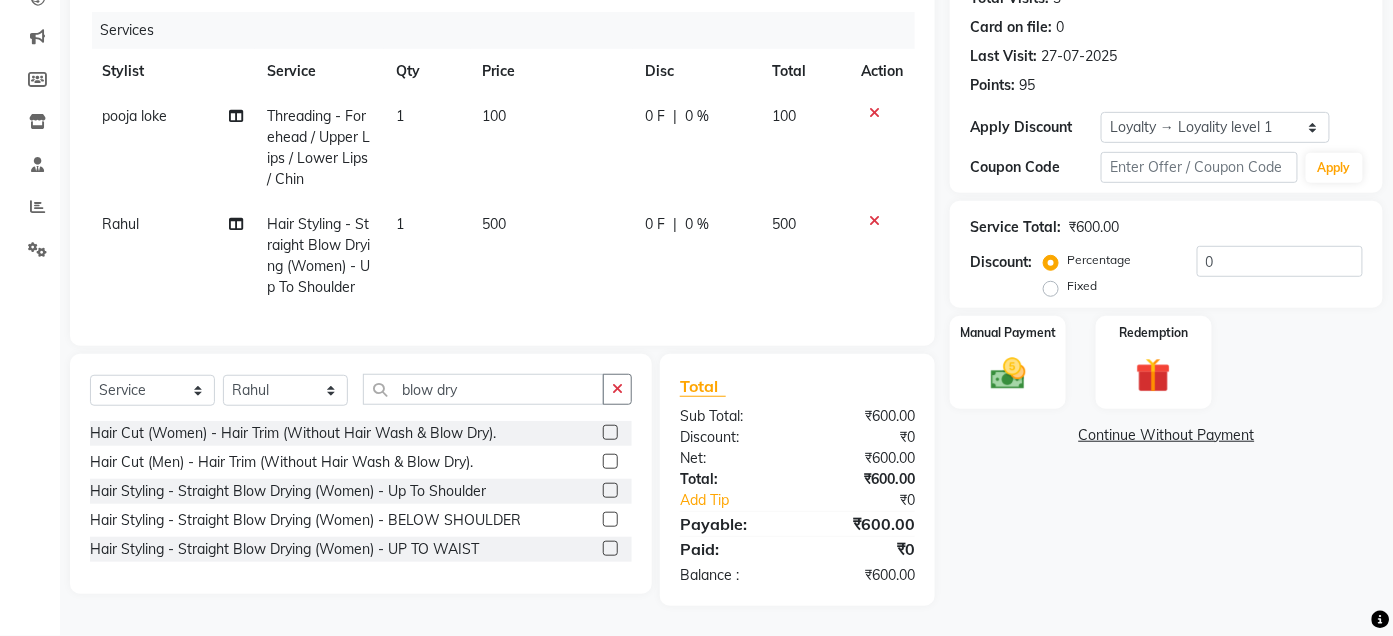 click 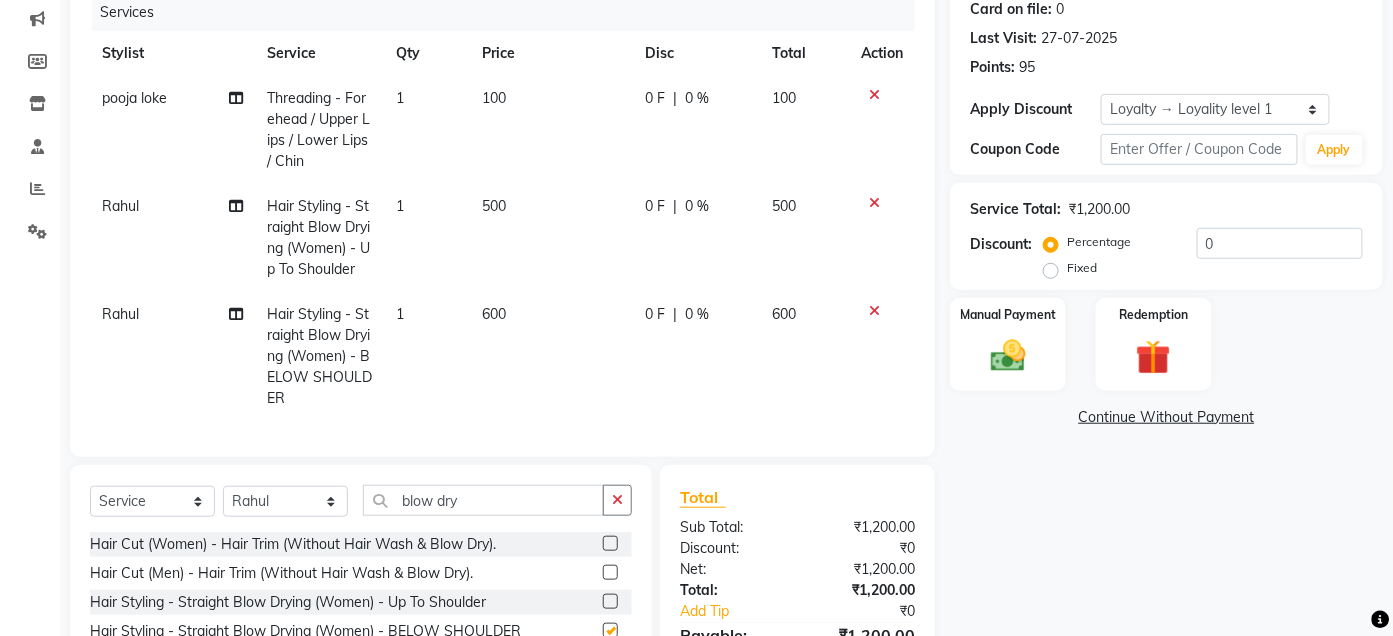 checkbox on "false" 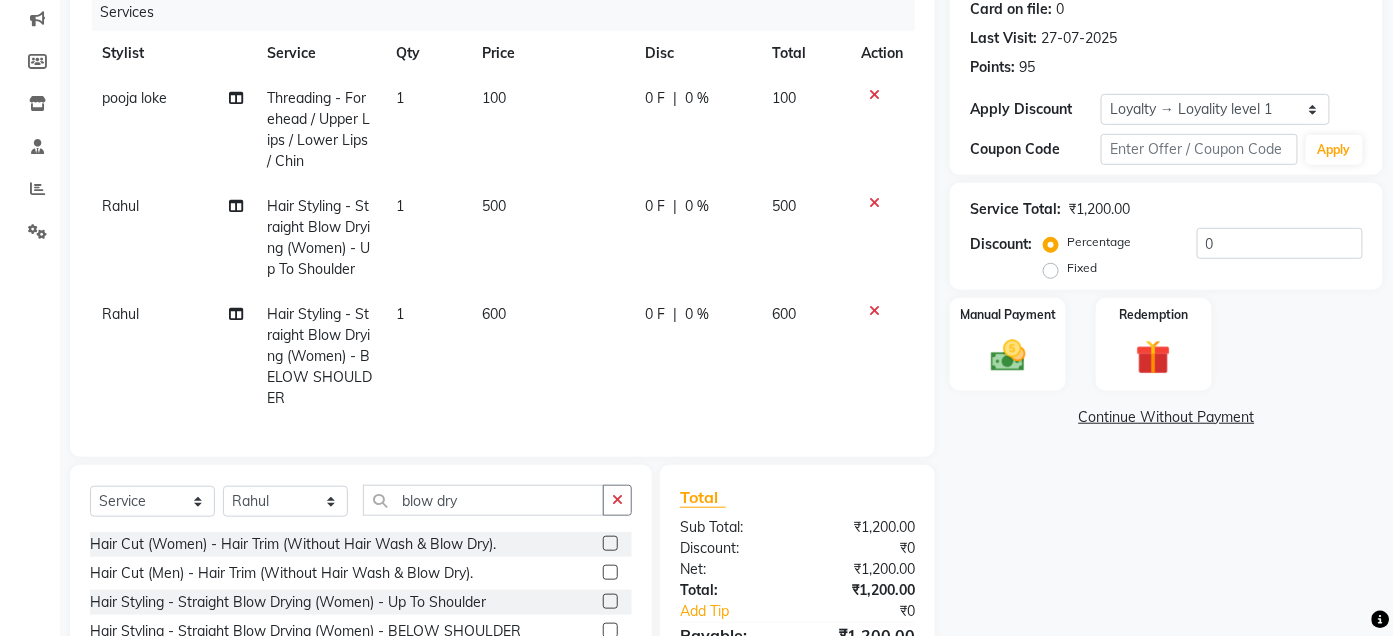 click 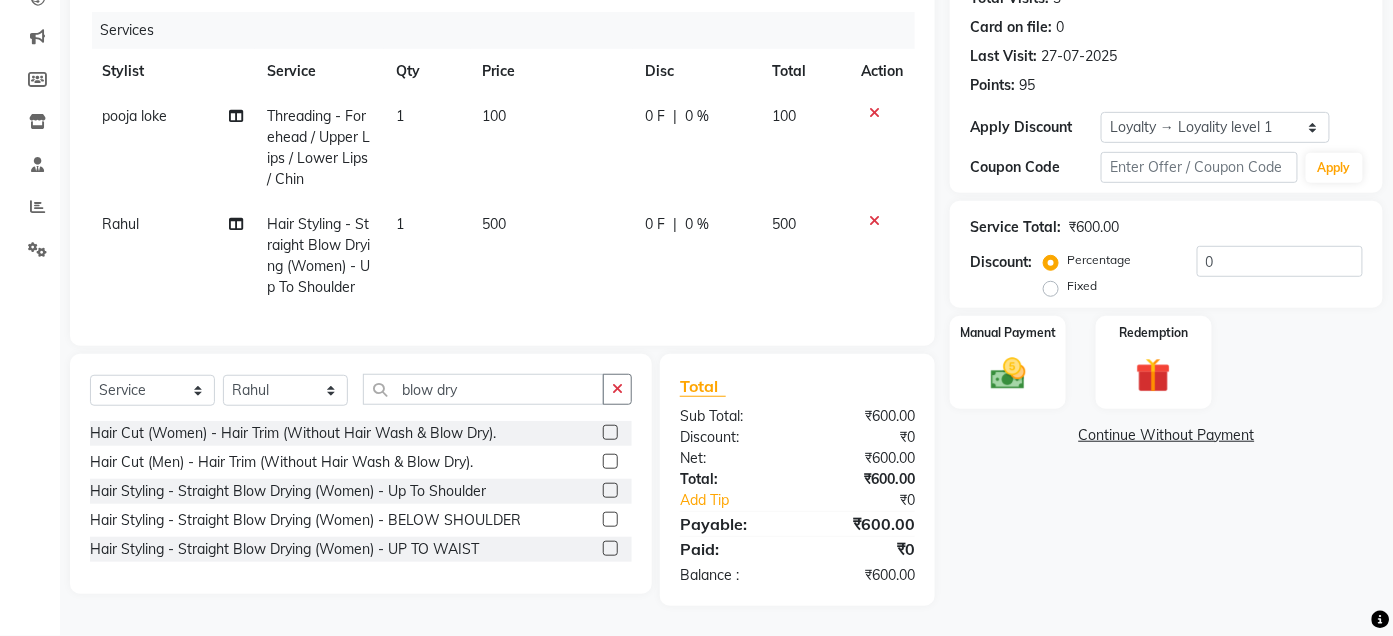 click 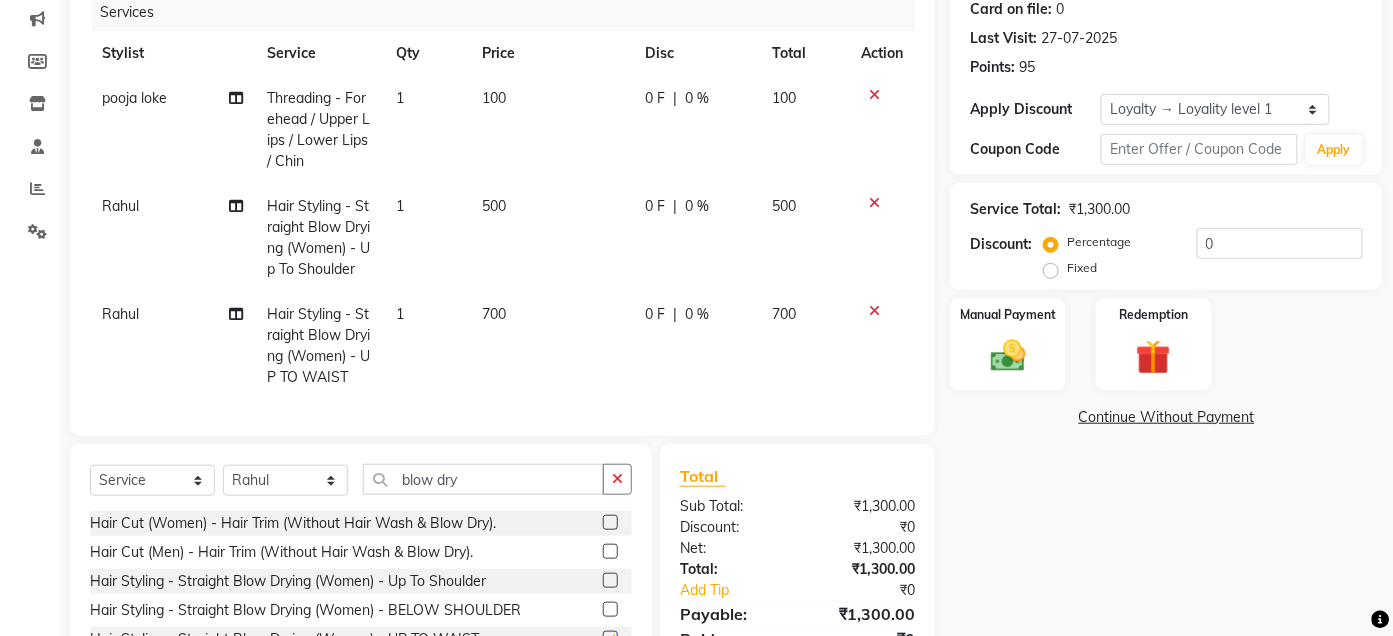 checkbox on "false" 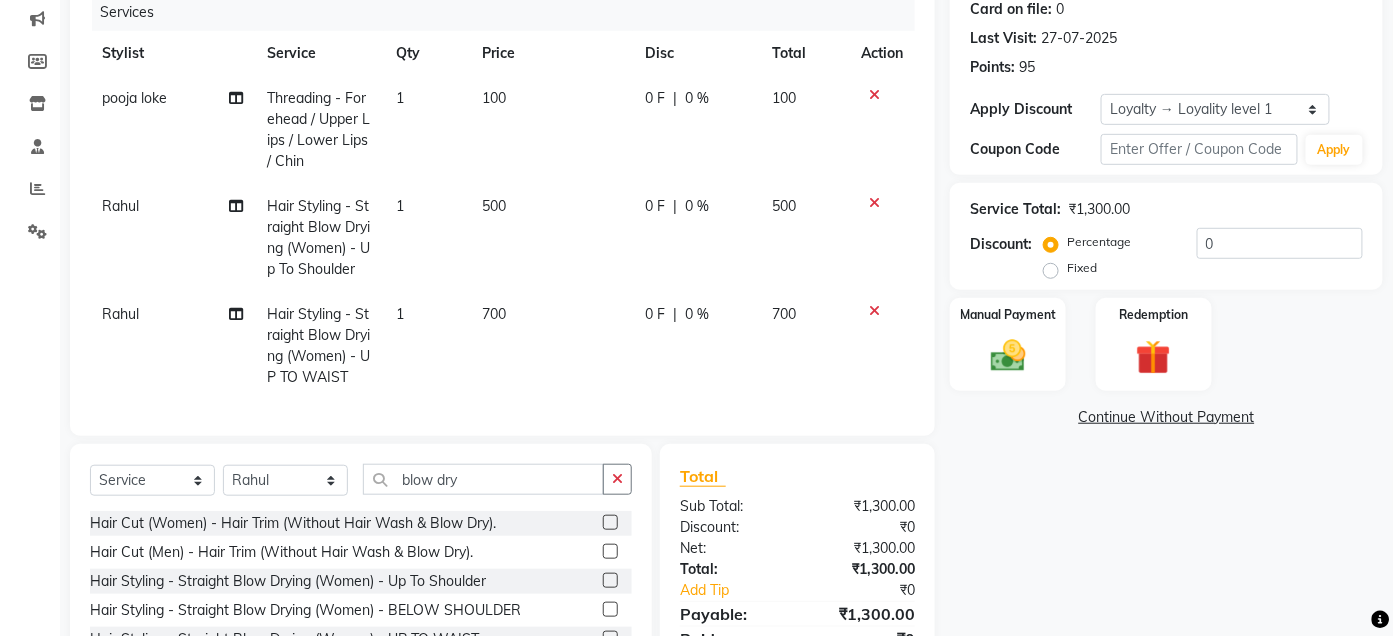 click 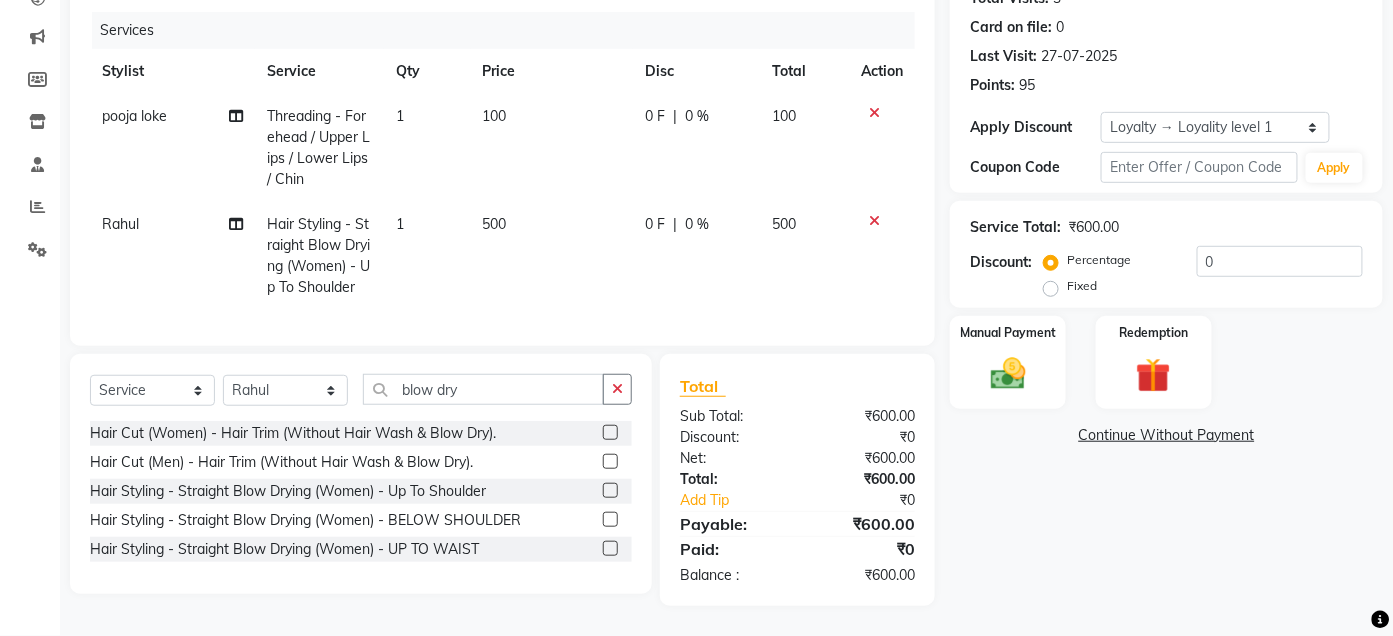 click on "500" 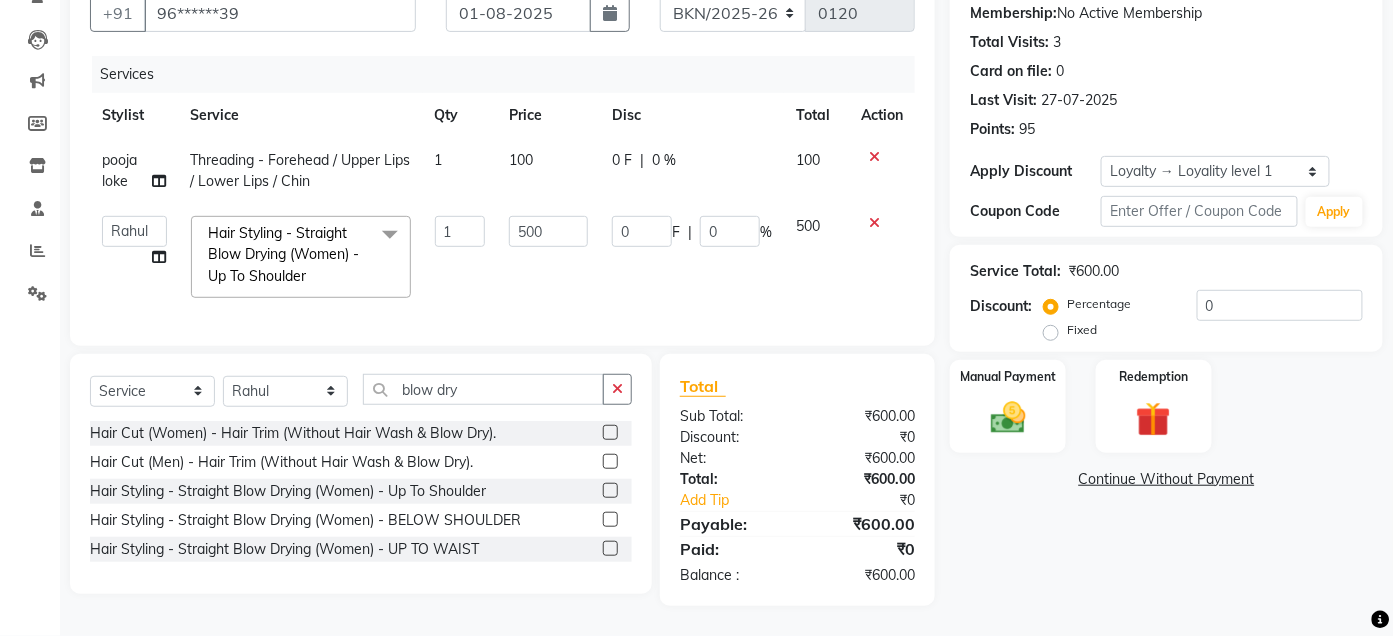 scroll, scrollTop: 209, scrollLeft: 0, axis: vertical 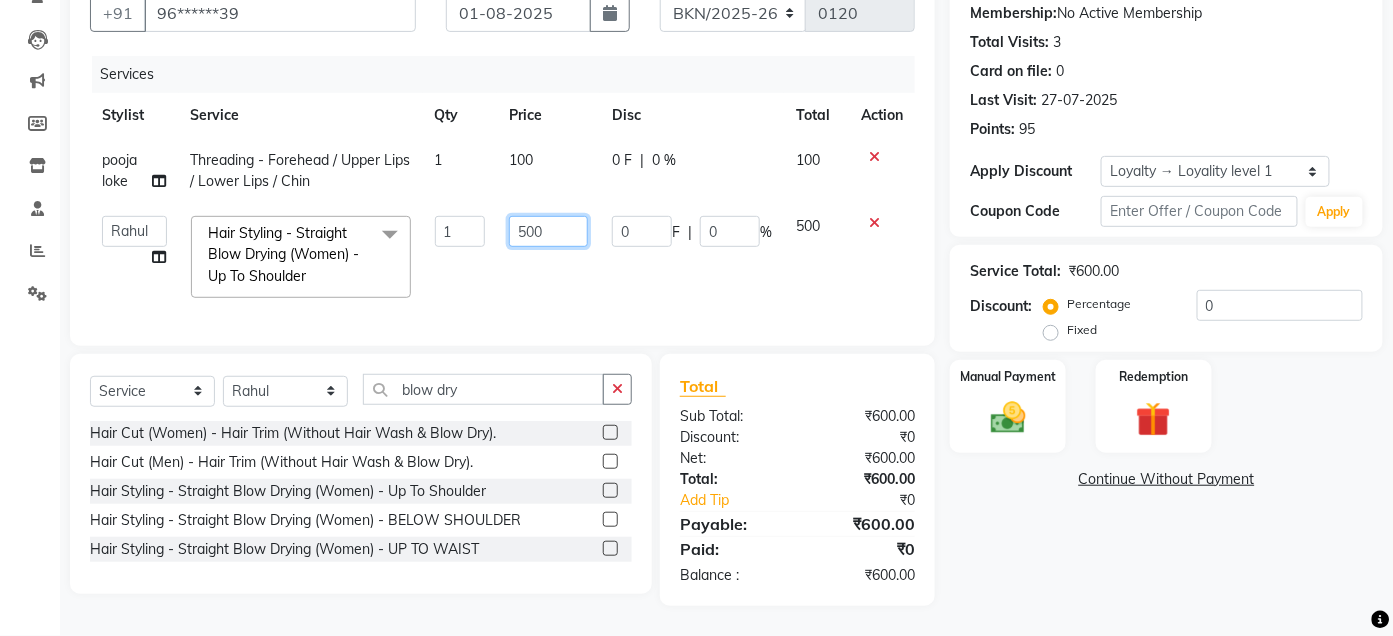 click on "500" 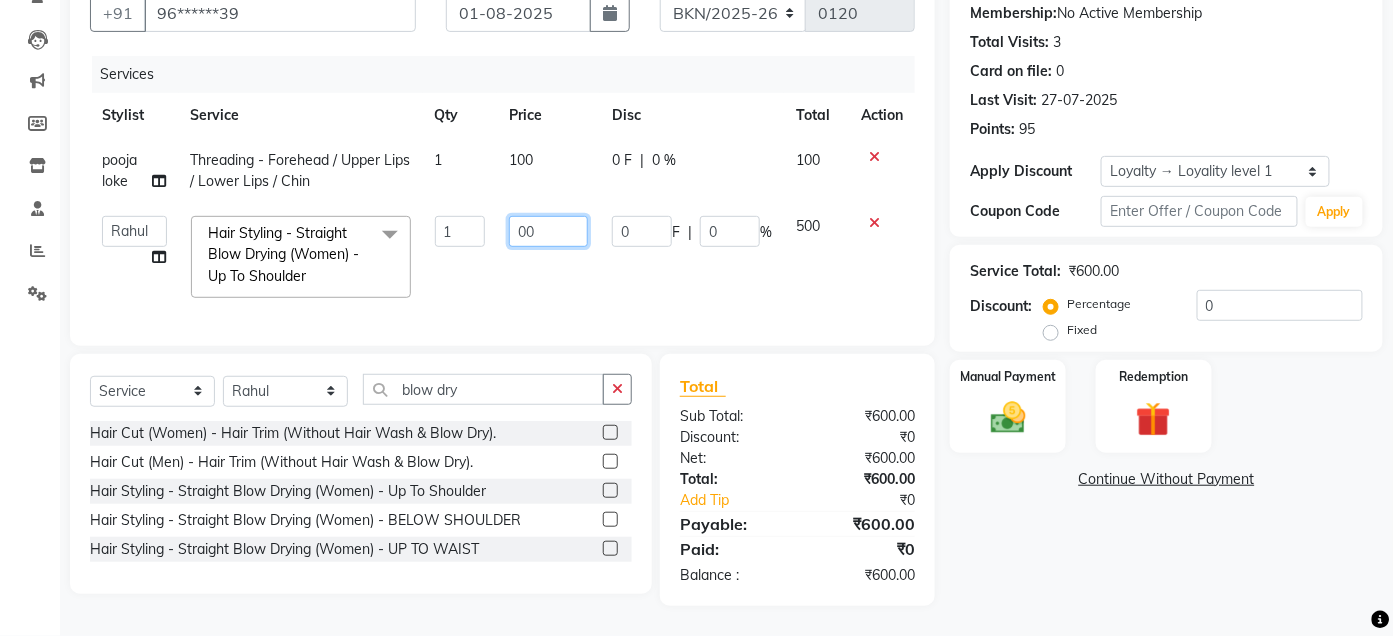 type on "300" 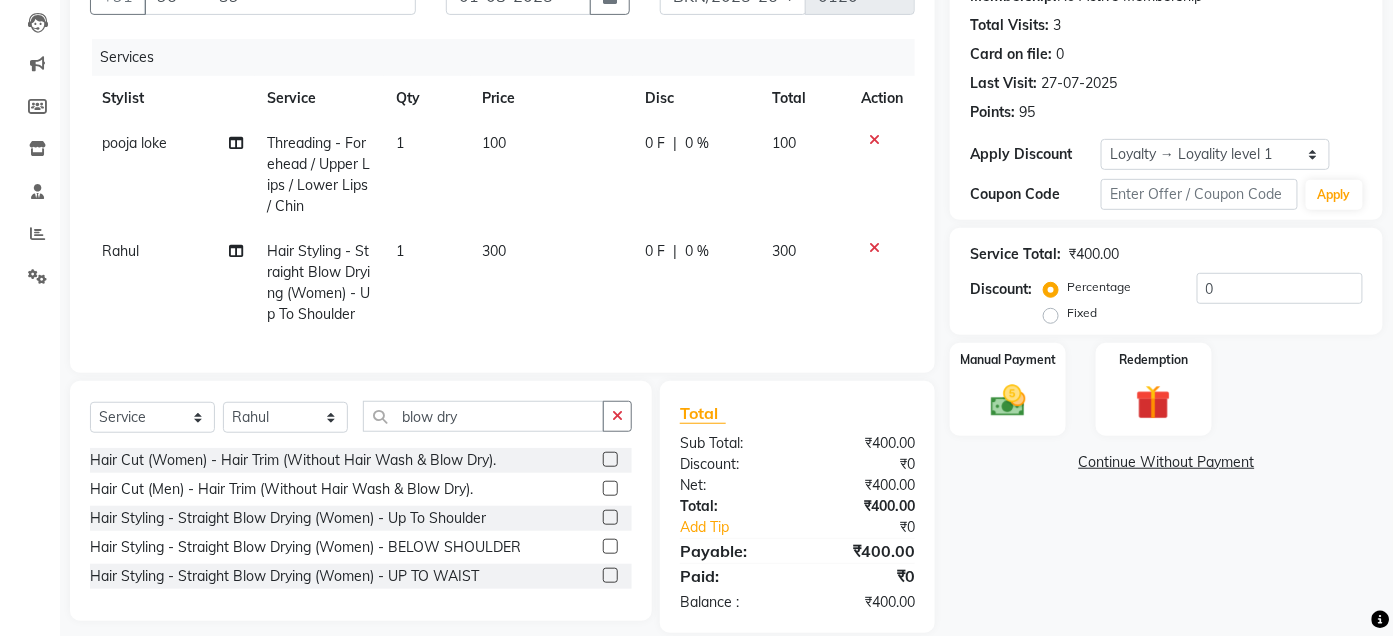 click on "300" 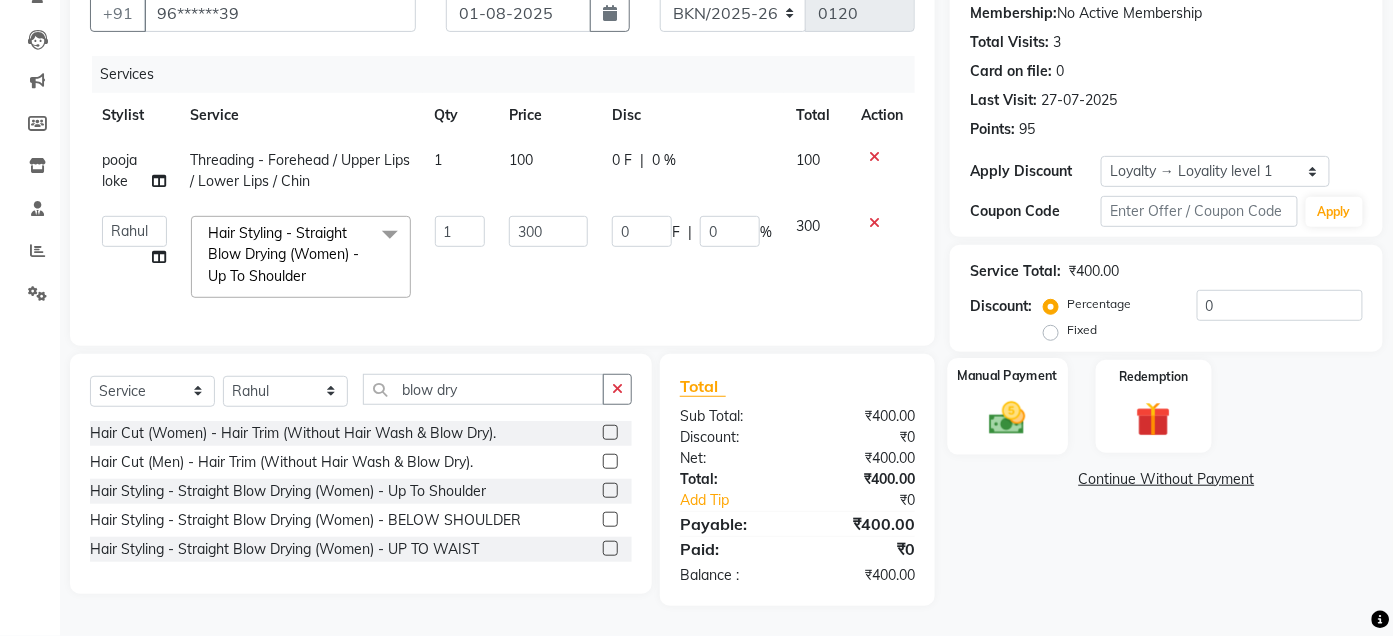 click 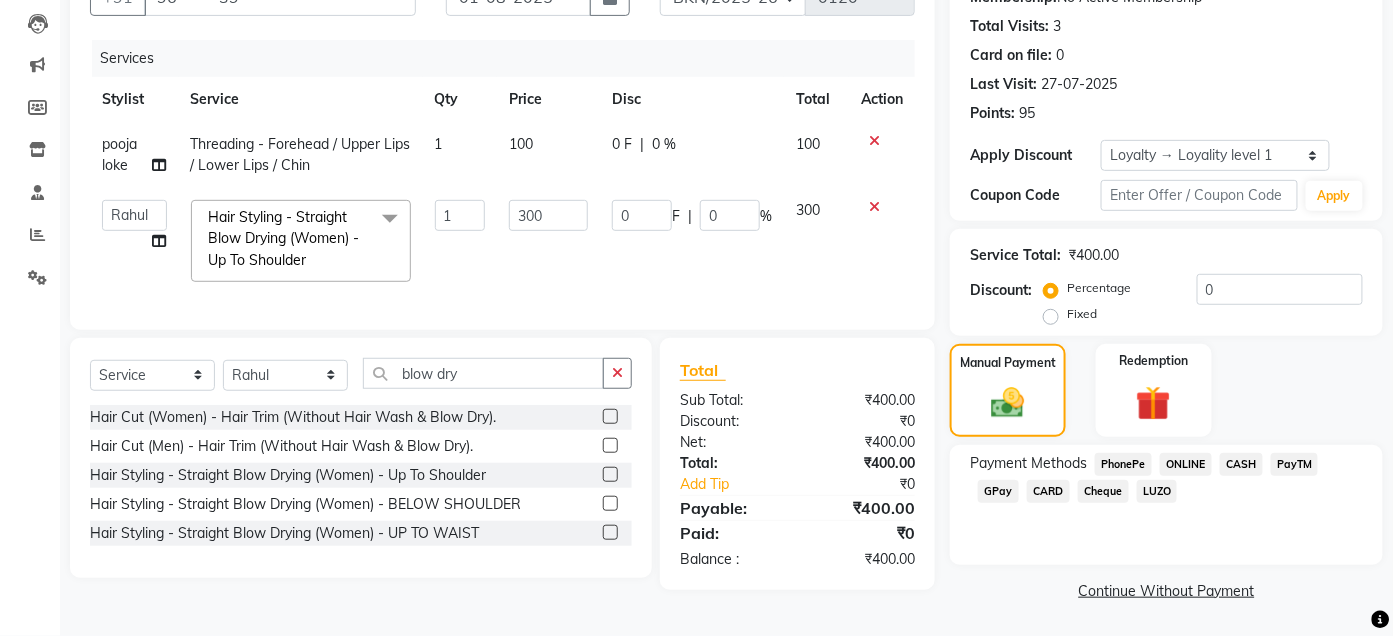 click on "CASH" 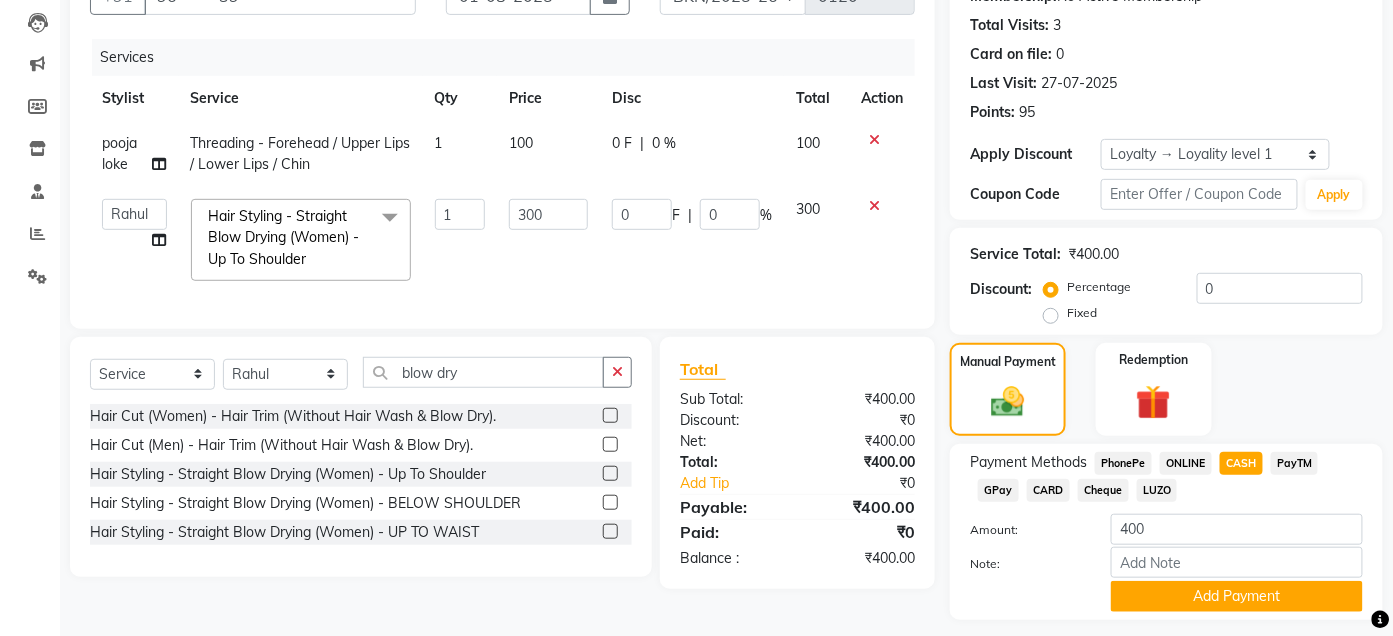 scroll, scrollTop: 265, scrollLeft: 0, axis: vertical 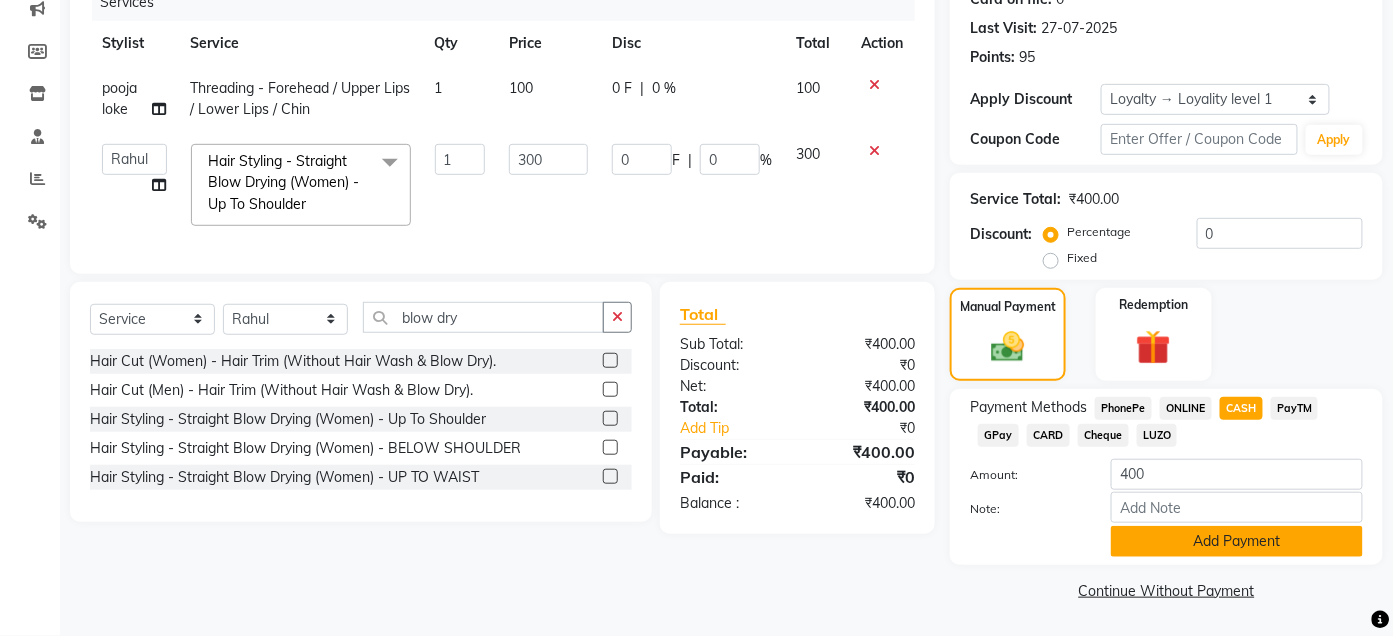 click on "Add Payment" 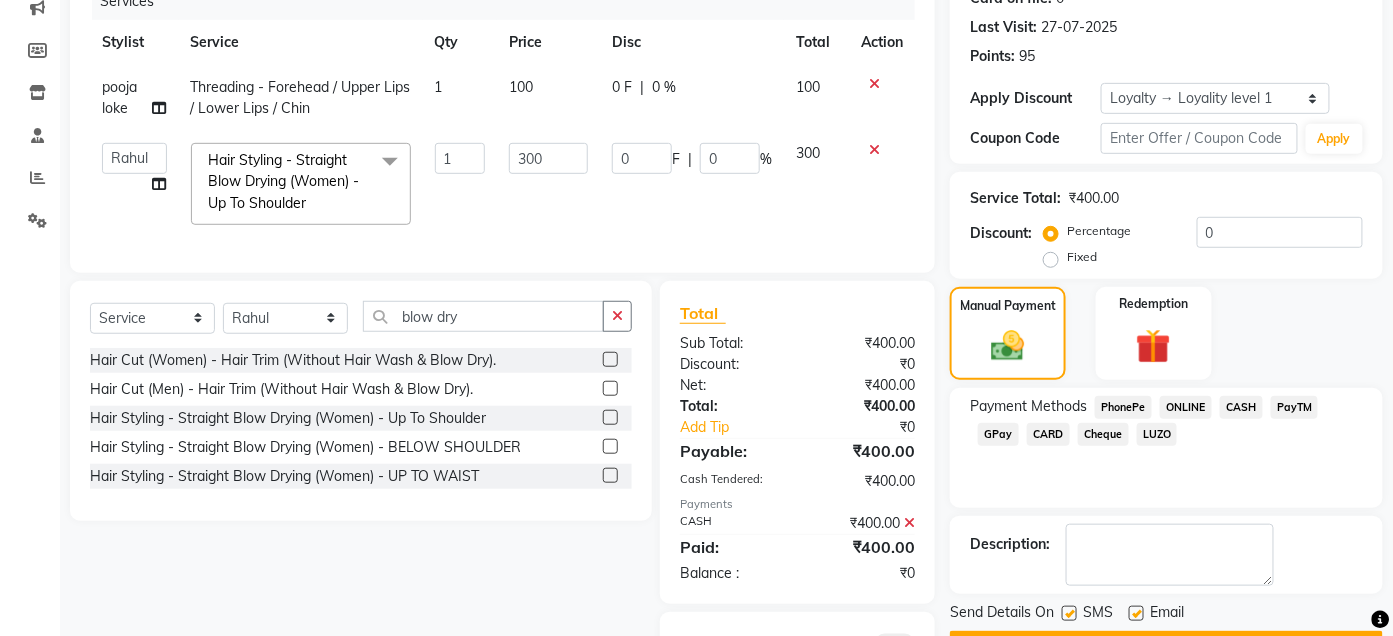 scroll, scrollTop: 380, scrollLeft: 0, axis: vertical 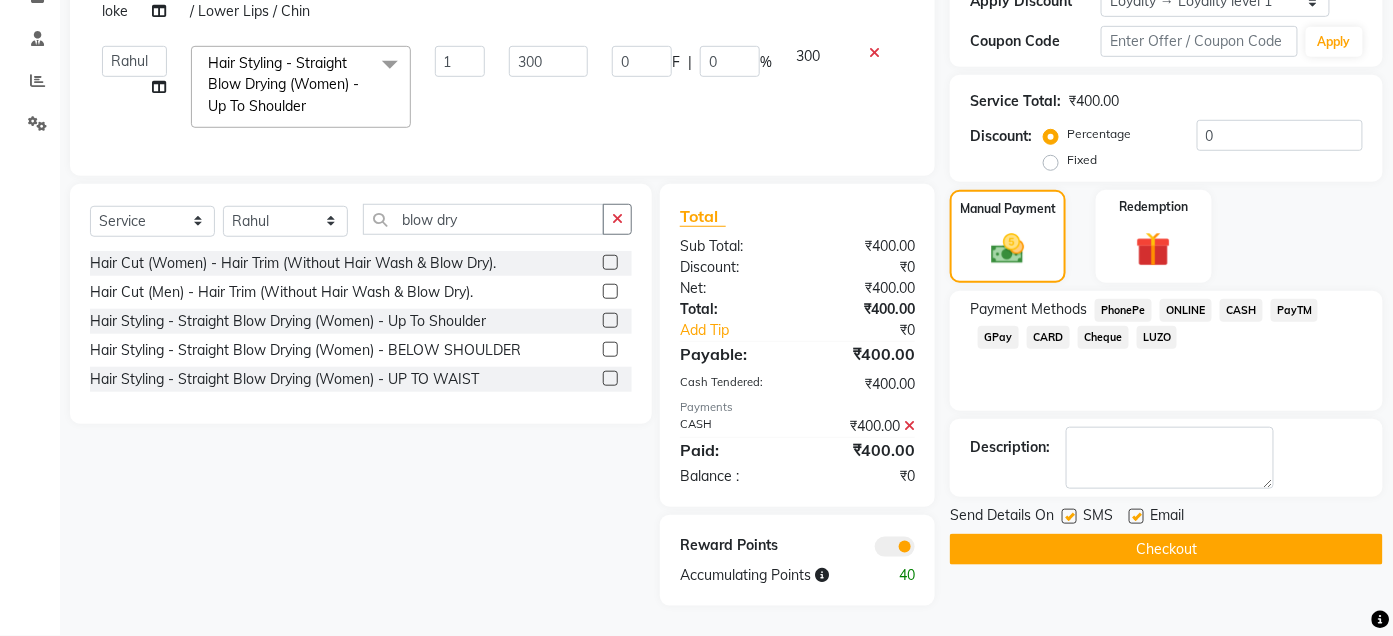 click 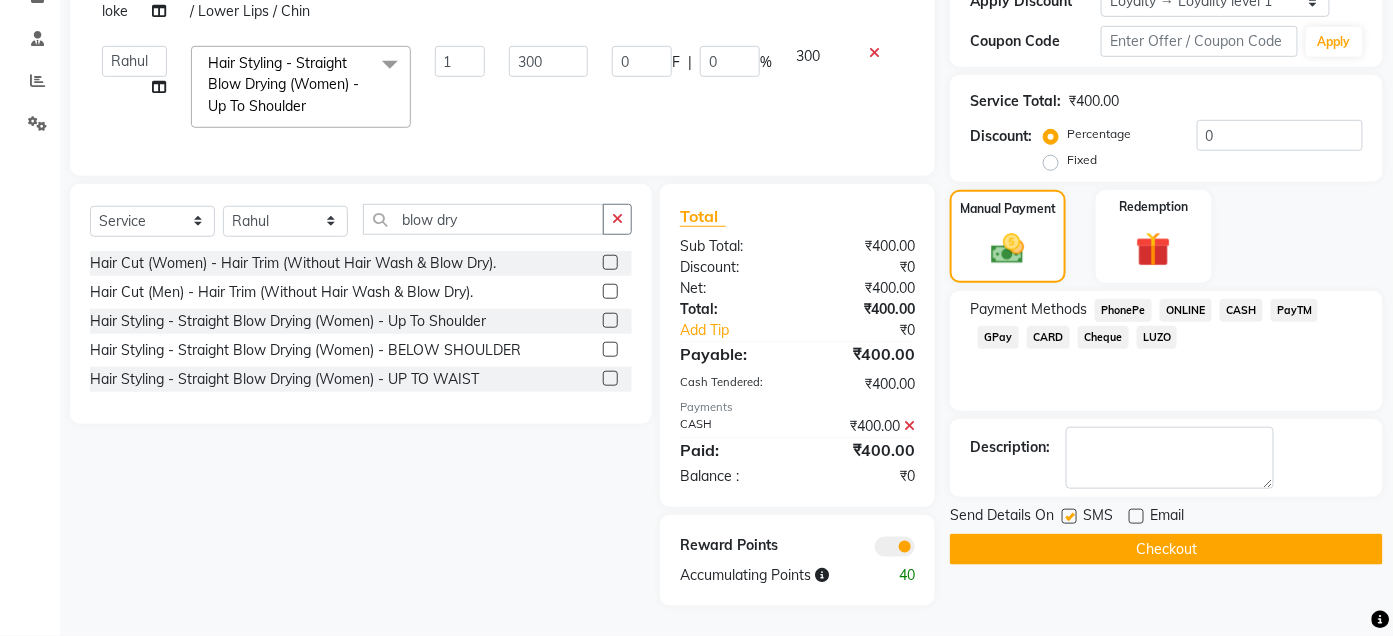 click 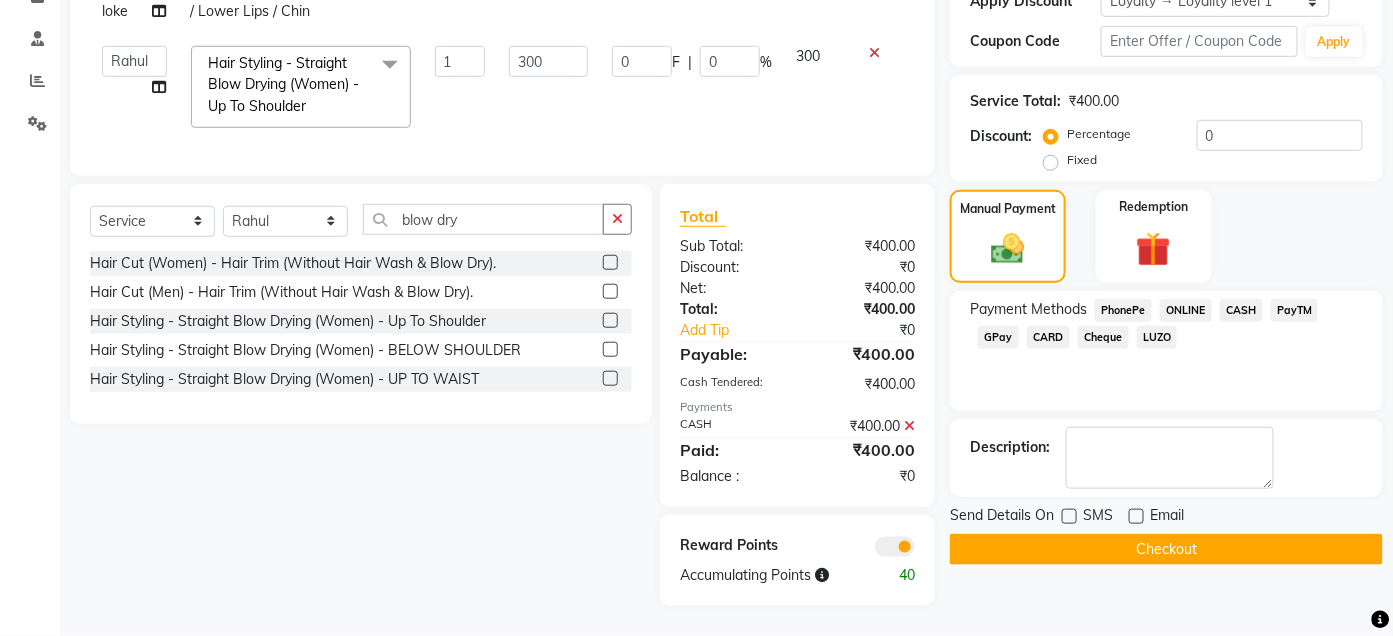 click on "Checkout" 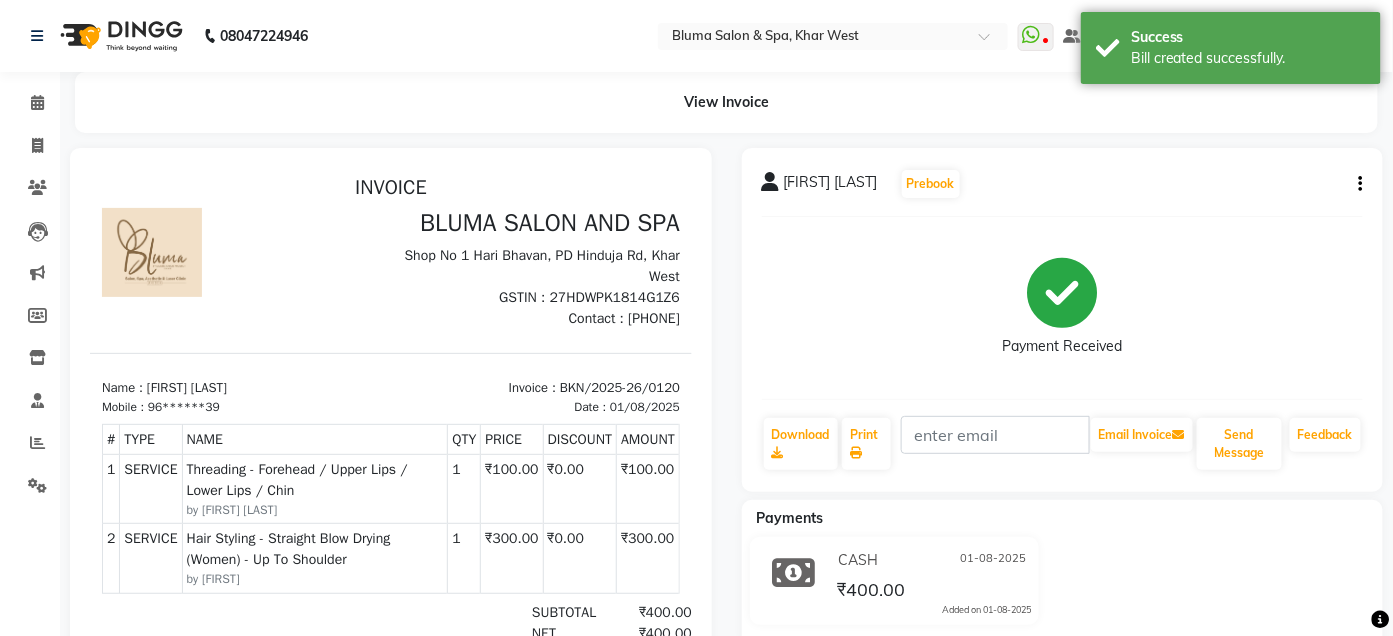 scroll, scrollTop: 0, scrollLeft: 0, axis: both 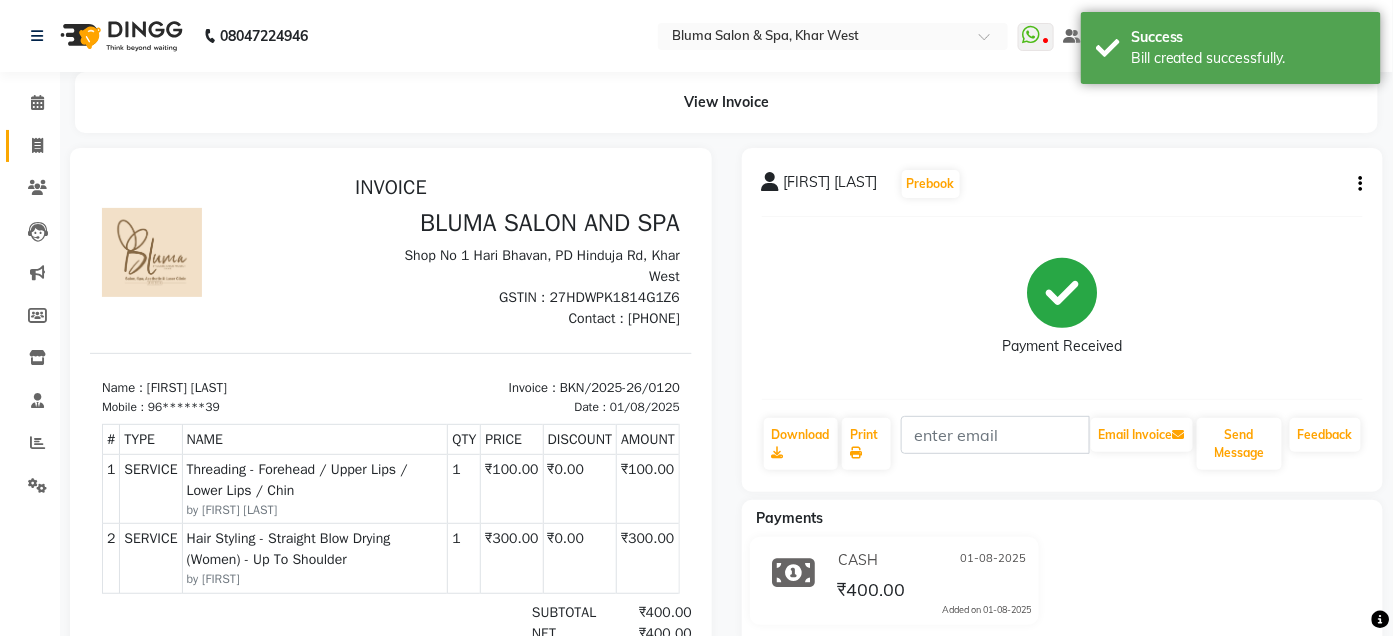 click 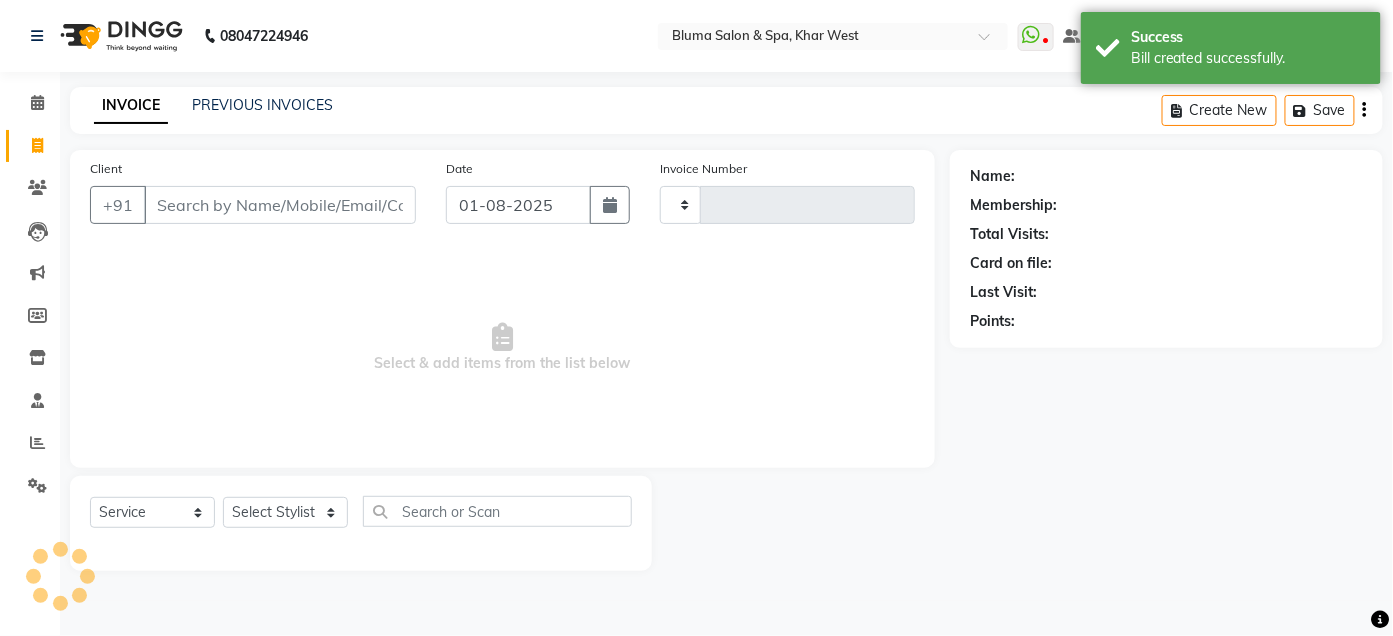 type on "0978" 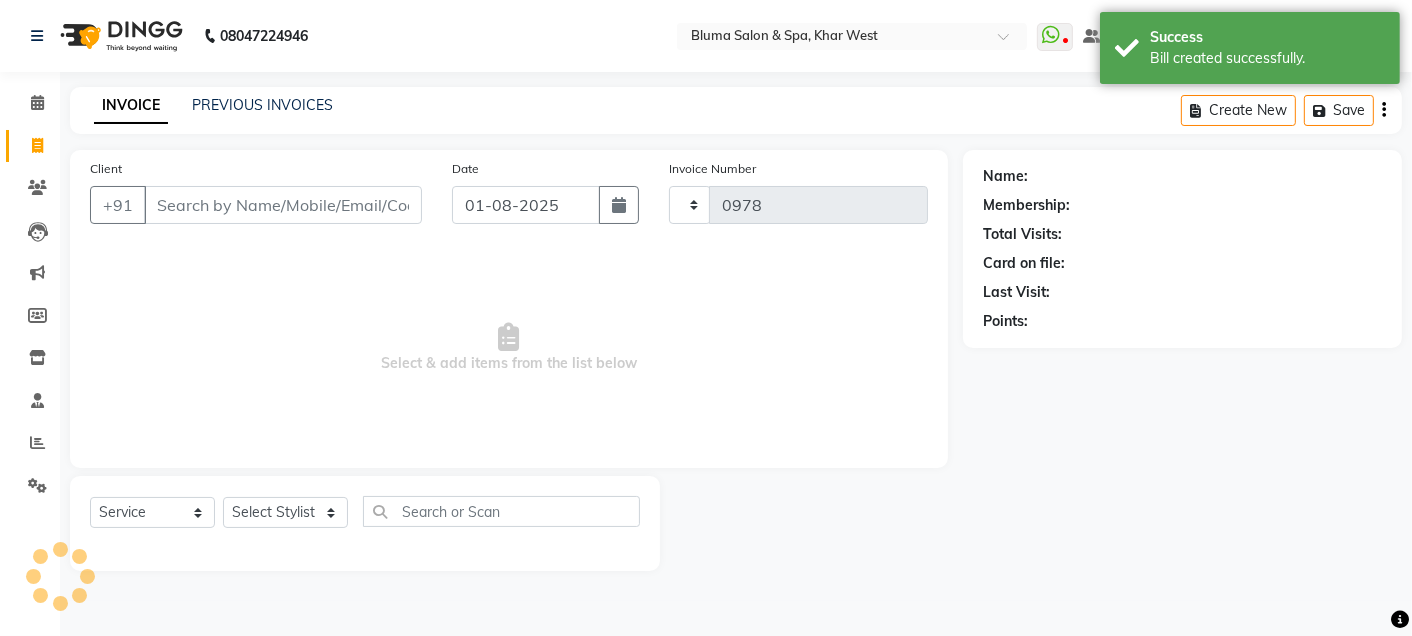select on "3653" 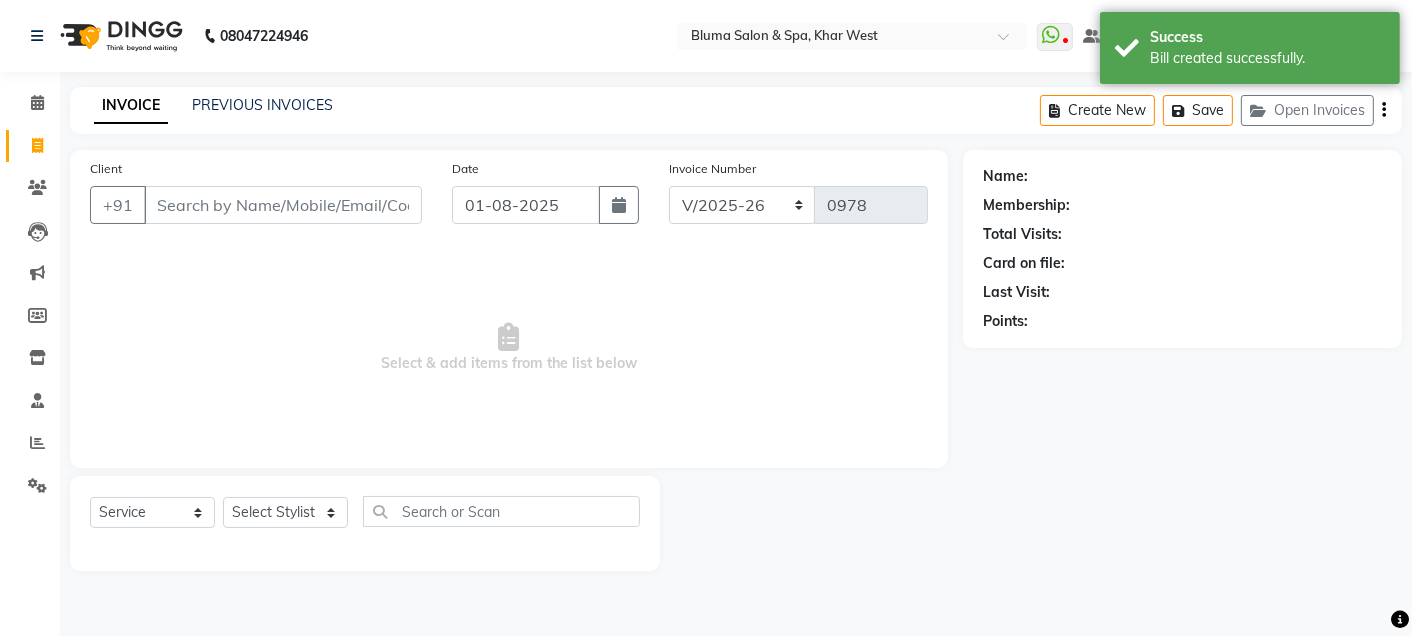click on "Client" at bounding box center (283, 205) 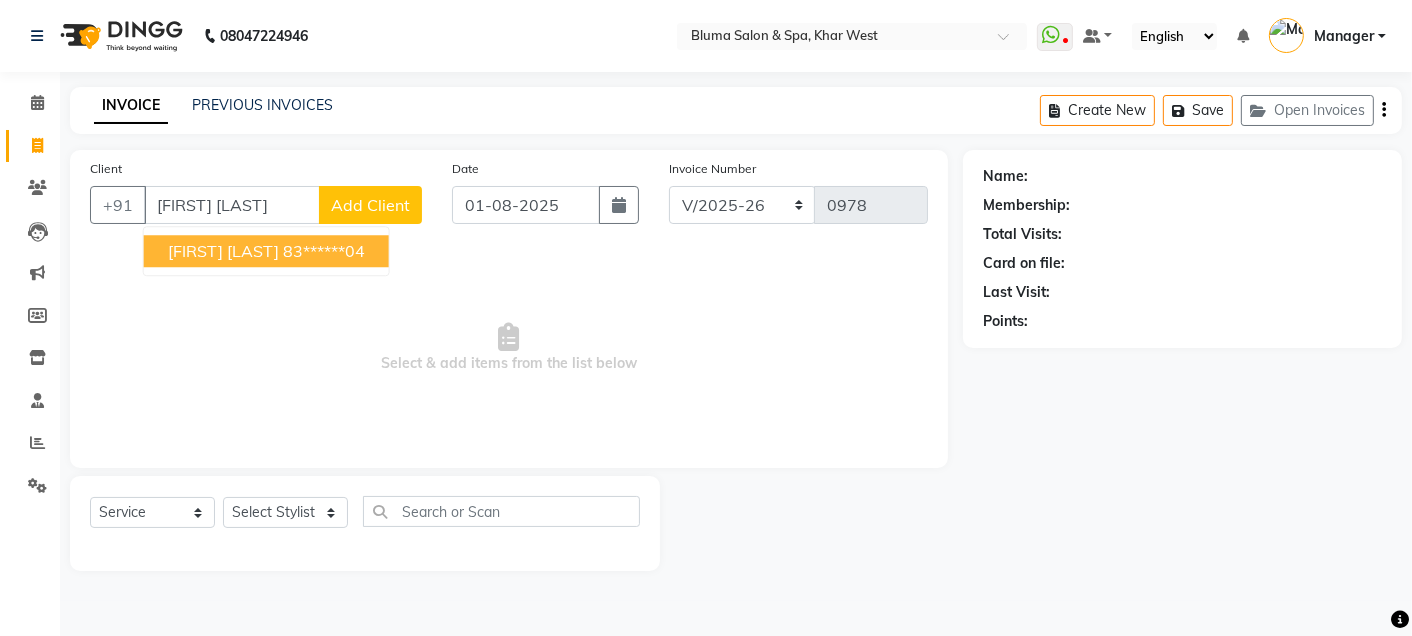click on "83******04" at bounding box center [324, 251] 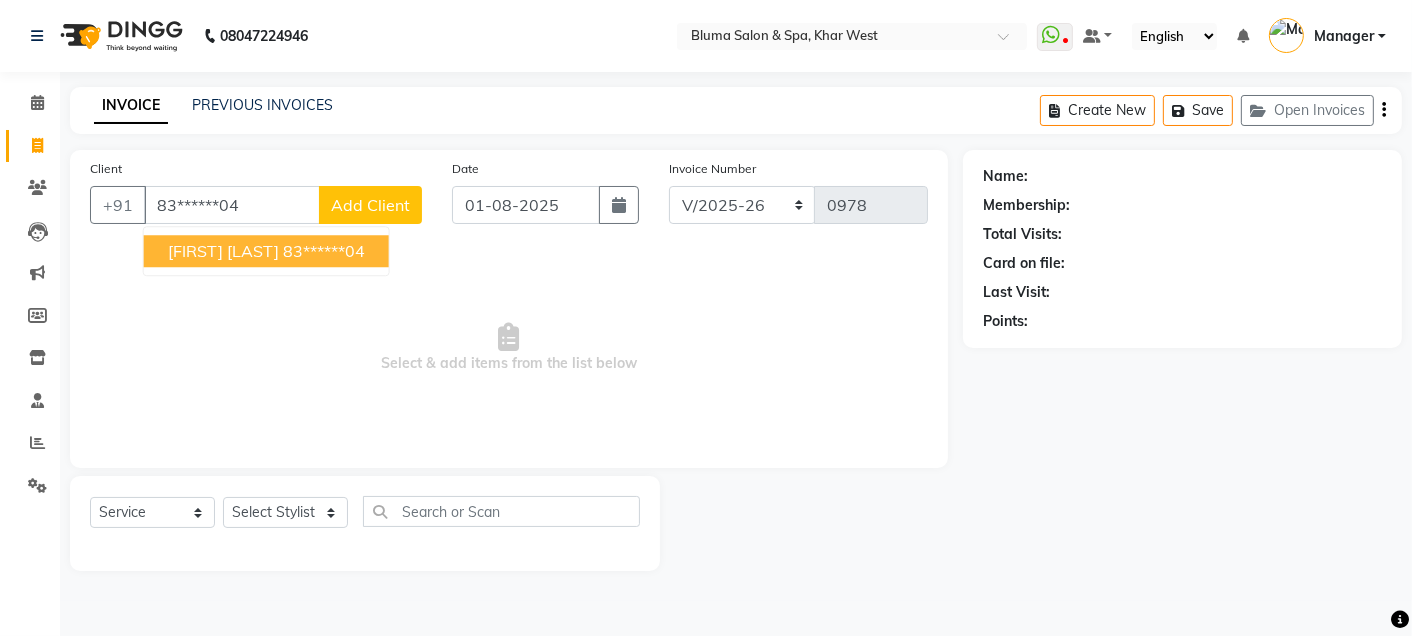 type on "83******04" 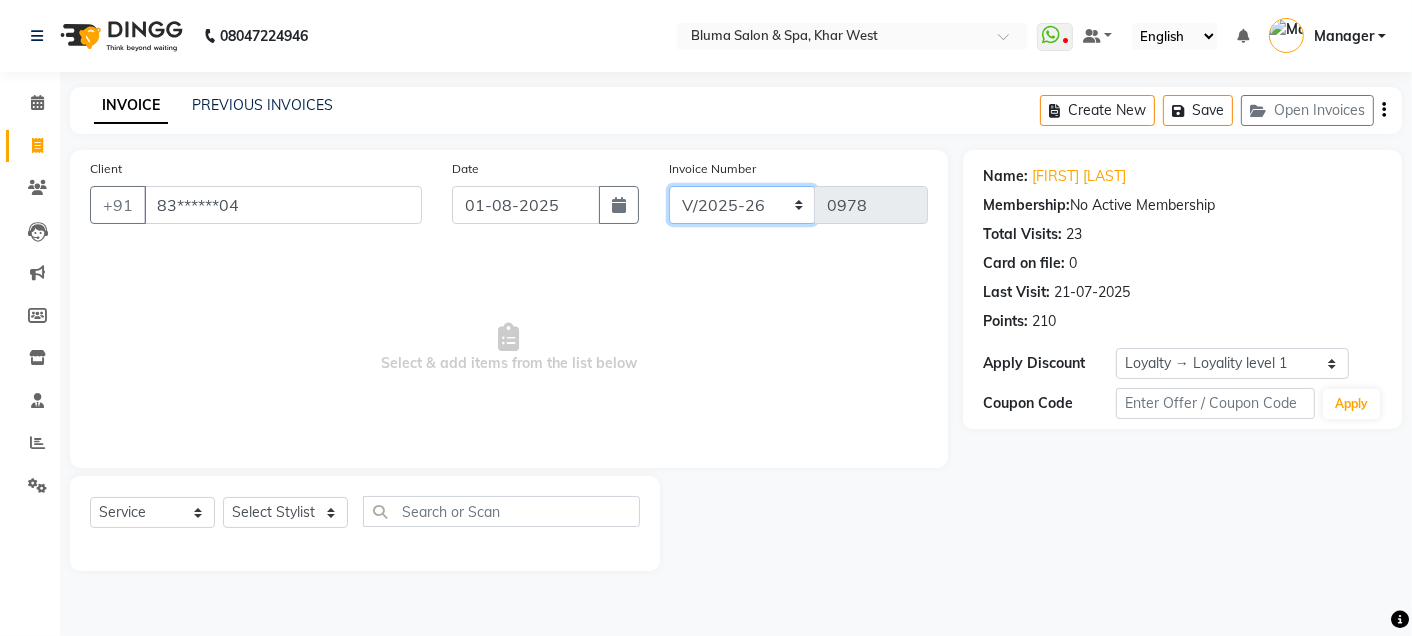 click on "ALN/2025-26 AL/2025-26 BKN/2025-26 BK/2025-26 V/2025 V/2025-26" 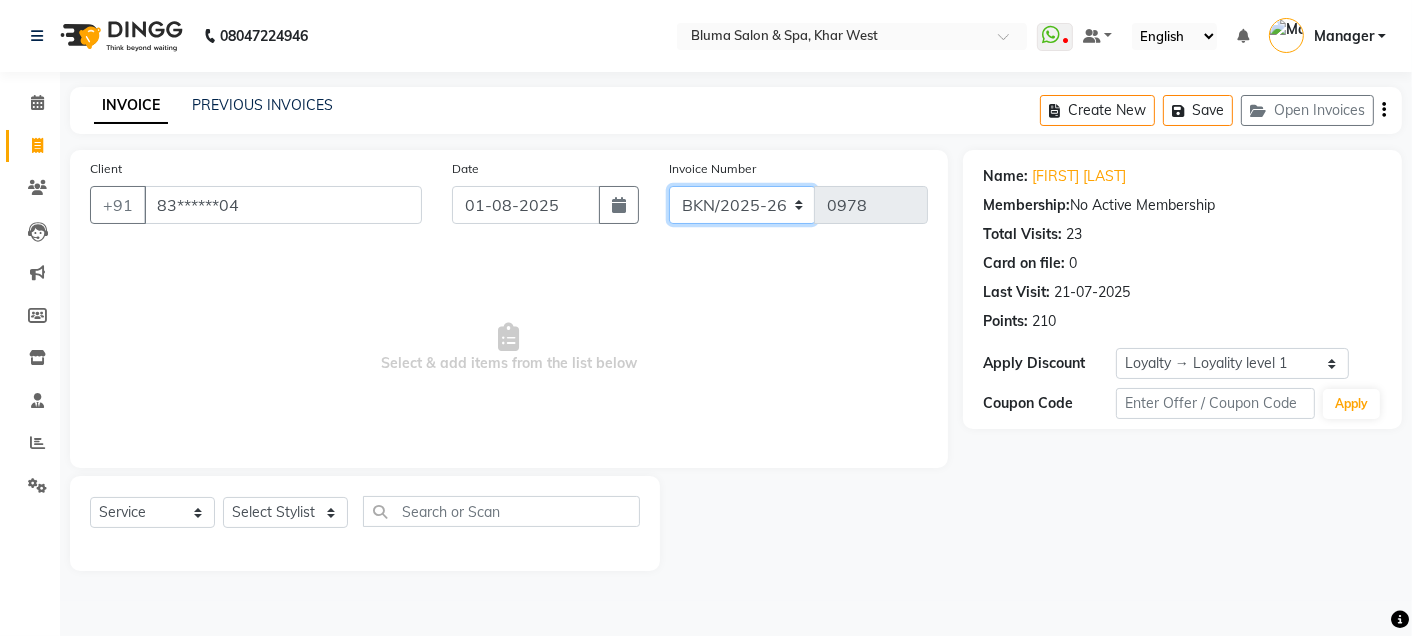 click on "ALN/2025-26 AL/2025-26 BKN/2025-26 BK/2025-26 V/2025 V/2025-26" 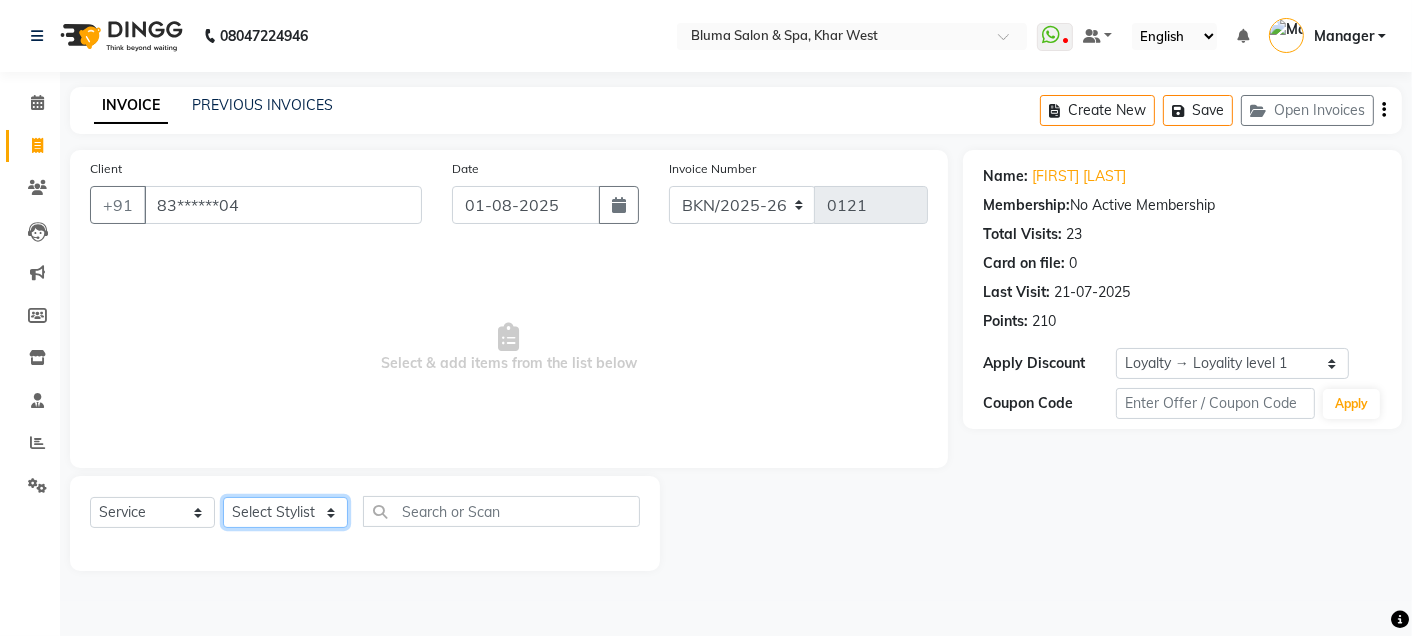 click on "Select Stylist Admin Ajay saroj Alan Athan  DR Prince Varde Manager milind Nasir  PAM parvati gupta  pooja loke Rahul rahul thakur rajesh patel sonali yogita" 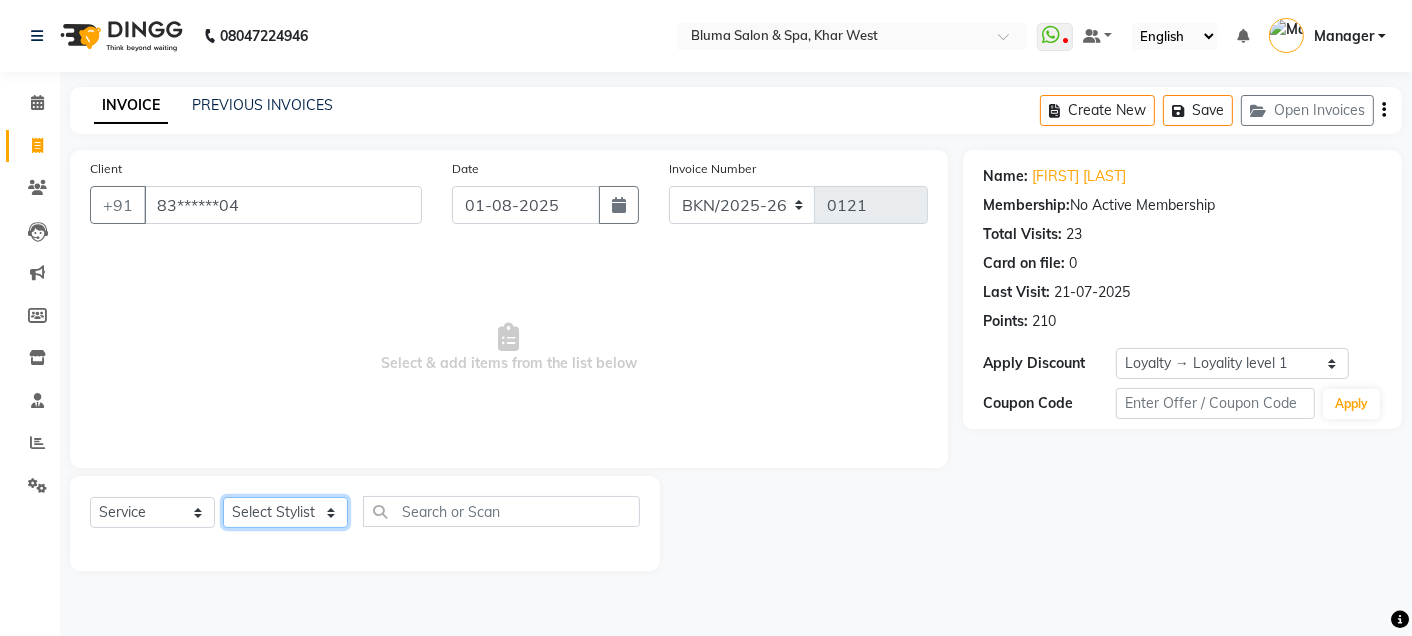 select on "17128" 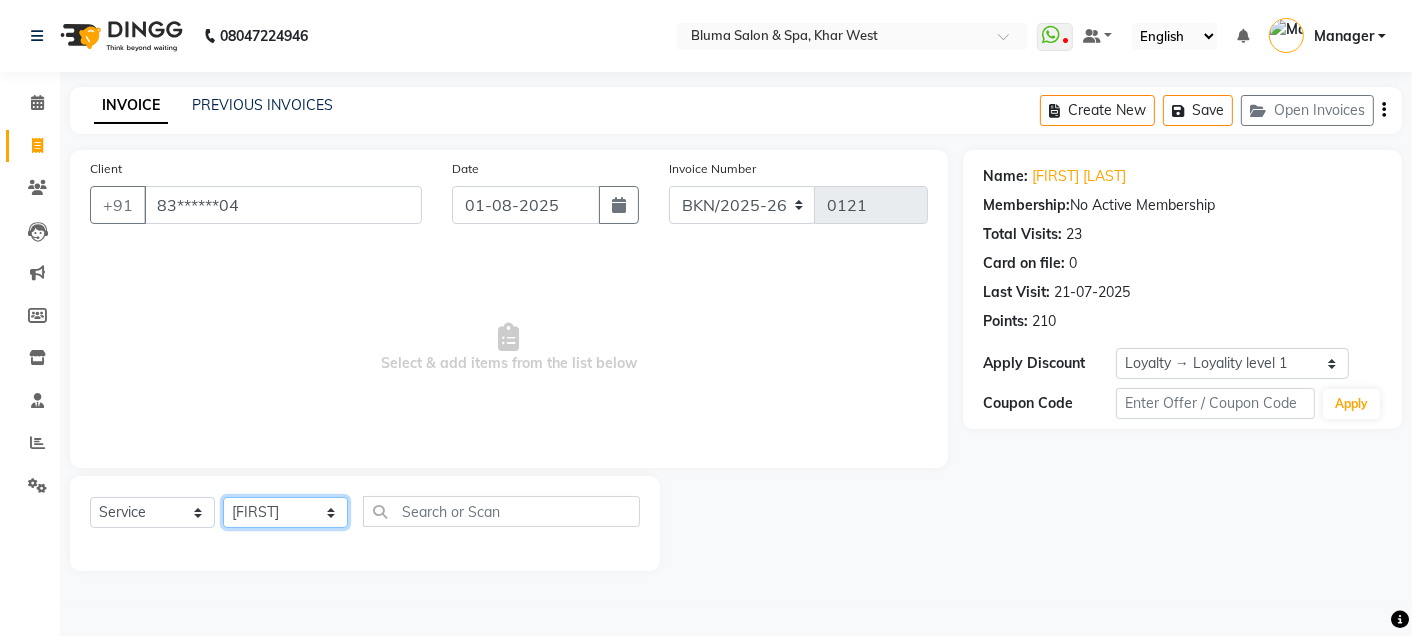 click on "Select Stylist Admin Ajay saroj Alan Athan  DR Prince Varde Manager milind Nasir  PAM parvati gupta  pooja loke Rahul rahul thakur rajesh patel sonali yogita" 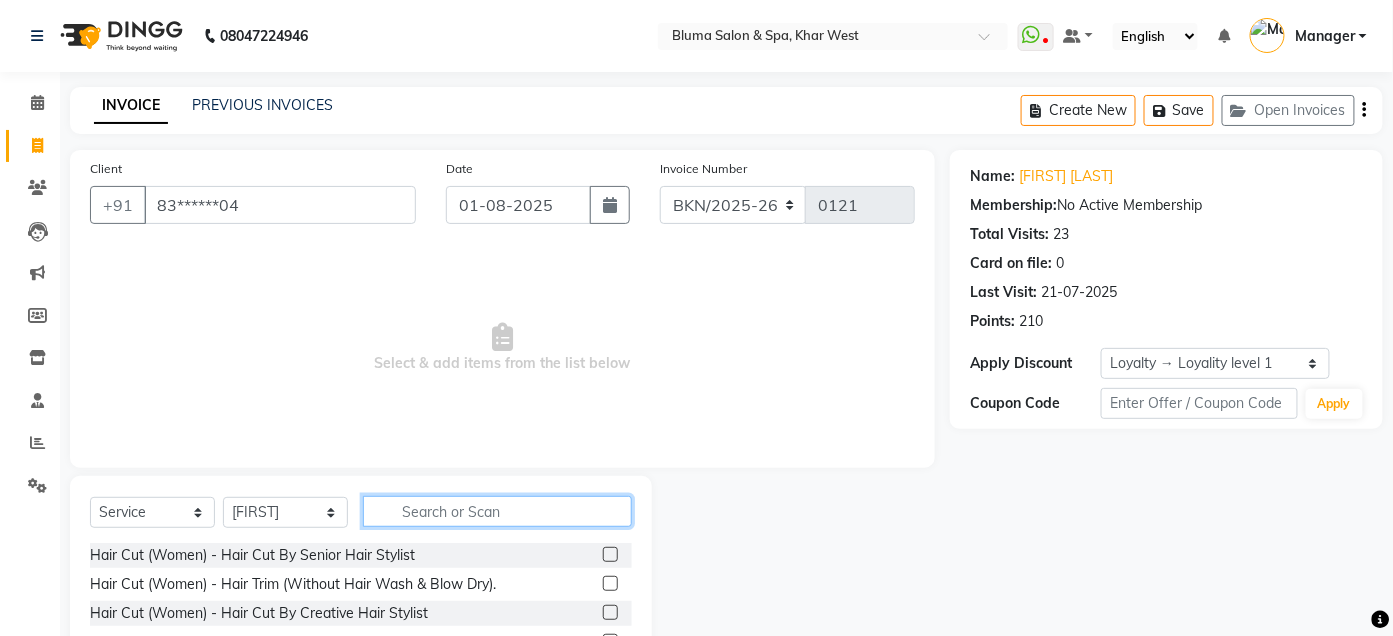 click 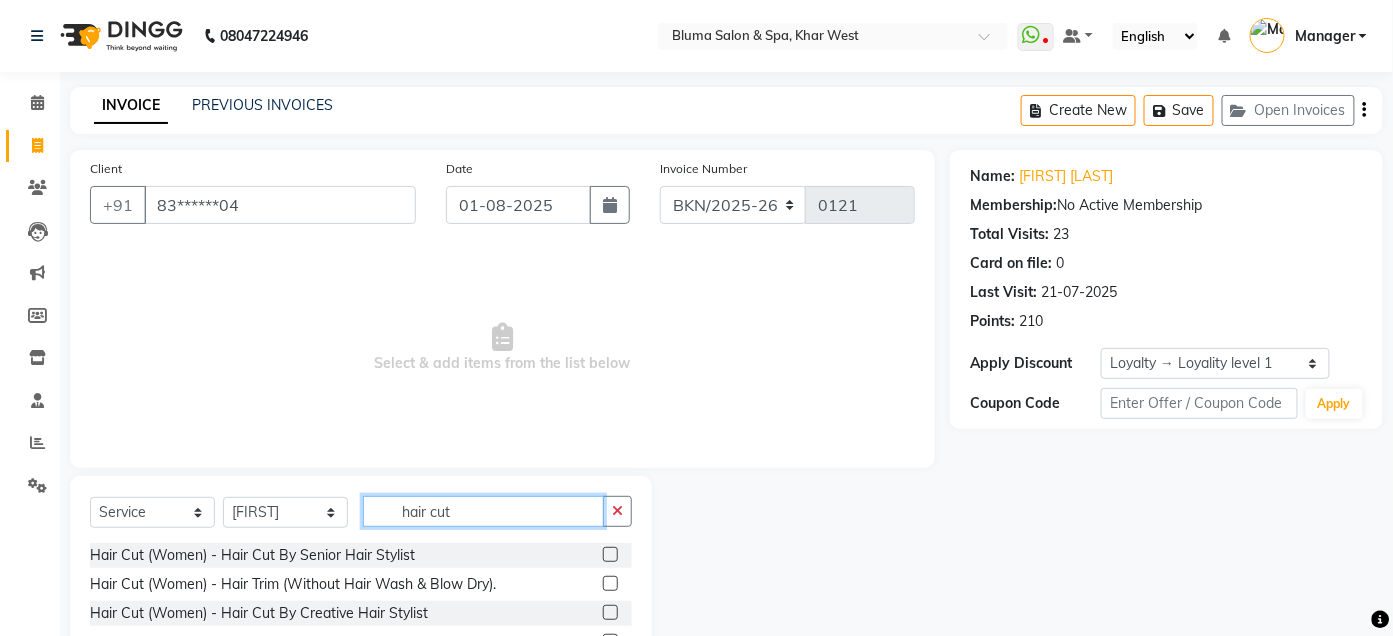 type on "hair cut" 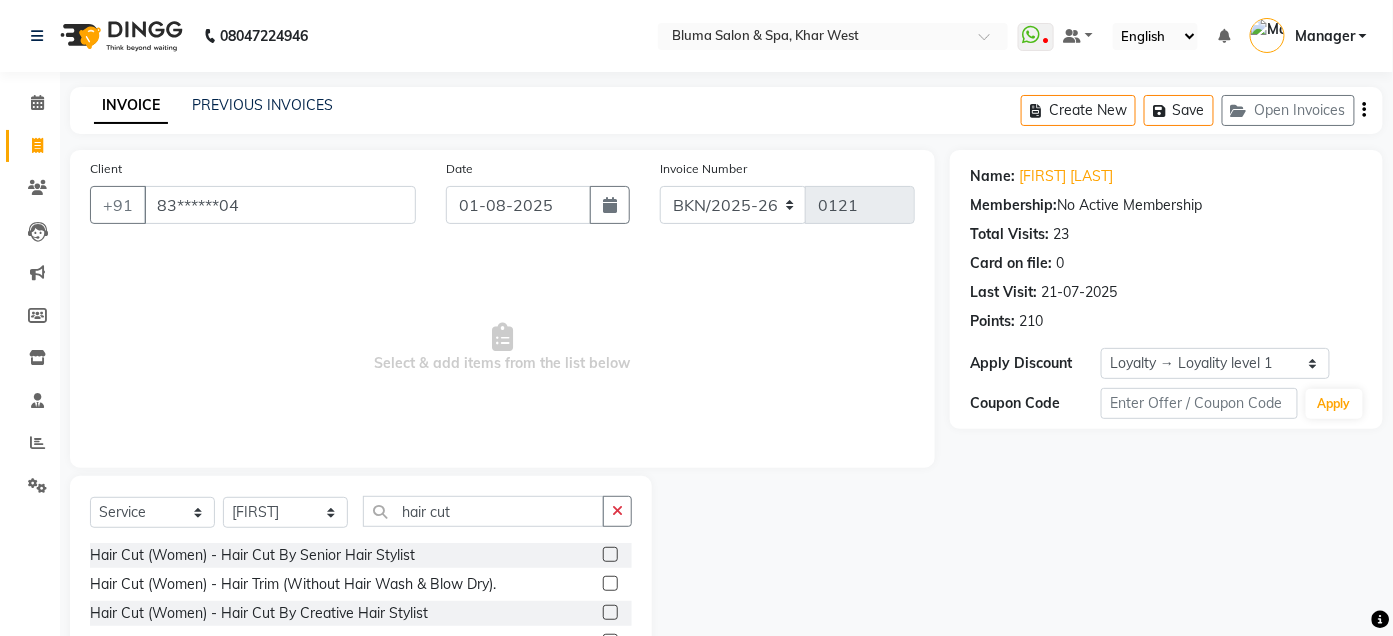 click on "Client +91 [PHONE] Date 01-08-2025 Invoice Number ALN/2025-26 AL/2025-26 BKN/2025-26 BK/2025-26 V/2025 V/2025-26 0121  Select & add items from the list below" 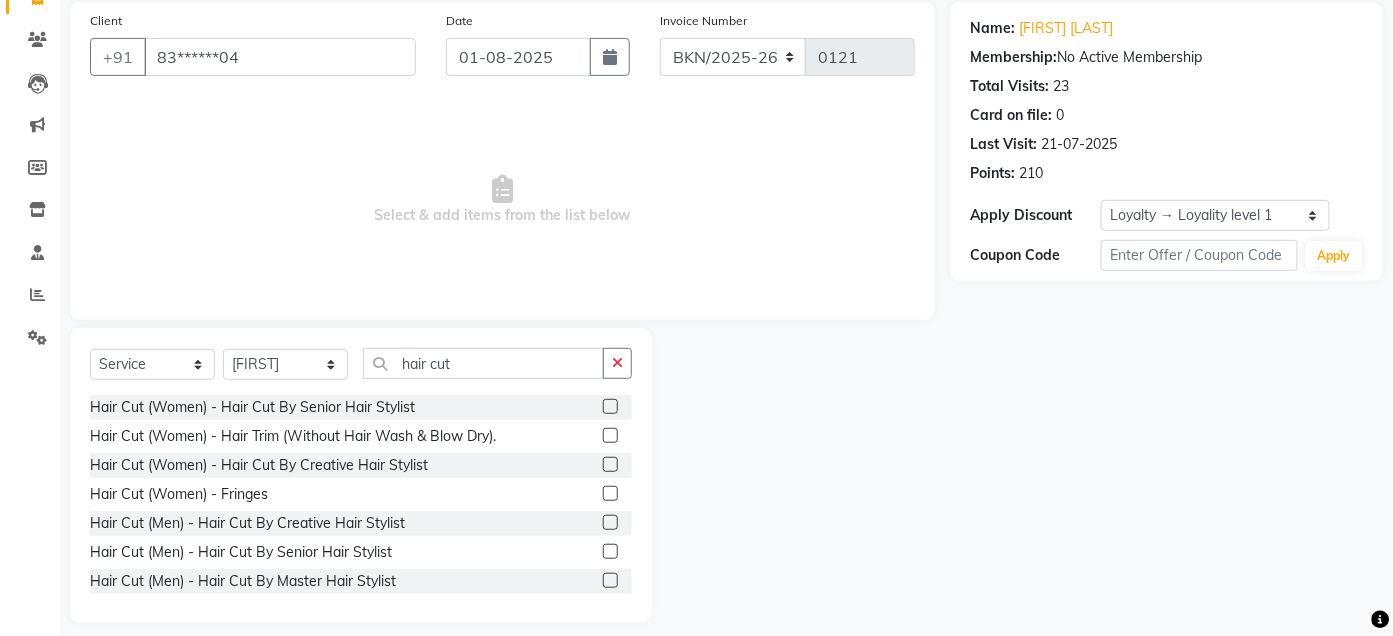 scroll, scrollTop: 164, scrollLeft: 0, axis: vertical 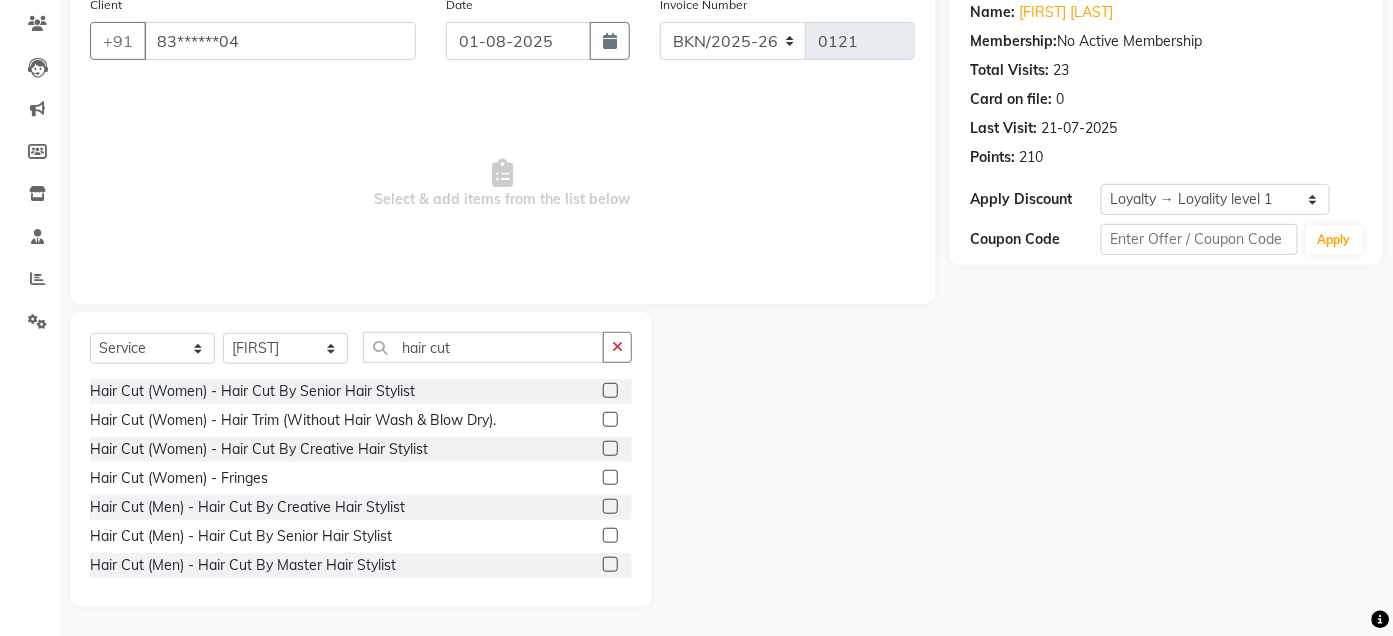 click 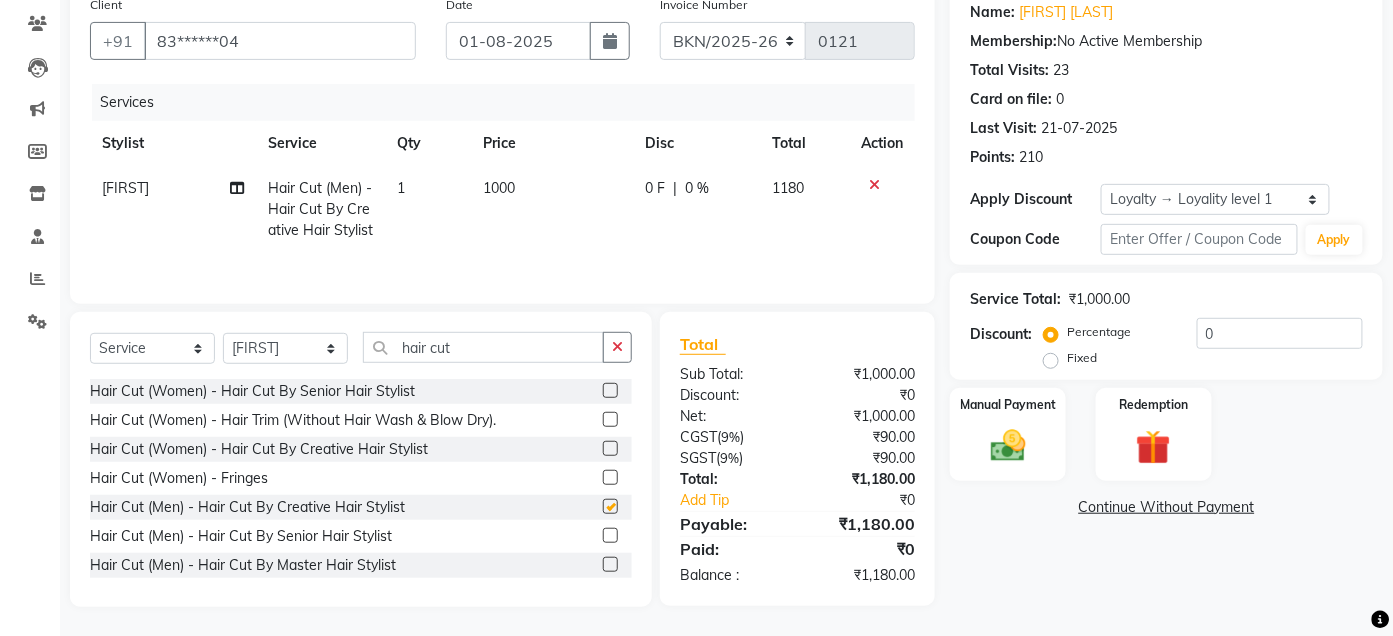 checkbox on "false" 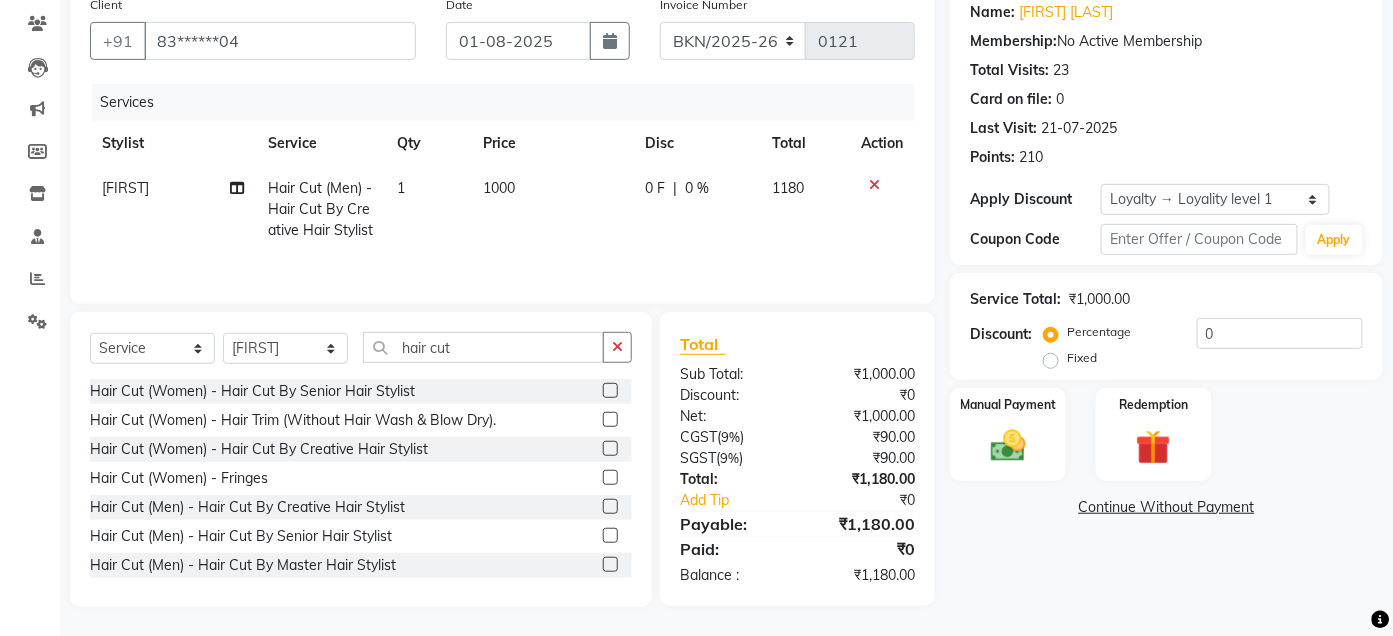 scroll, scrollTop: 189, scrollLeft: 0, axis: vertical 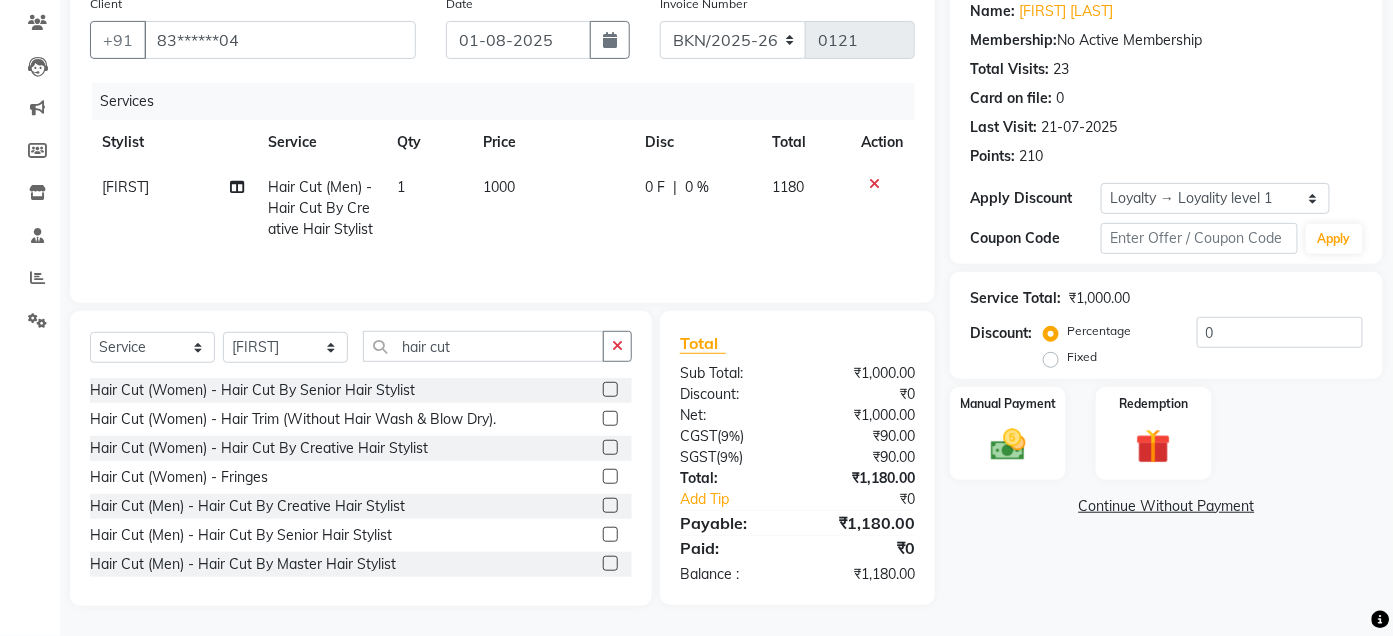 click 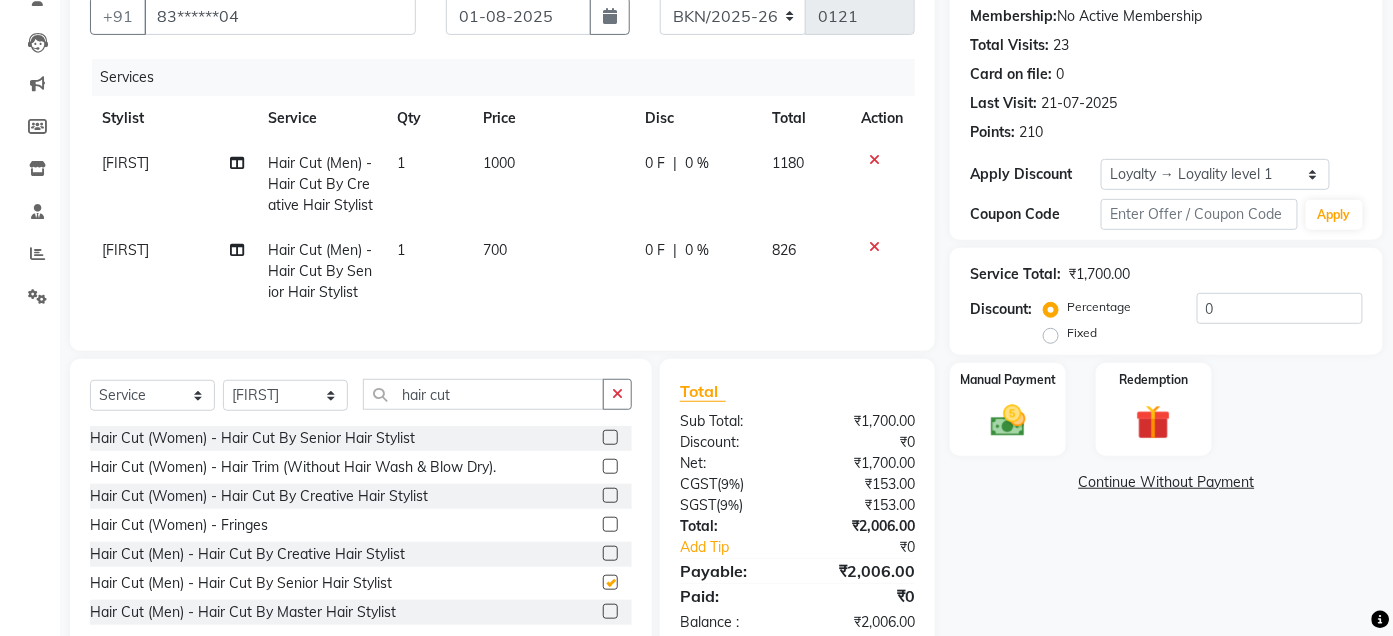 checkbox on "false" 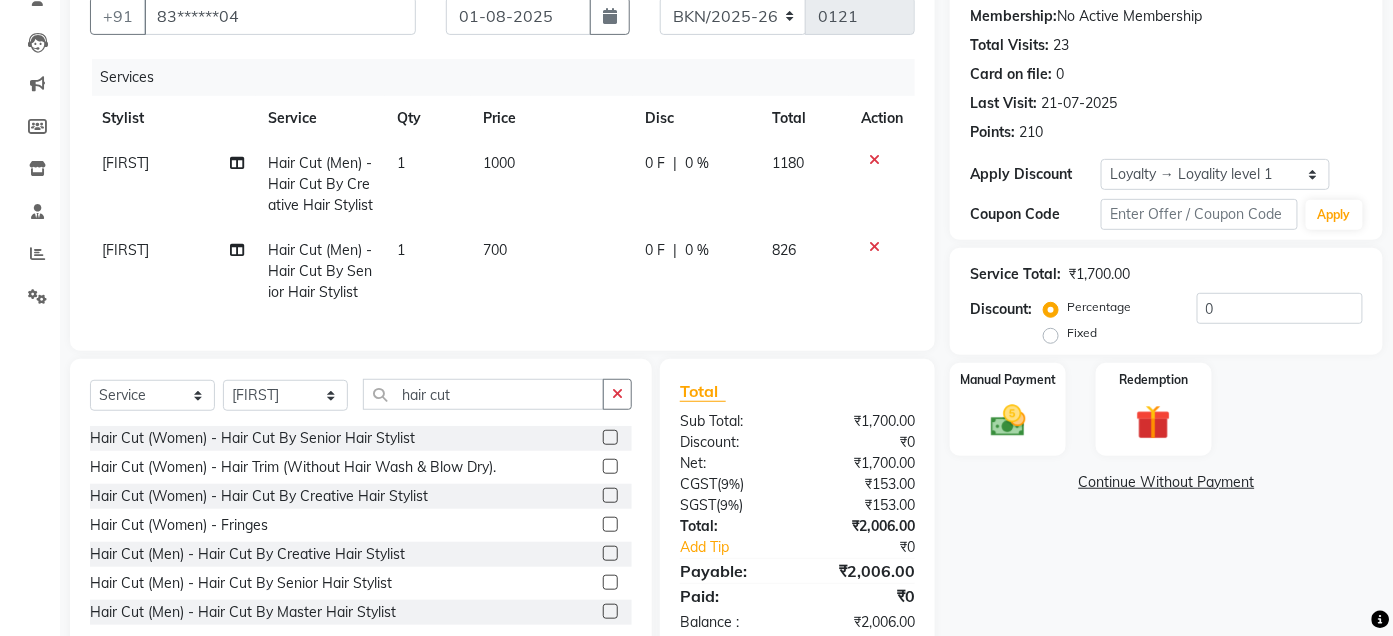 click 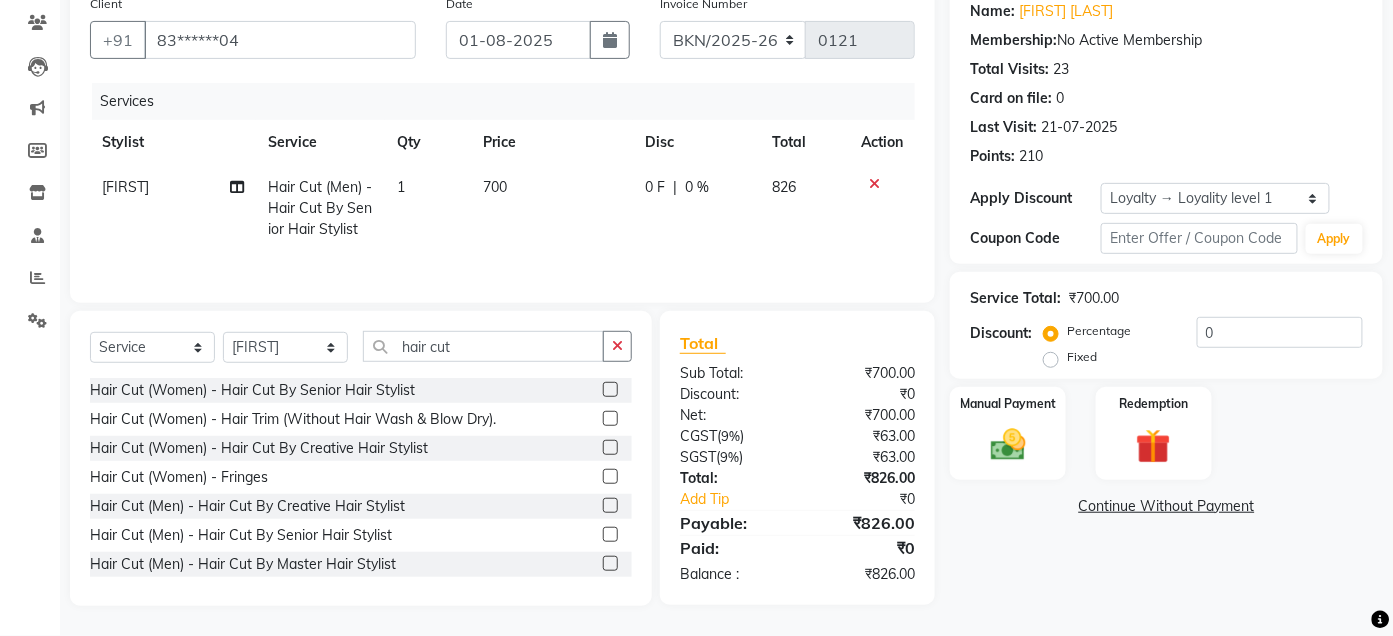 scroll, scrollTop: 0, scrollLeft: 0, axis: both 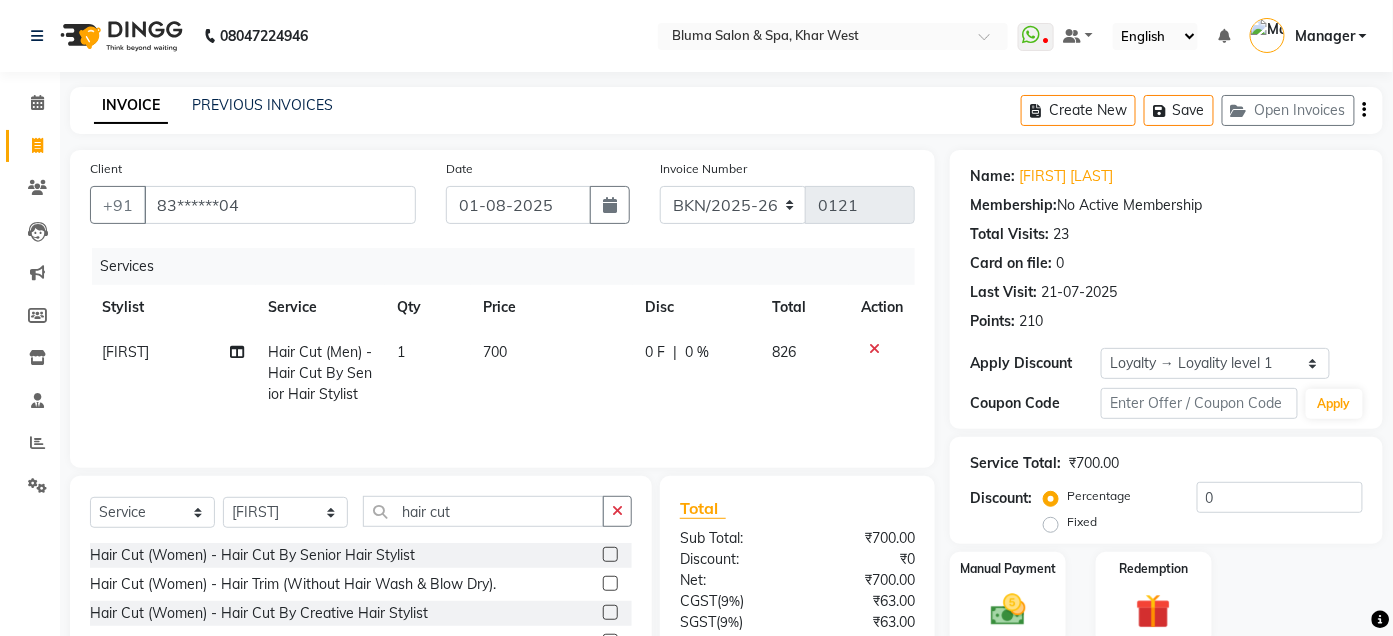 click 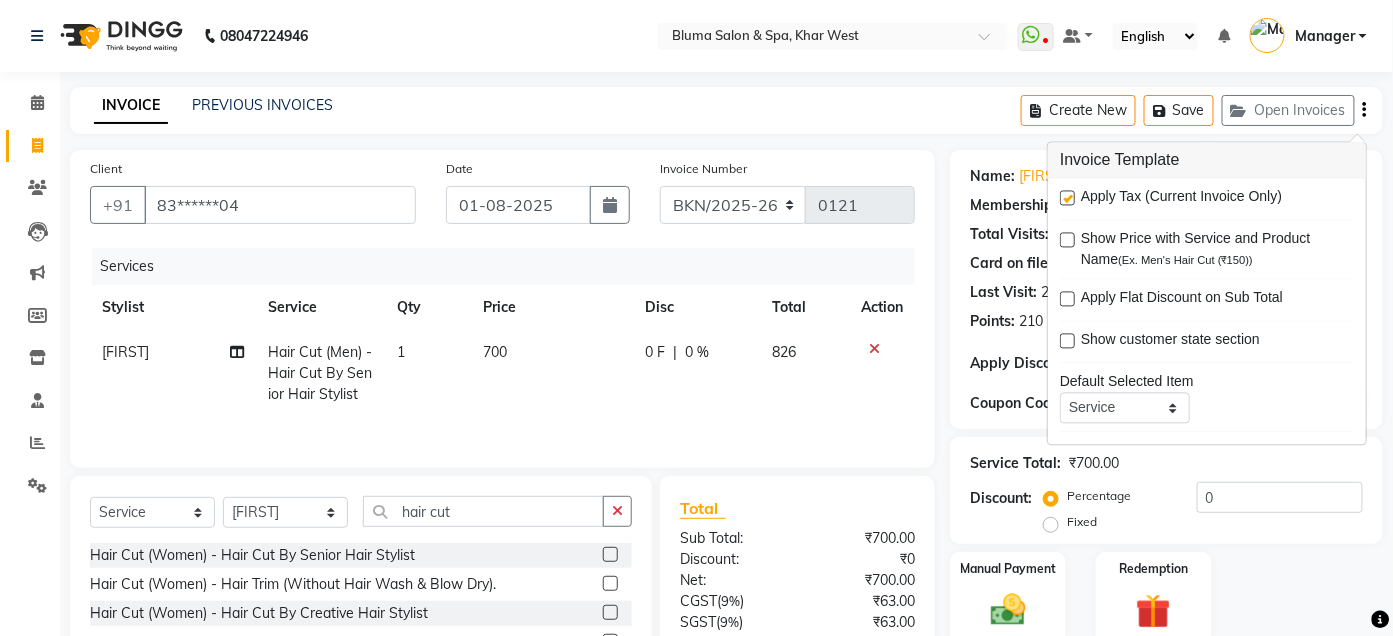 click at bounding box center [1067, 198] 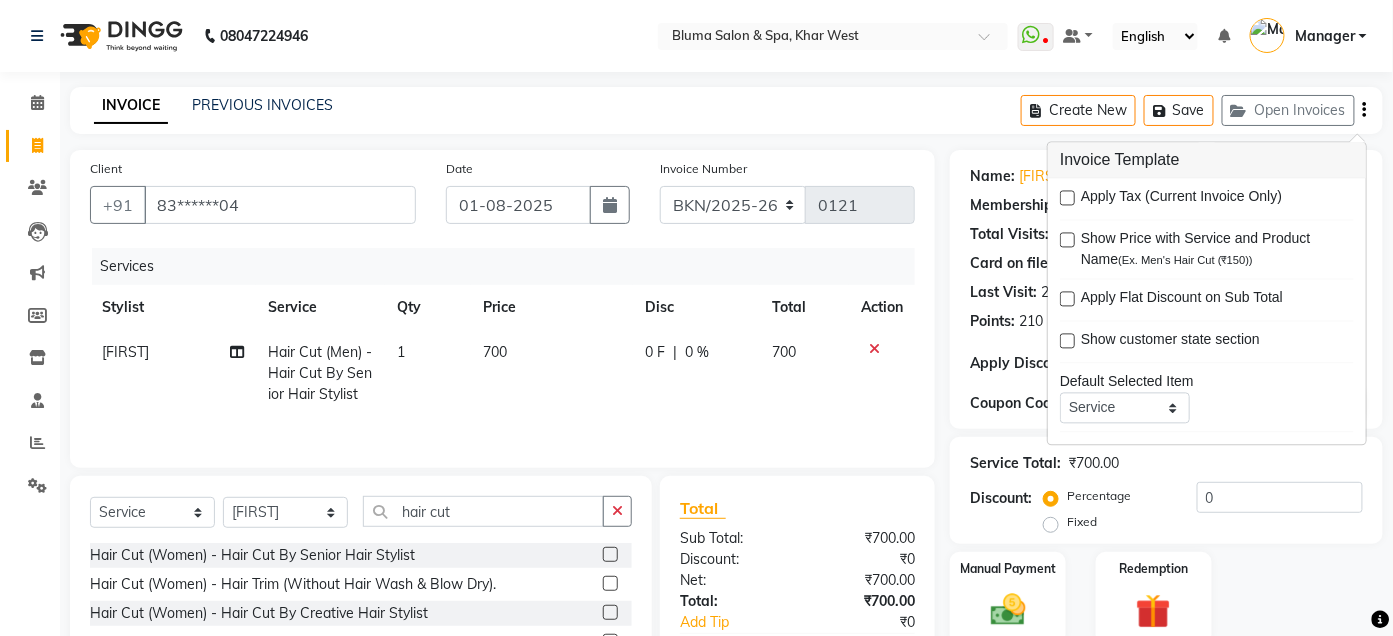 click on "INVOICE PREVIOUS INVOICES Create New   Save   Open Invoices" 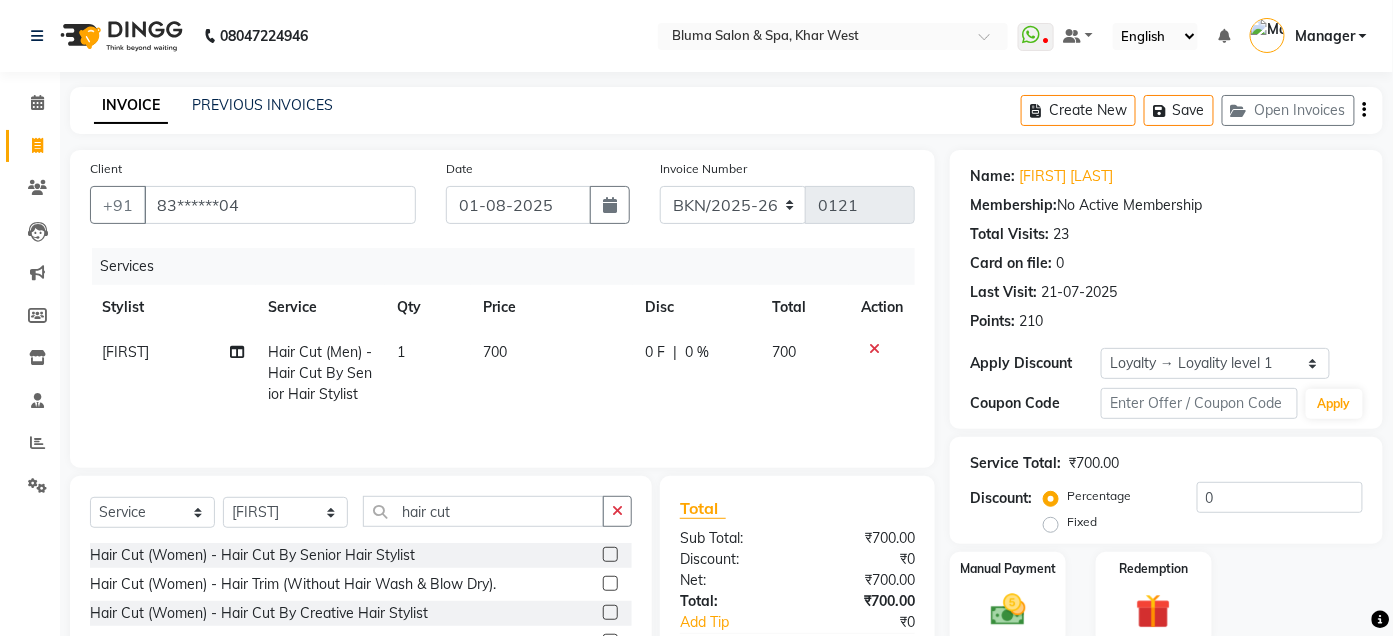 scroll, scrollTop: 168, scrollLeft: 0, axis: vertical 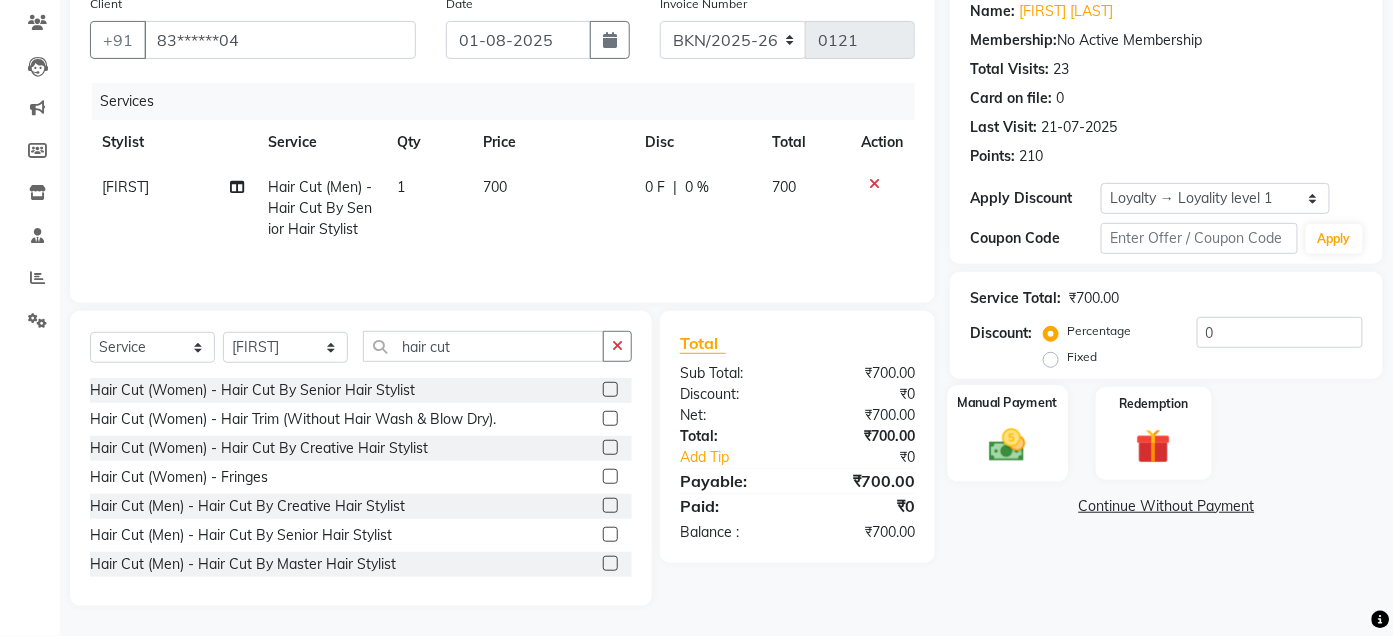 click on "Manual Payment" 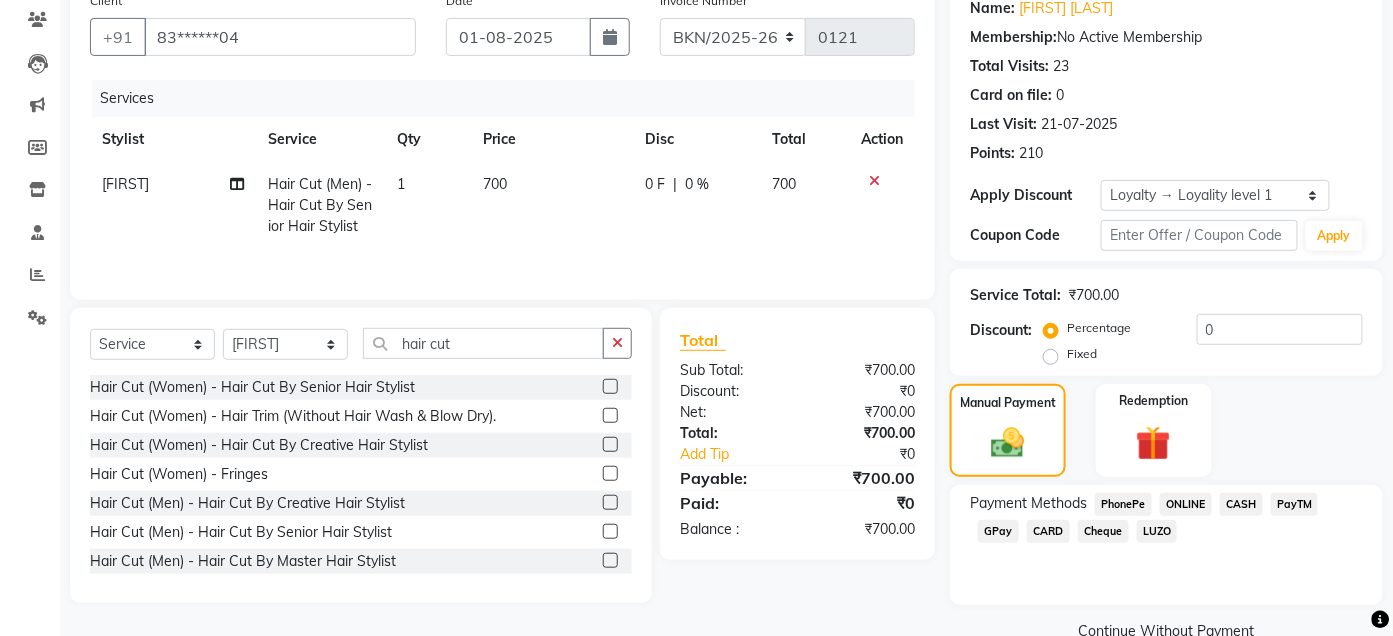 click on "CASH" 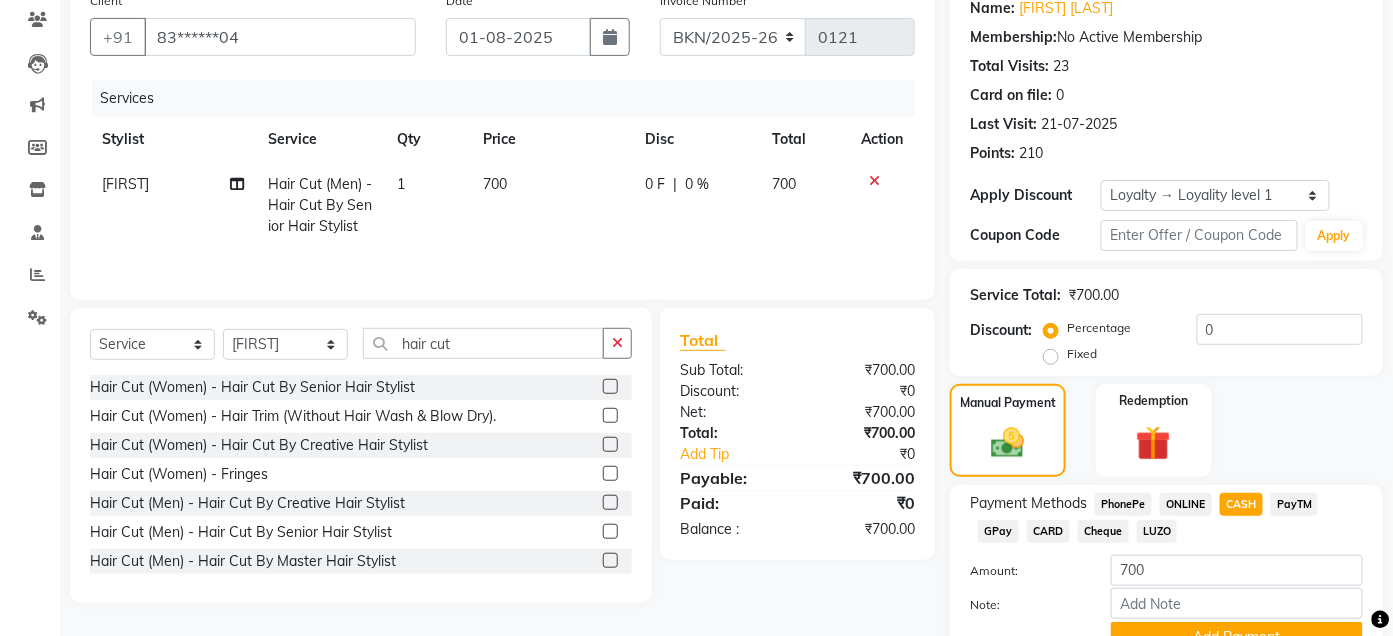 scroll, scrollTop: 265, scrollLeft: 0, axis: vertical 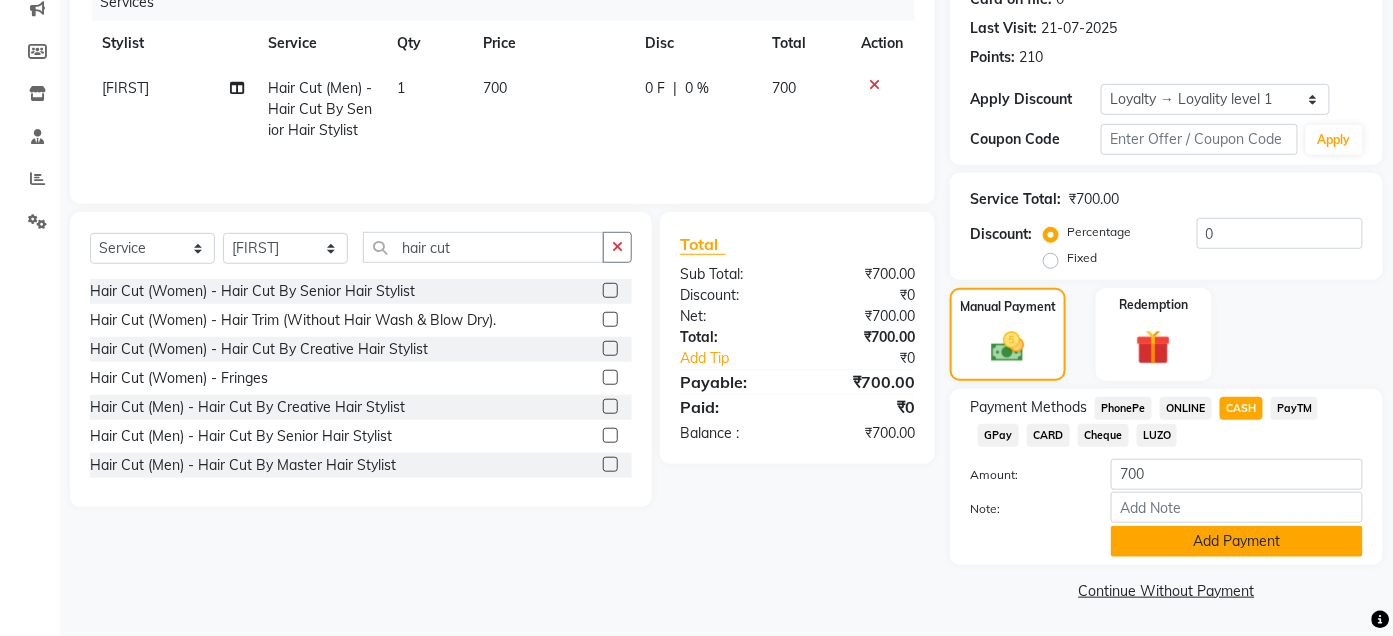 click on "Add Payment" 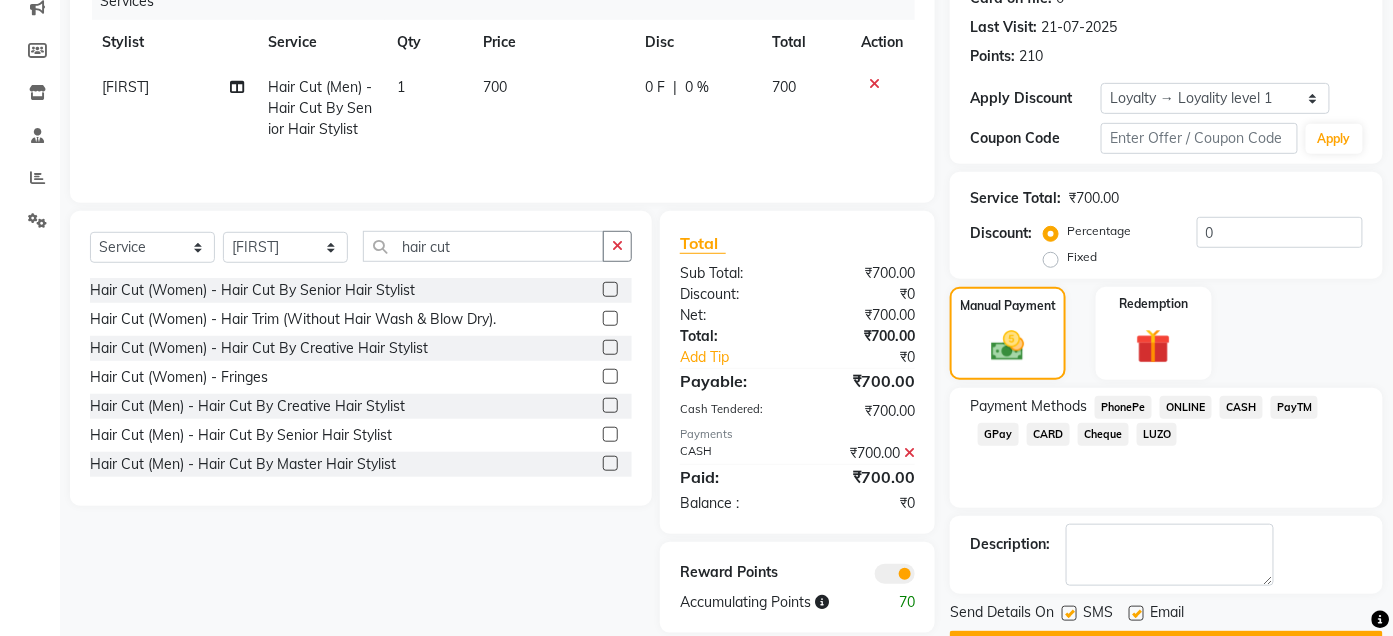 scroll, scrollTop: 320, scrollLeft: 0, axis: vertical 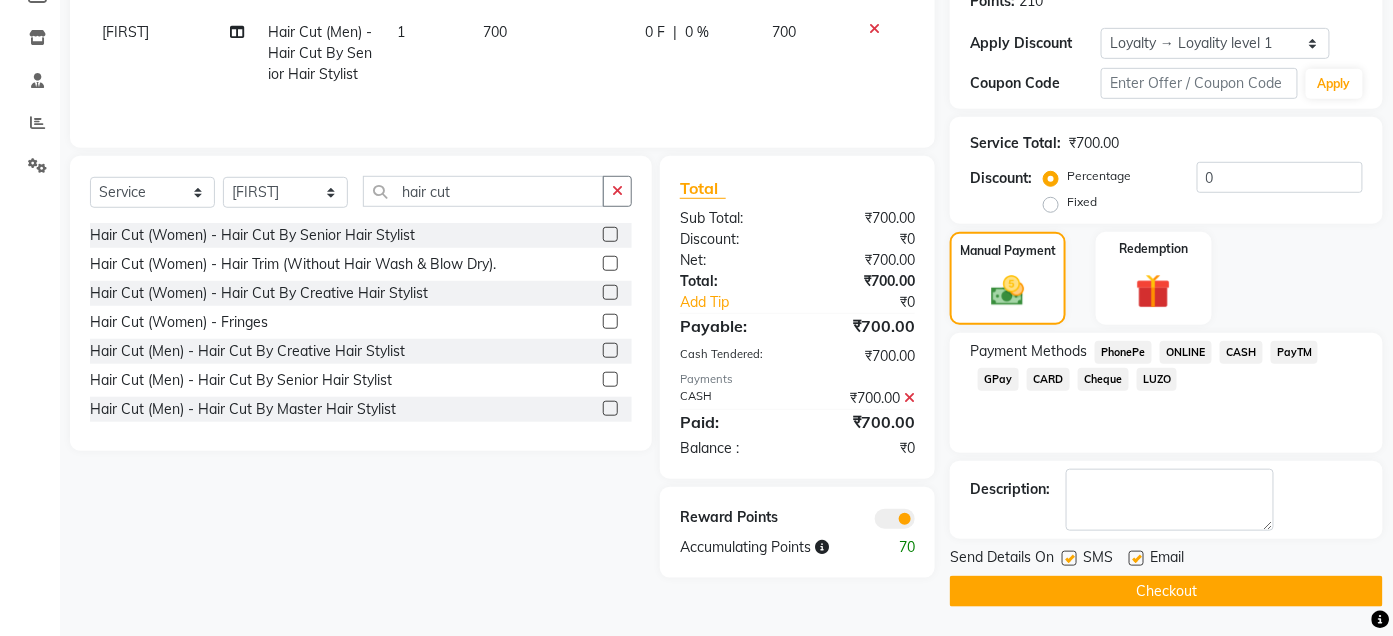 click 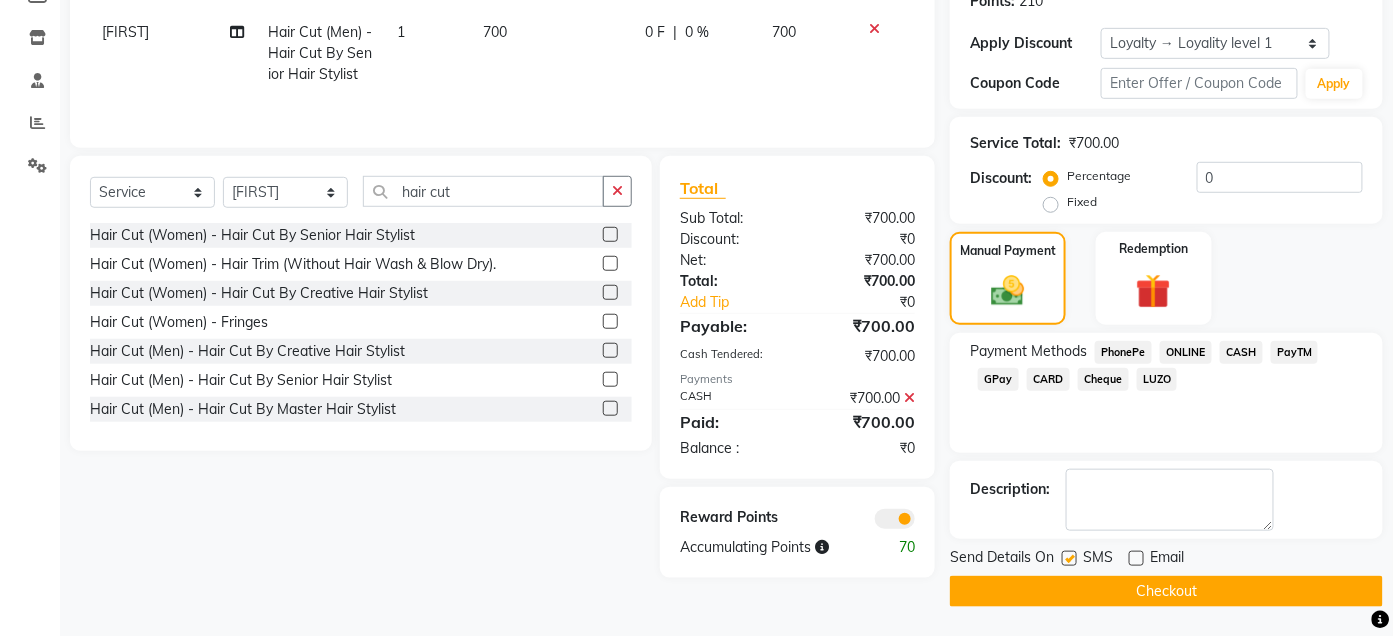 click 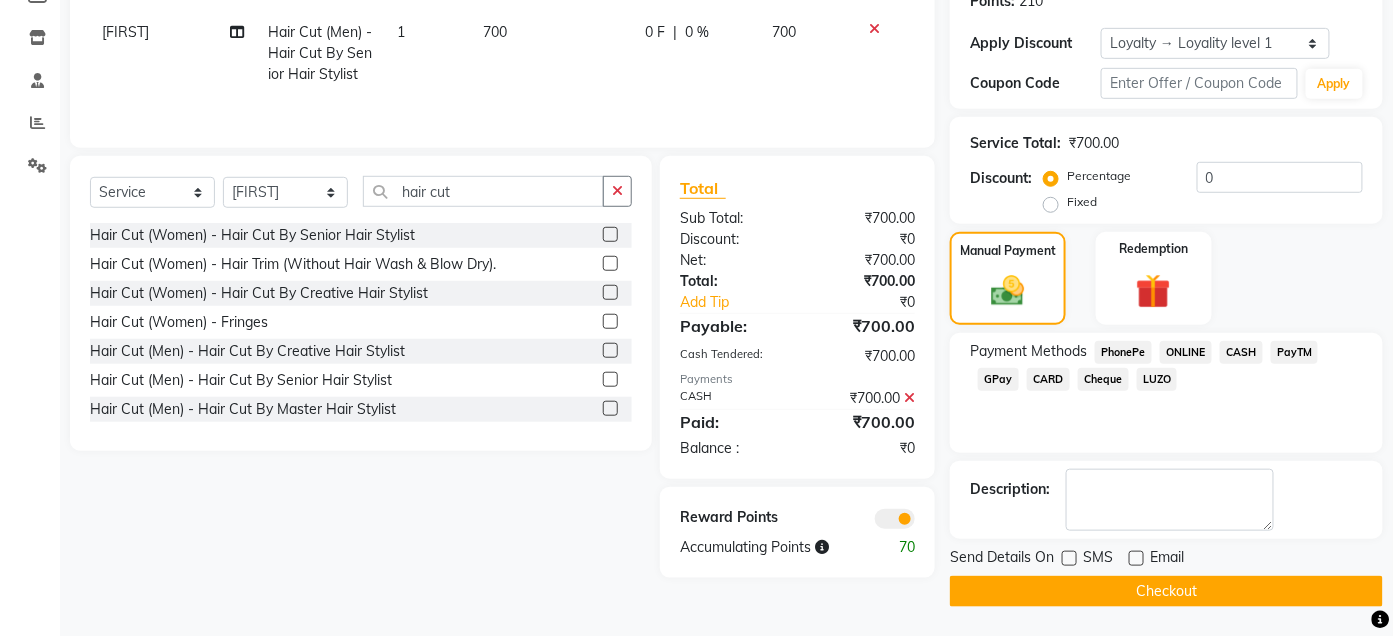 click on "Checkout" 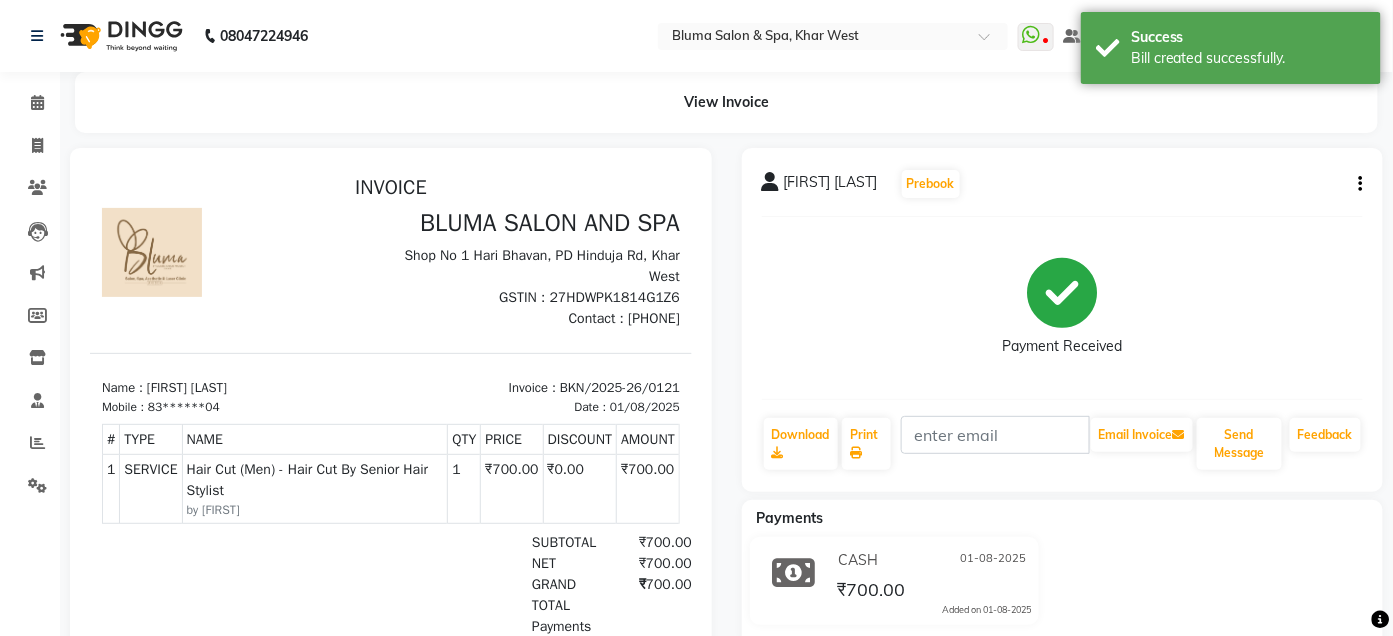 scroll, scrollTop: 0, scrollLeft: 0, axis: both 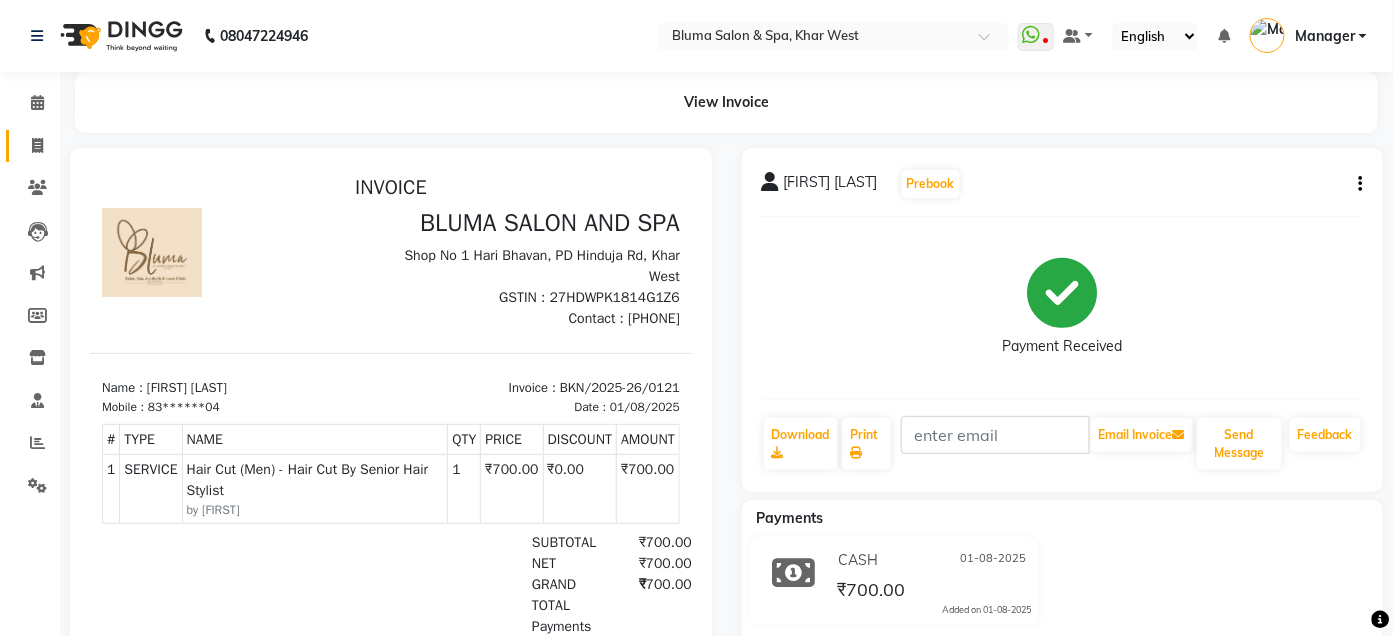 click on "Invoice" 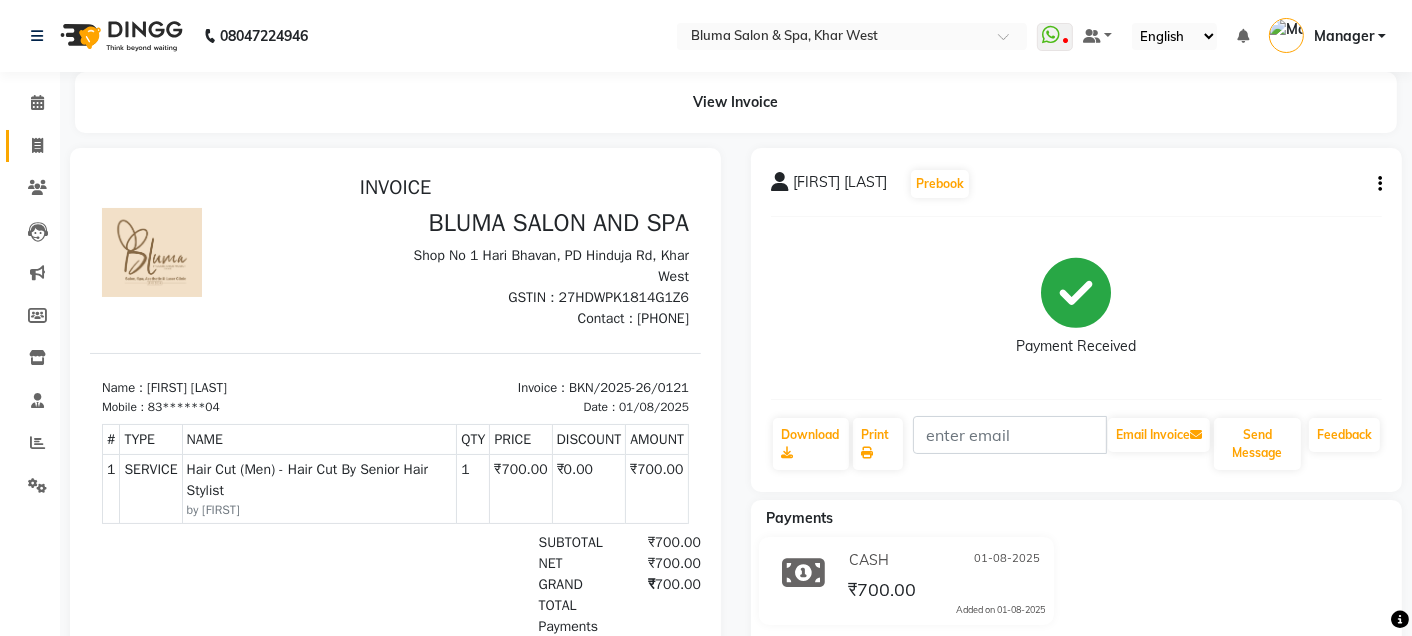 select on "service" 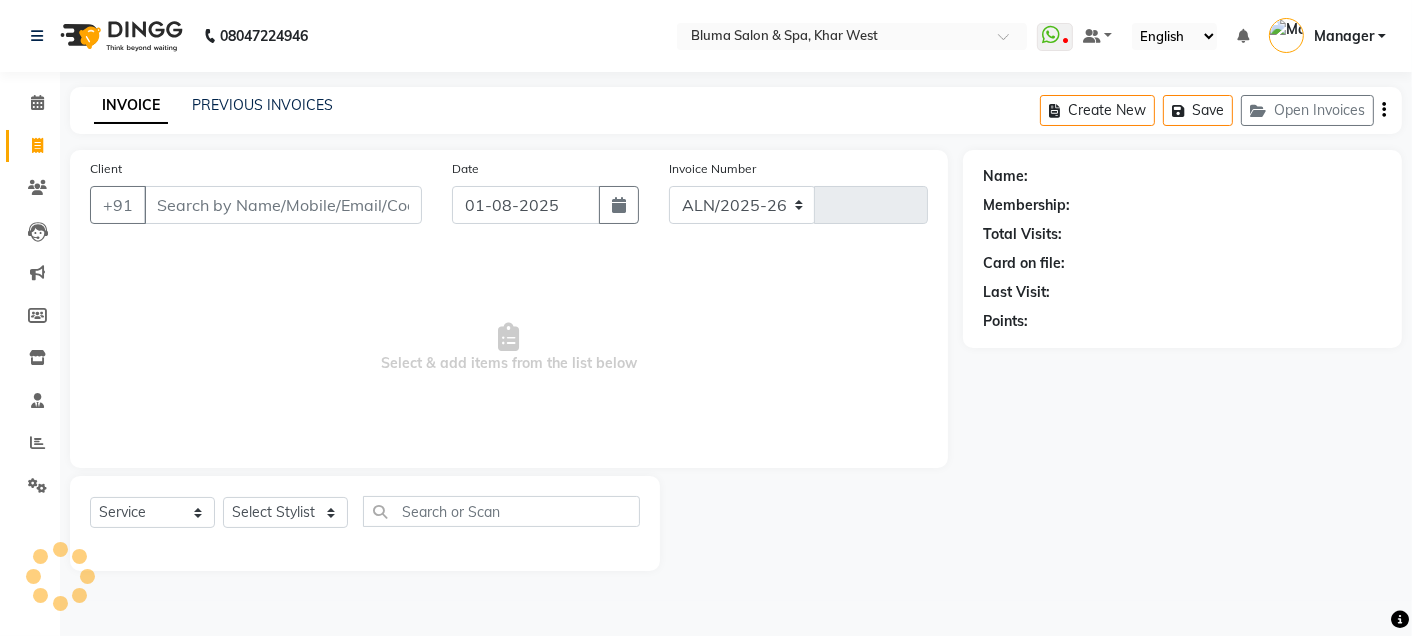 select on "3653" 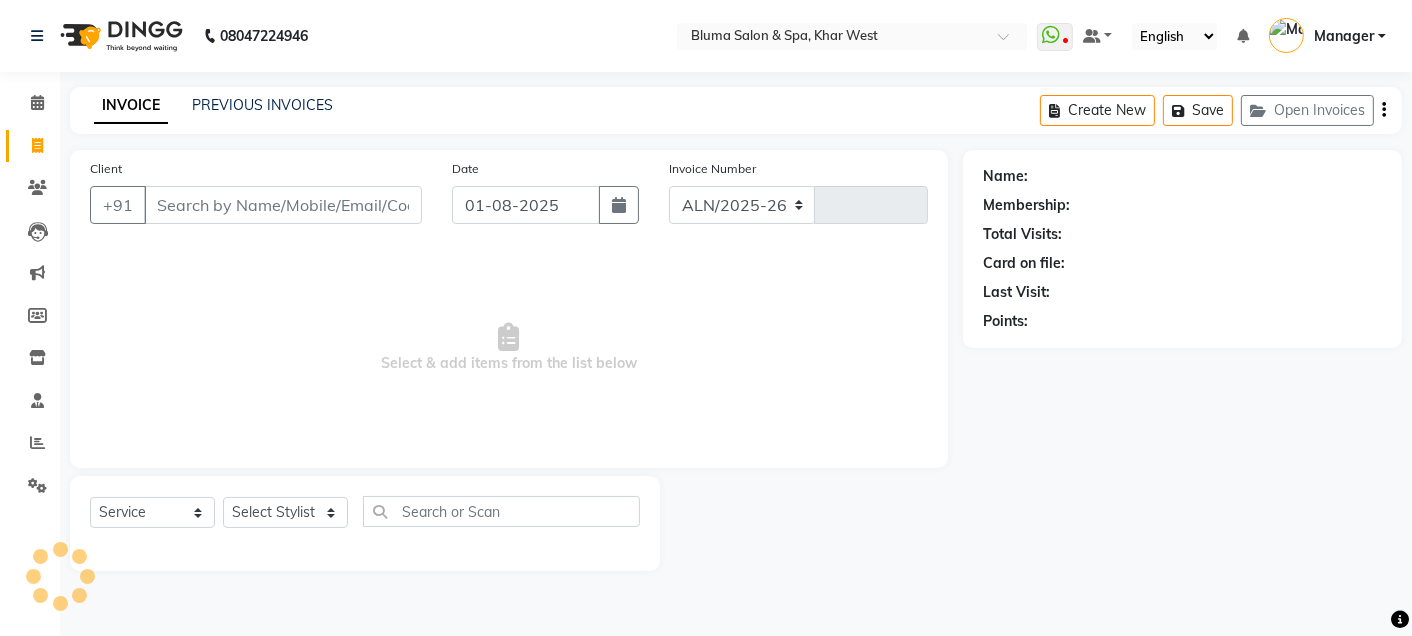 type on "0978" 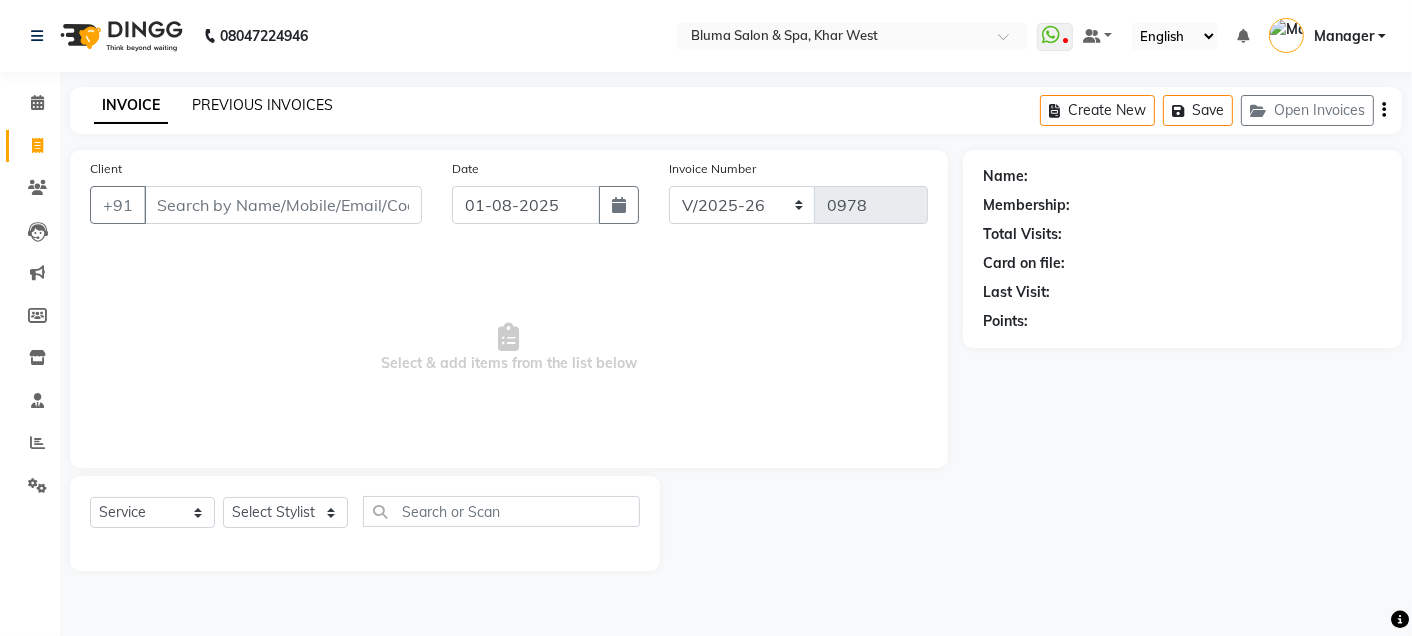 click on "PREVIOUS INVOICES" 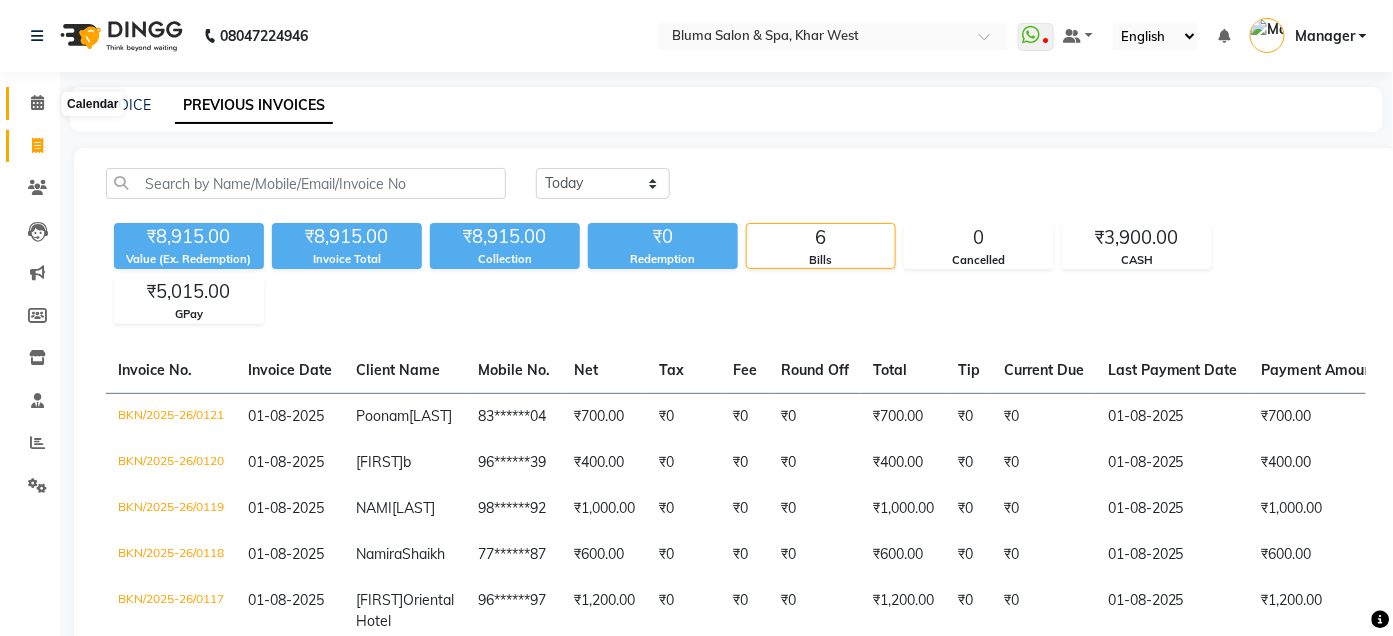 click 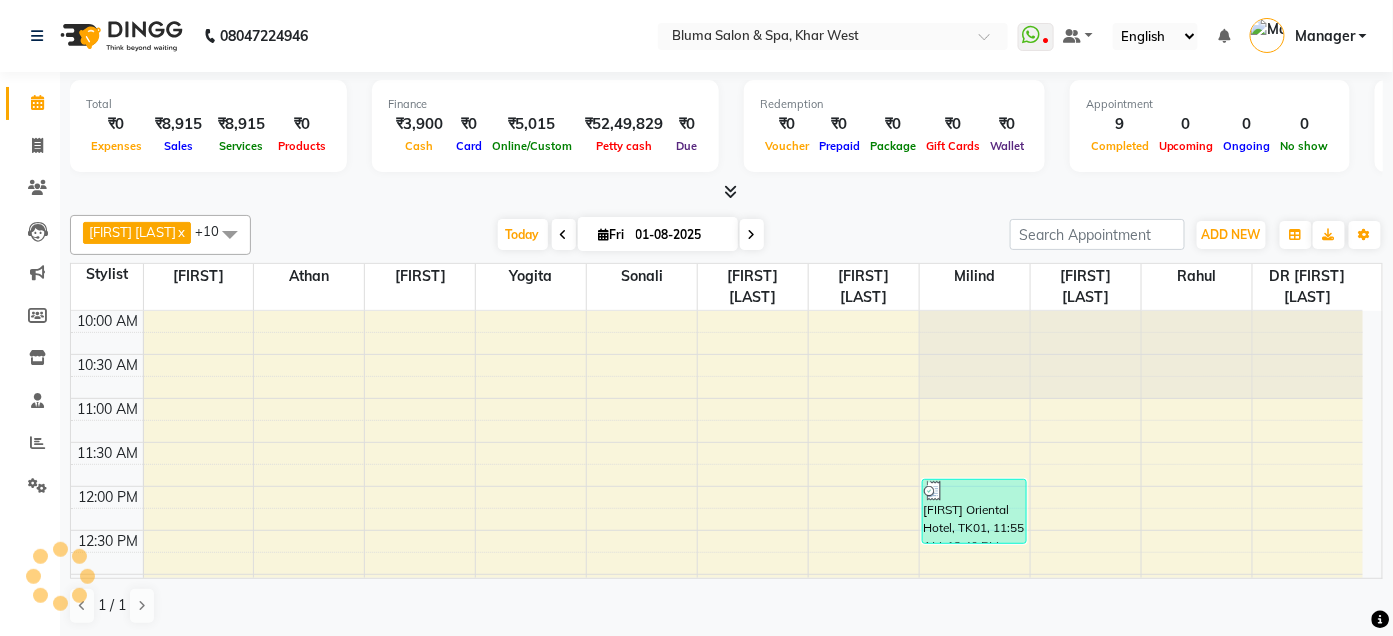 scroll, scrollTop: 0, scrollLeft: 0, axis: both 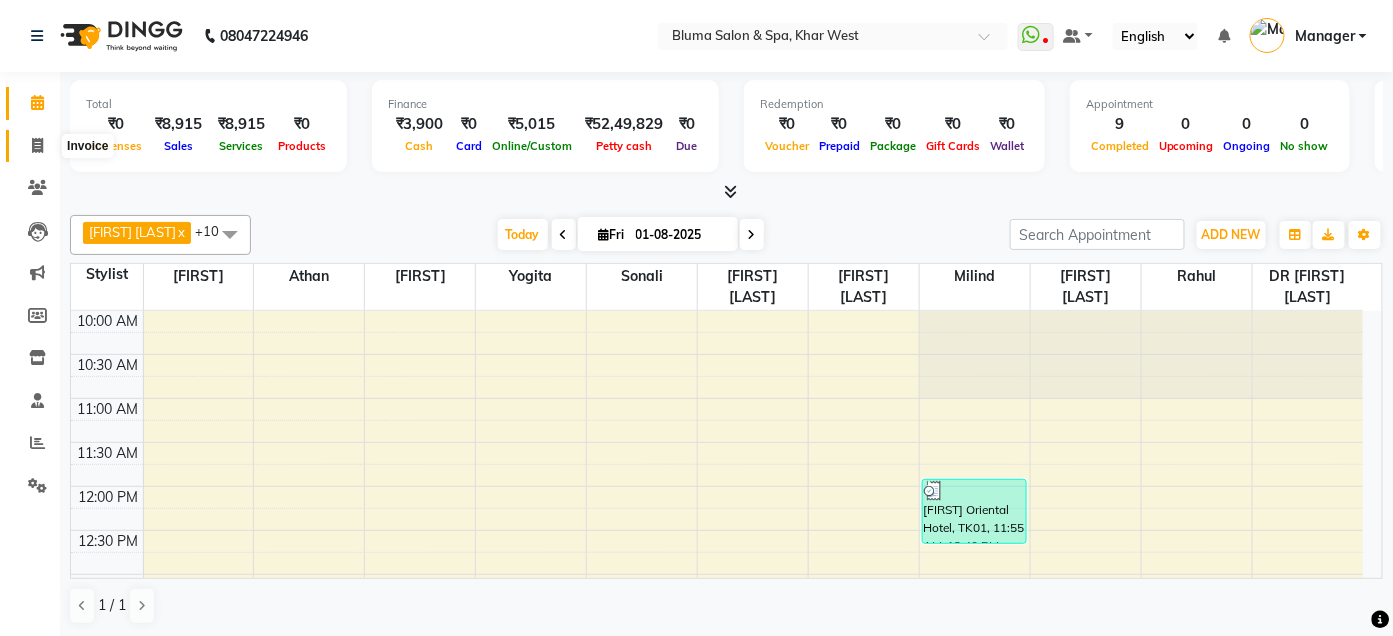 click 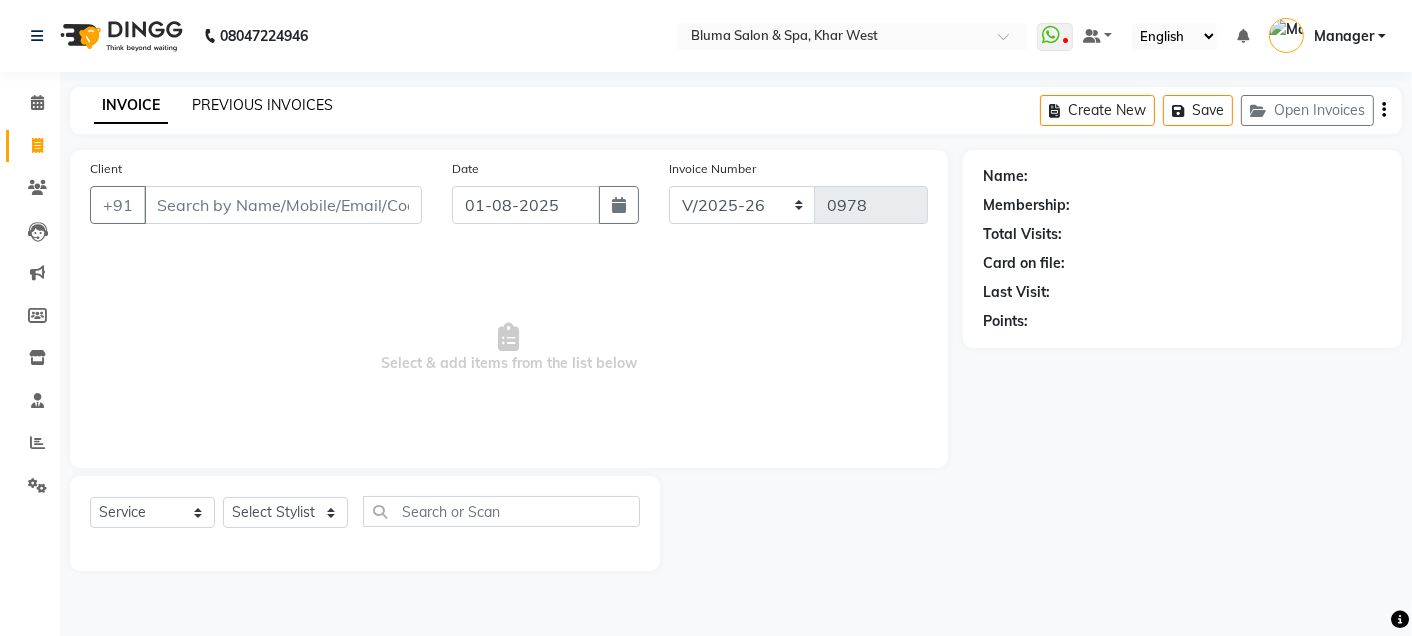 click on "PREVIOUS INVOICES" 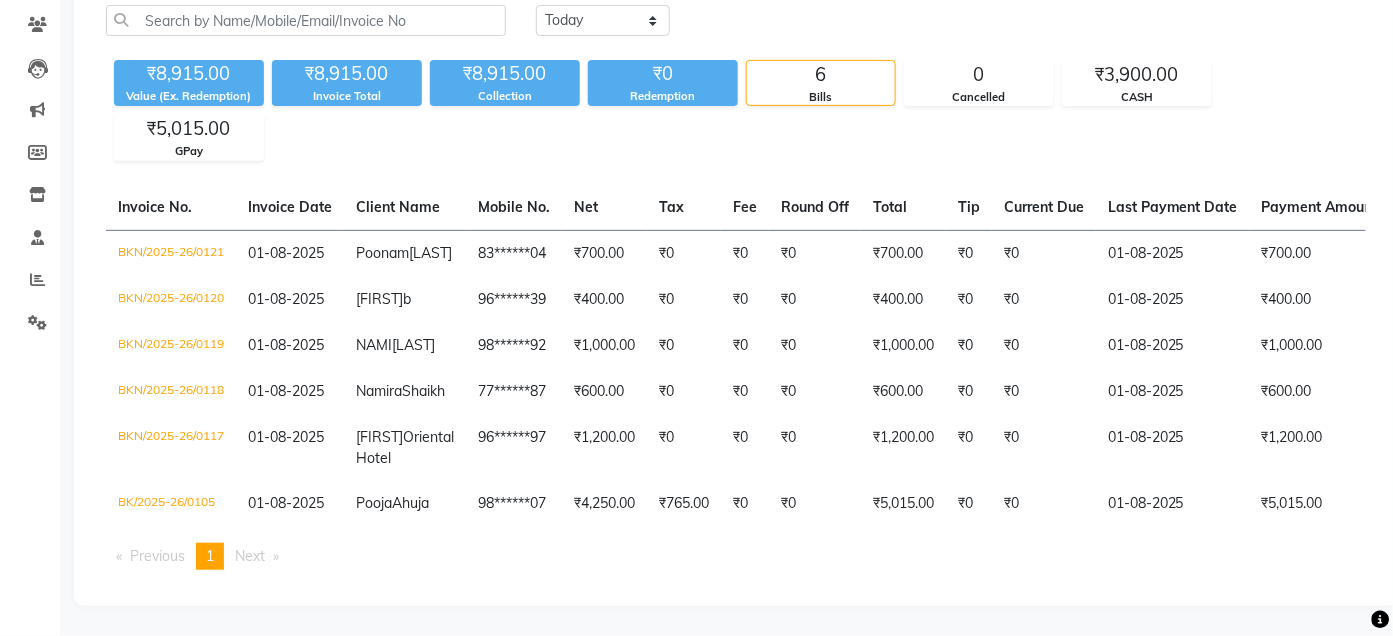 scroll, scrollTop: 212, scrollLeft: 0, axis: vertical 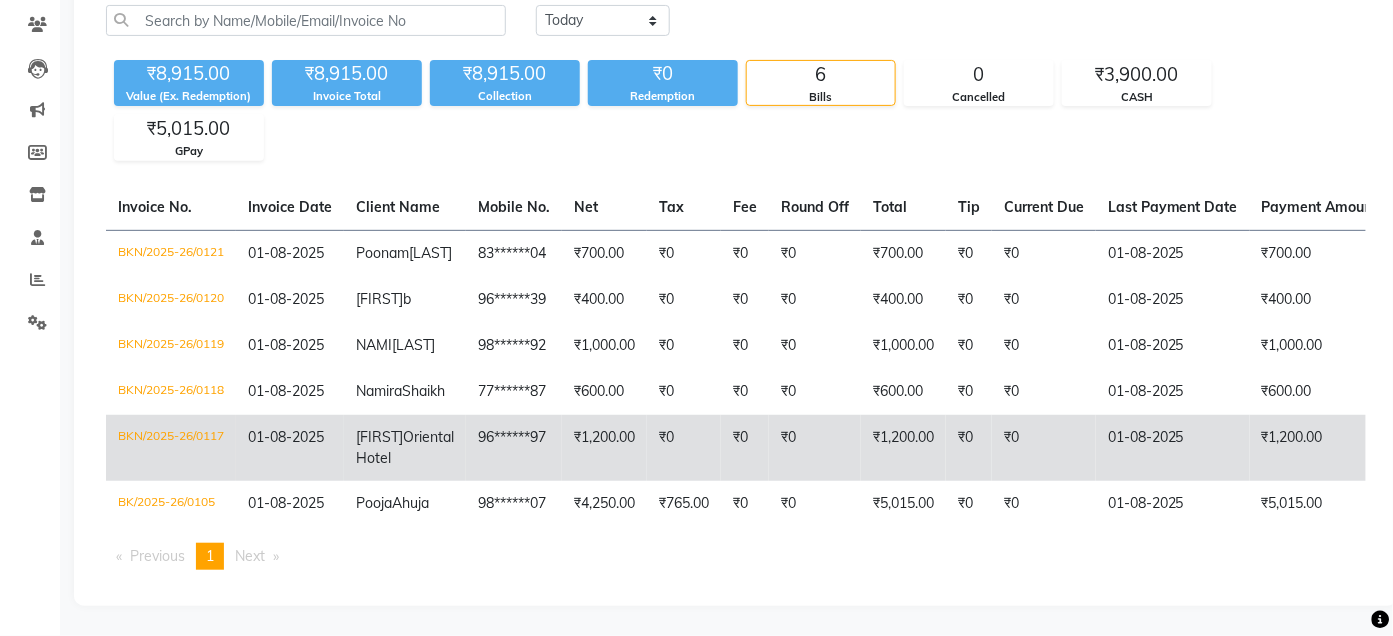 click on "₹0" 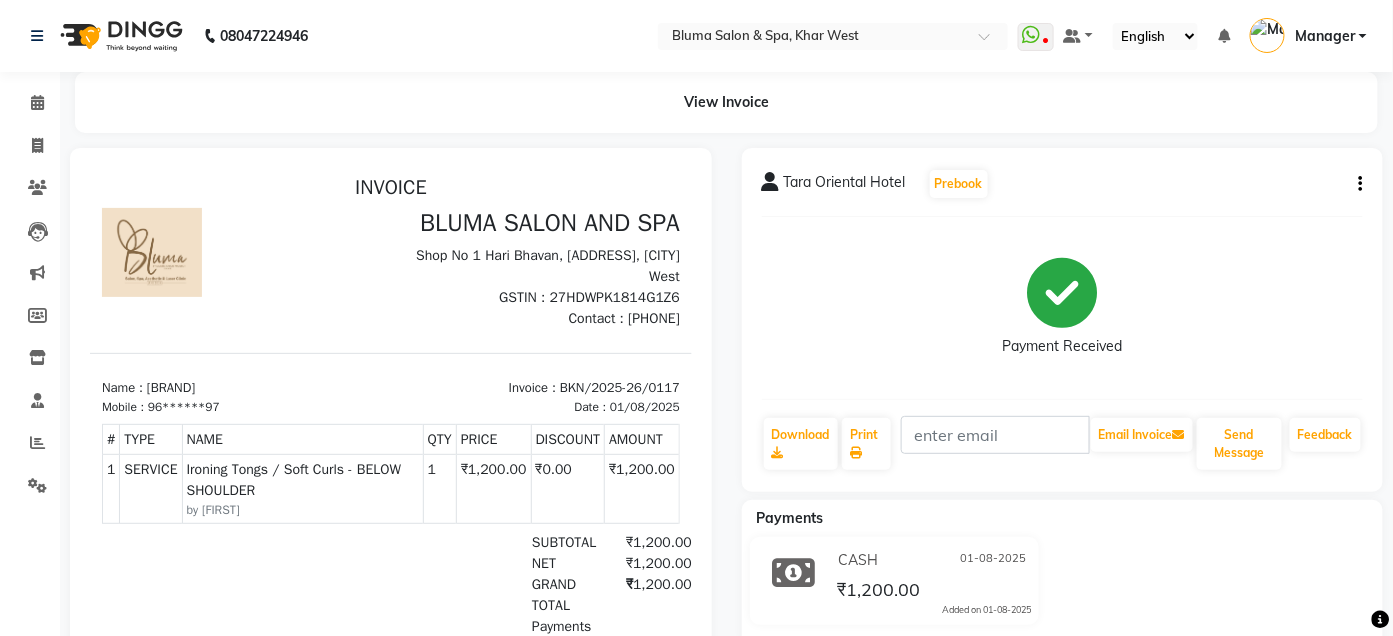 scroll, scrollTop: 0, scrollLeft: 0, axis: both 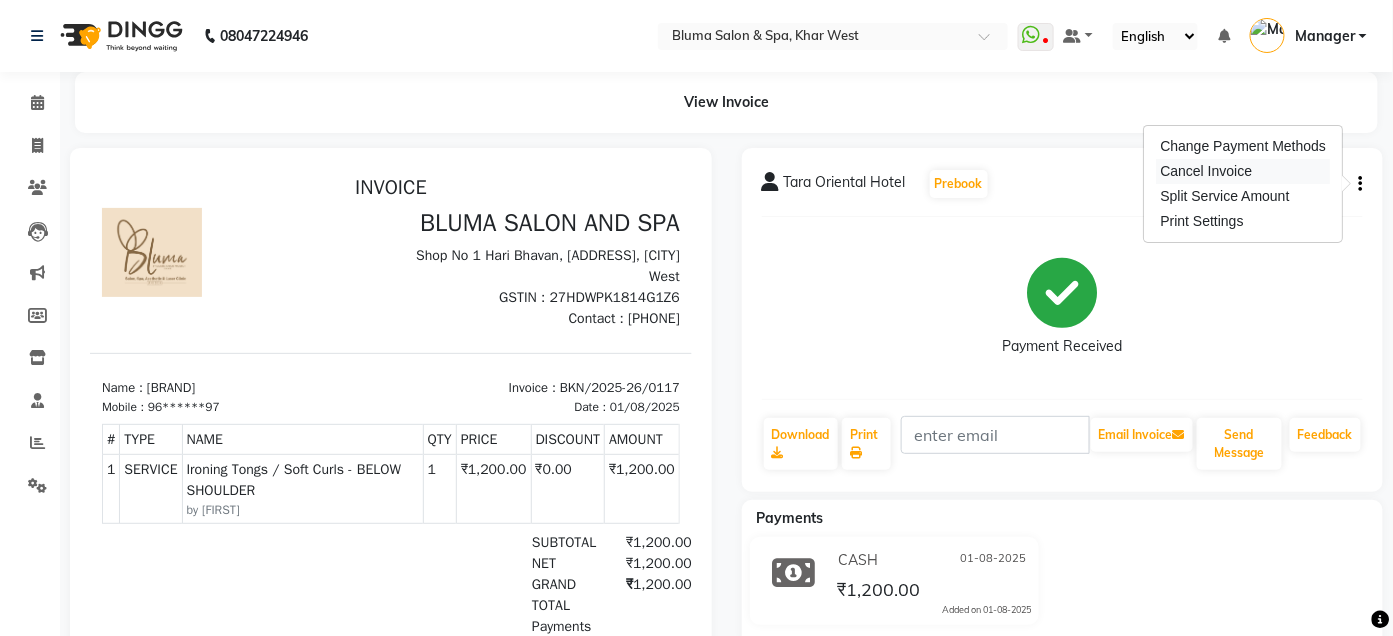 click on "Cancel Invoice" at bounding box center [1244, 171] 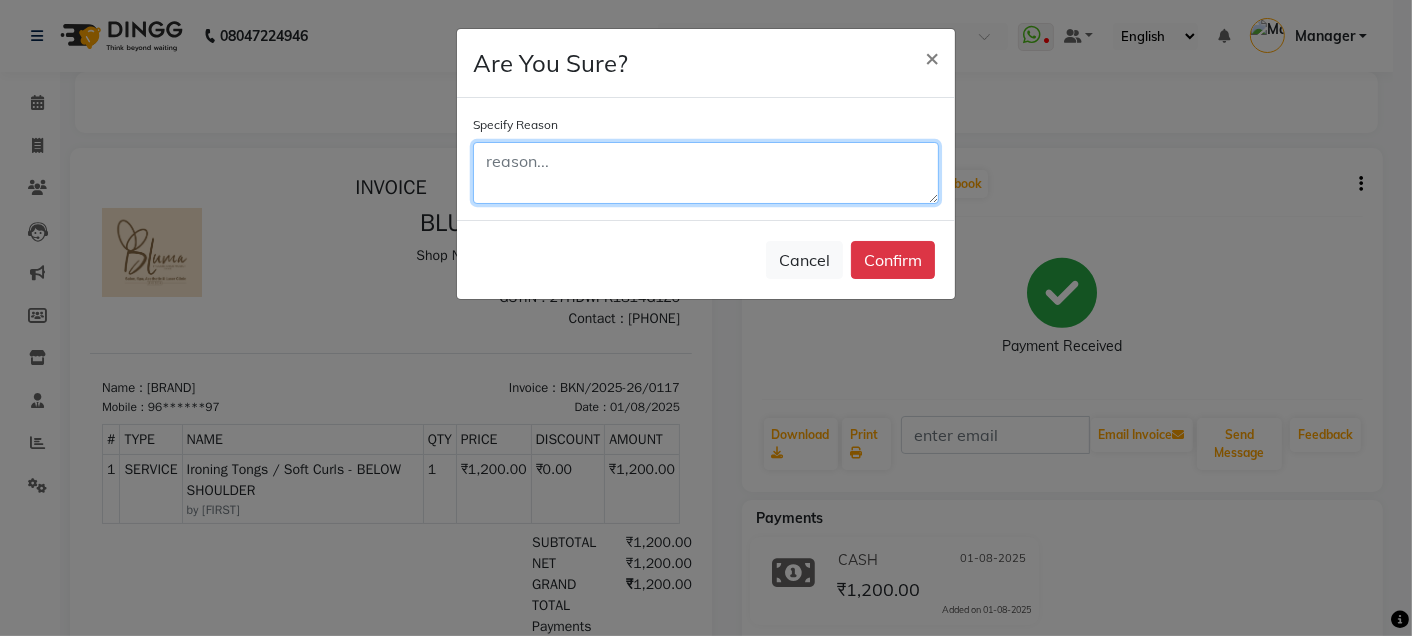 click 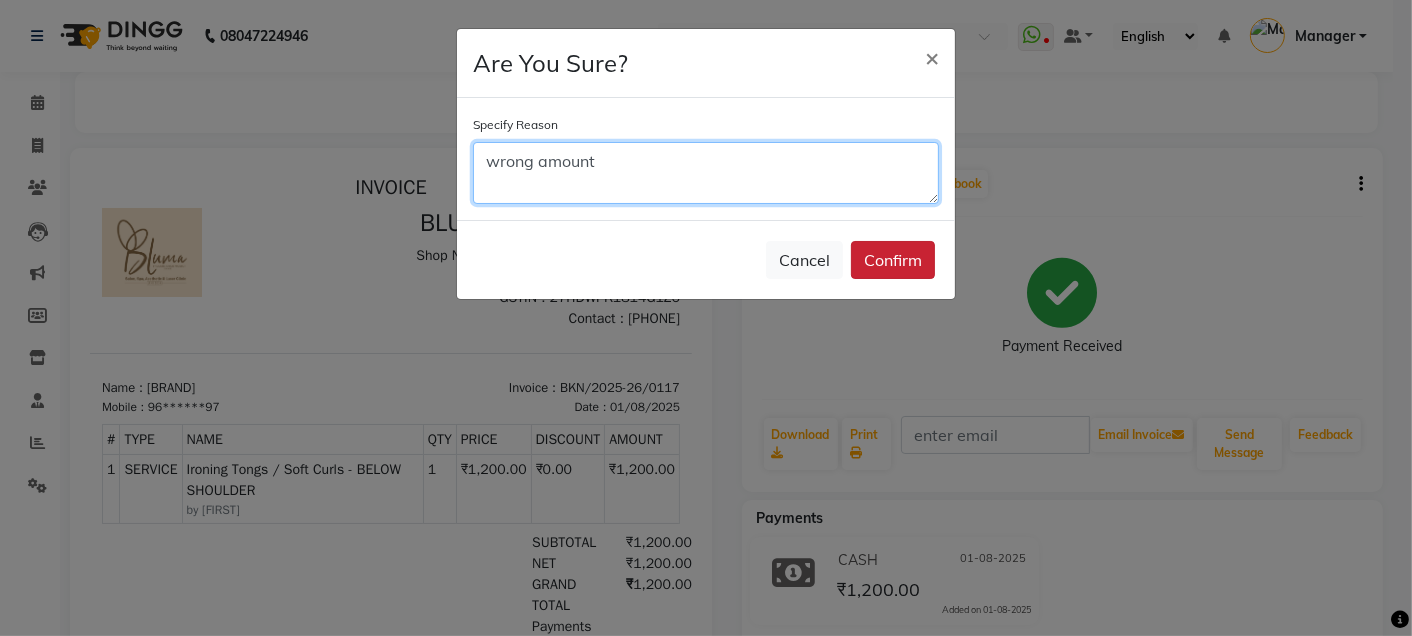 type on "wrong amount" 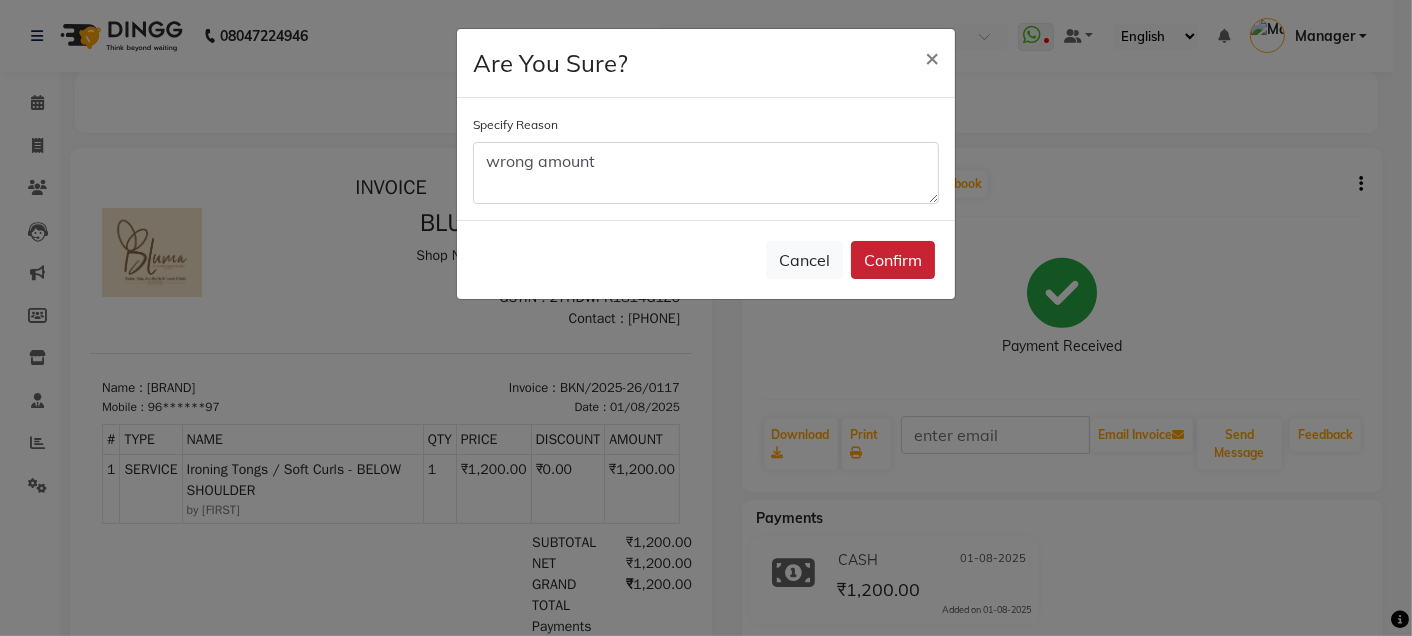 click on "Confirm" 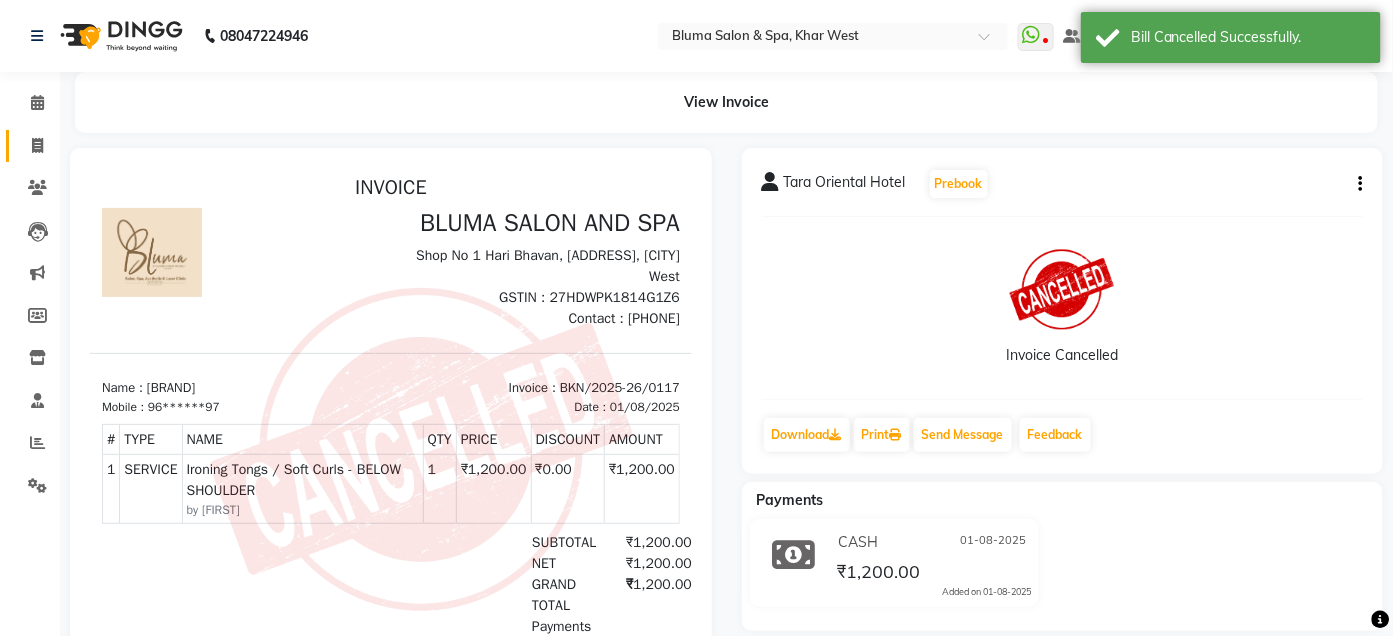 click 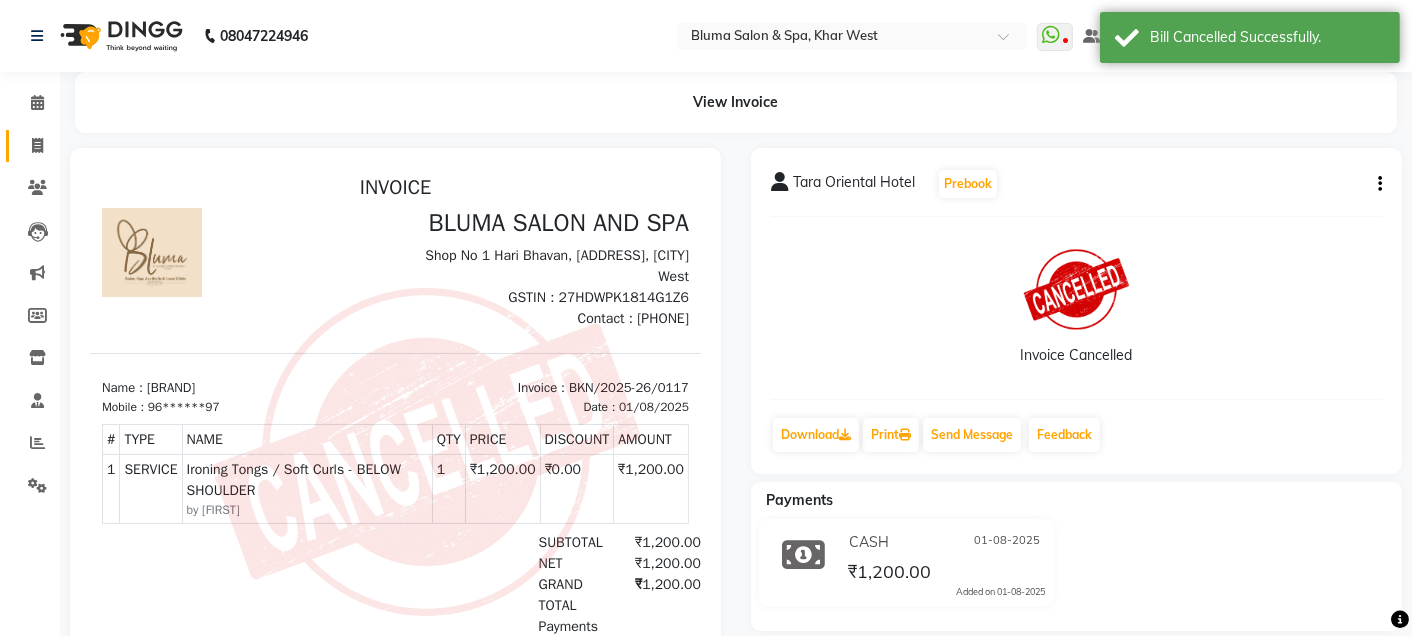 select on "3653" 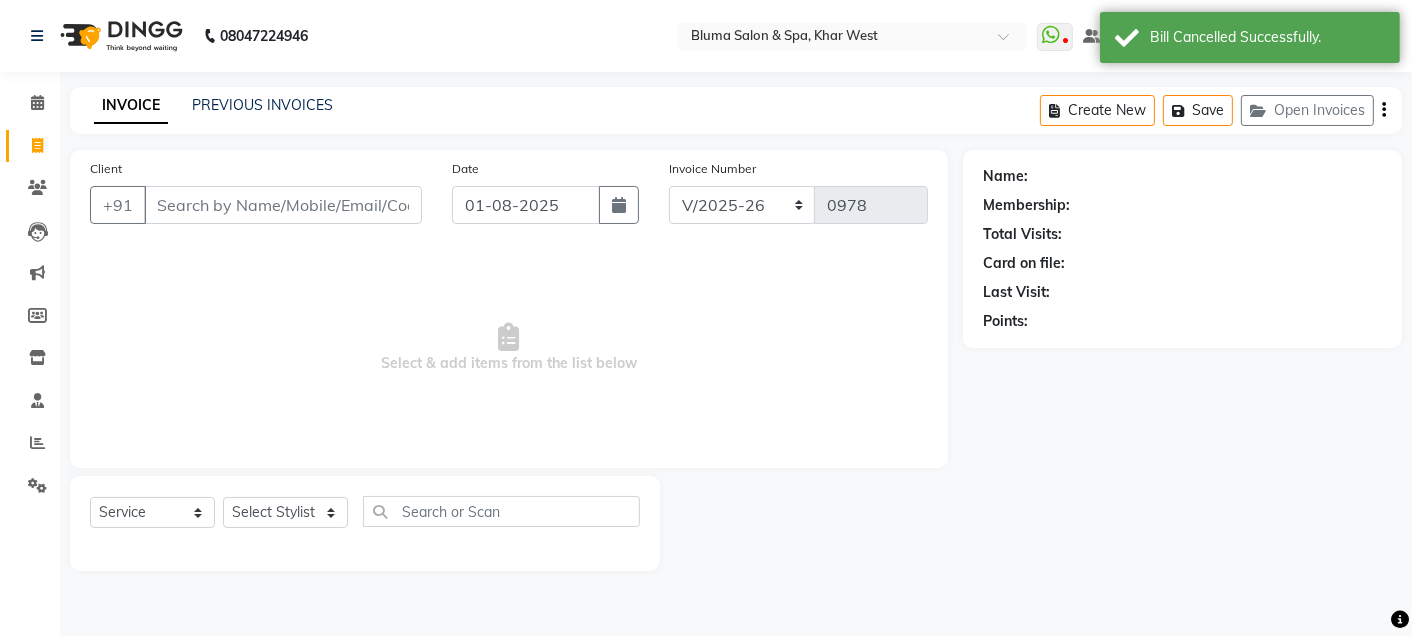 click on "Client" at bounding box center [283, 205] 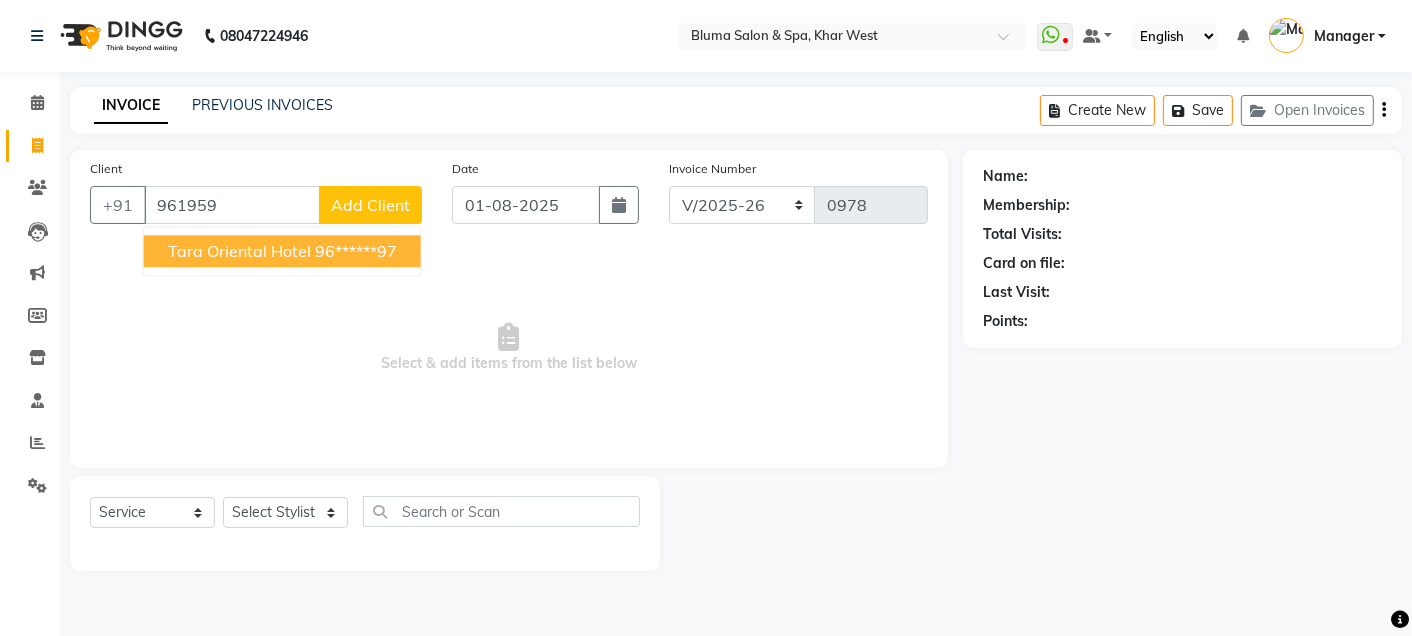click on "Tara Oriental Hotel" at bounding box center (239, 251) 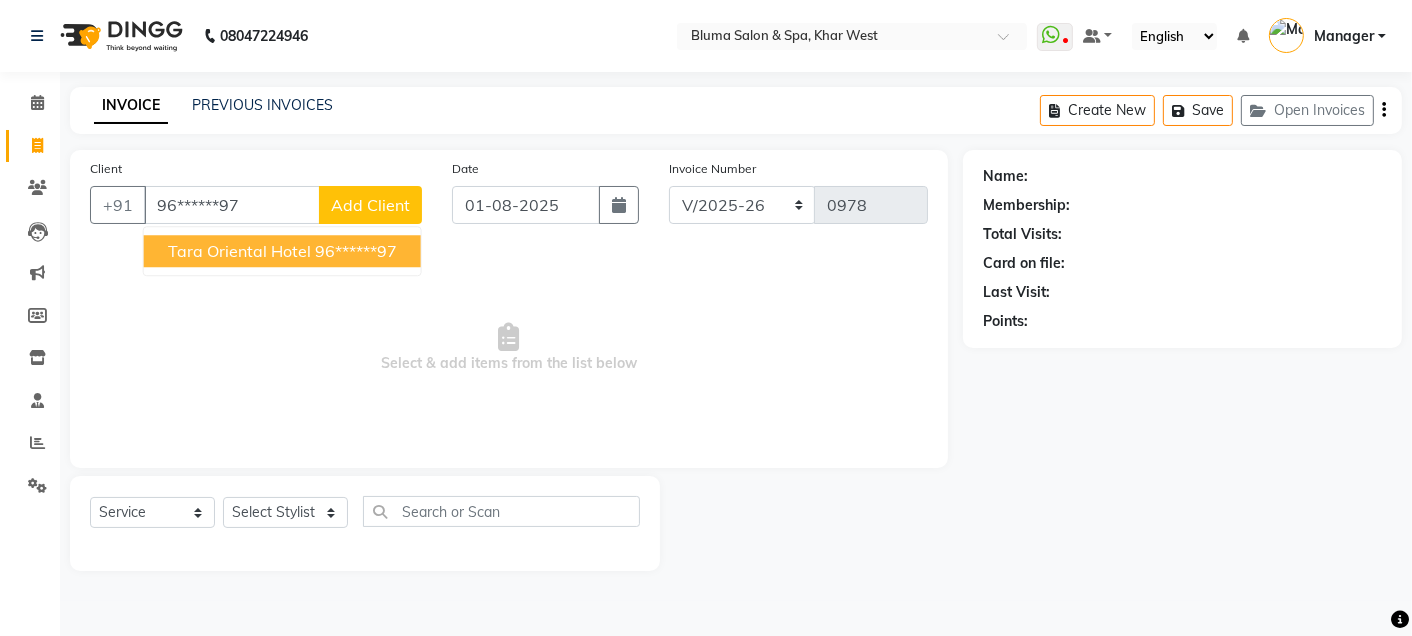 type on "96******97" 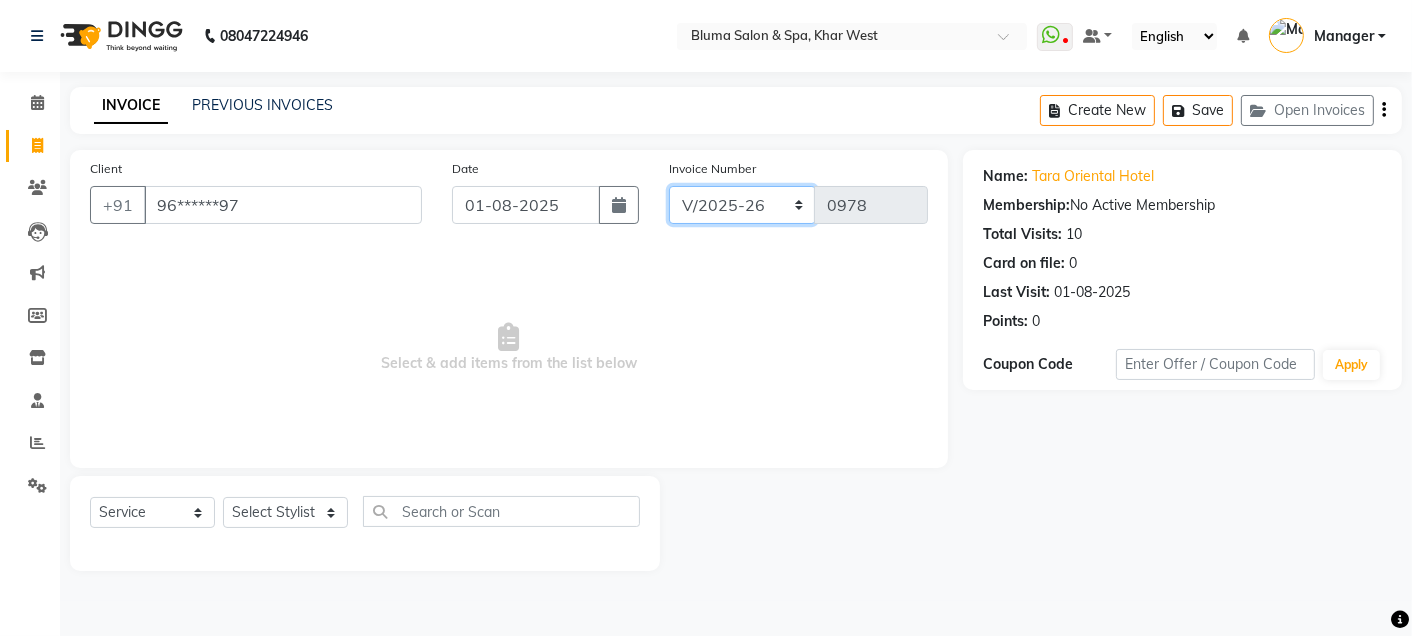 click on "ALN/2025-26 AL/2025-26 BKN/2025-26 BK/2025-26 V/2025 V/2025-26" 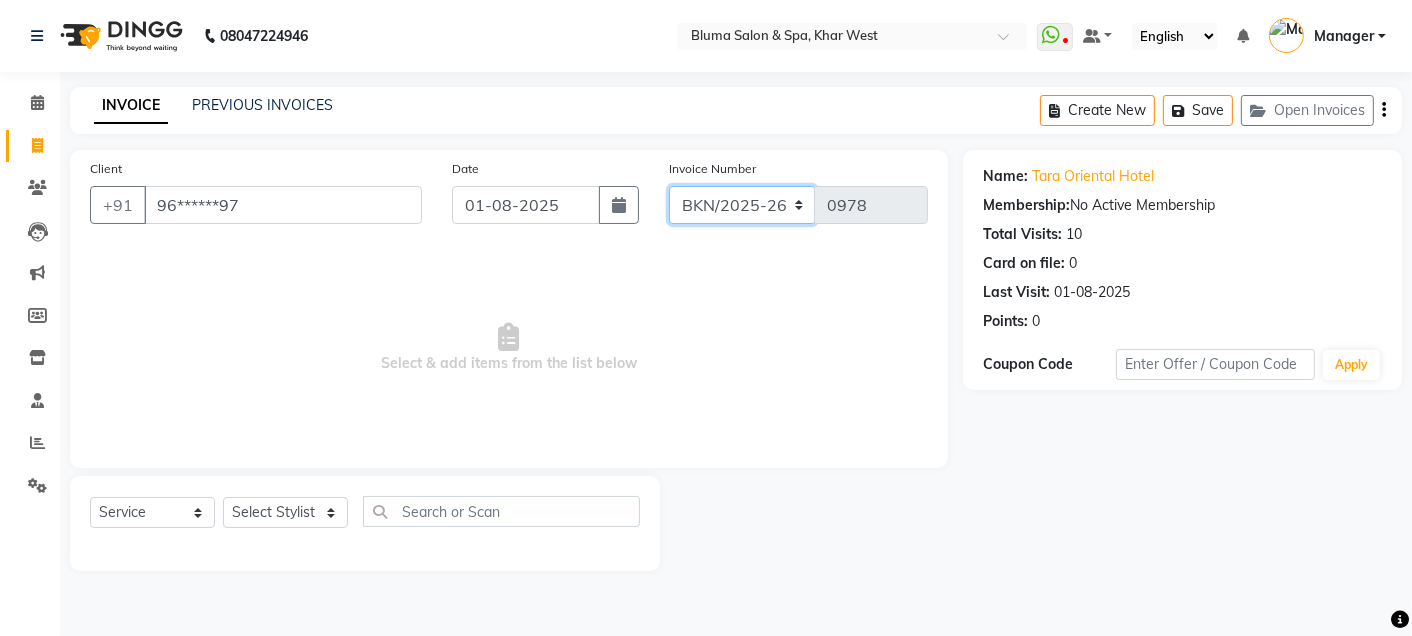 click on "ALN/2025-26 AL/2025-26 BKN/2025-26 BK/2025-26 V/2025 V/2025-26" 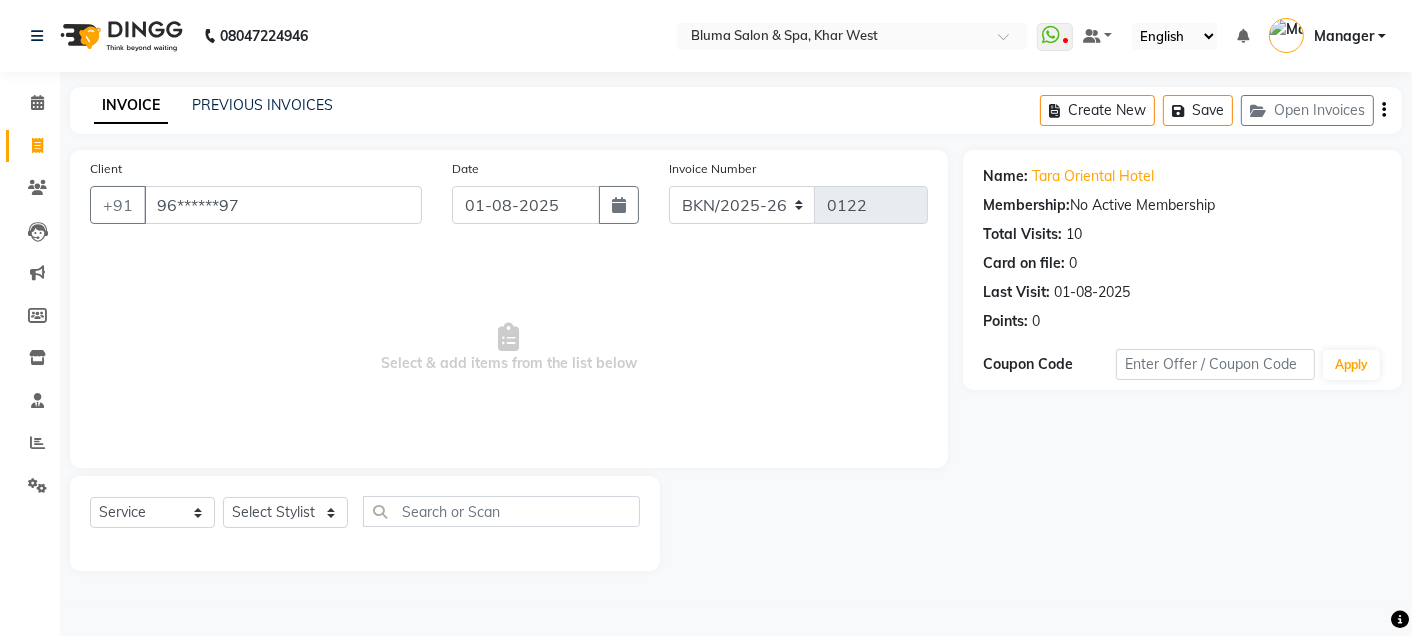click 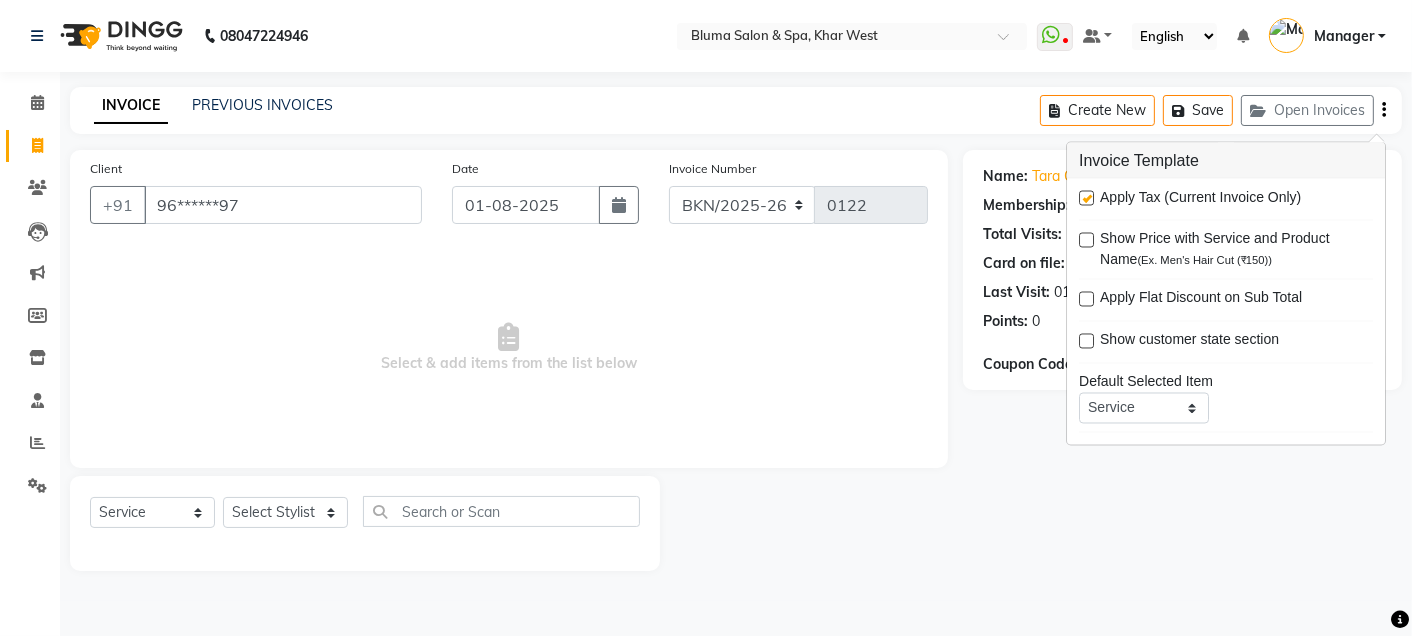 click at bounding box center [1085, 201] 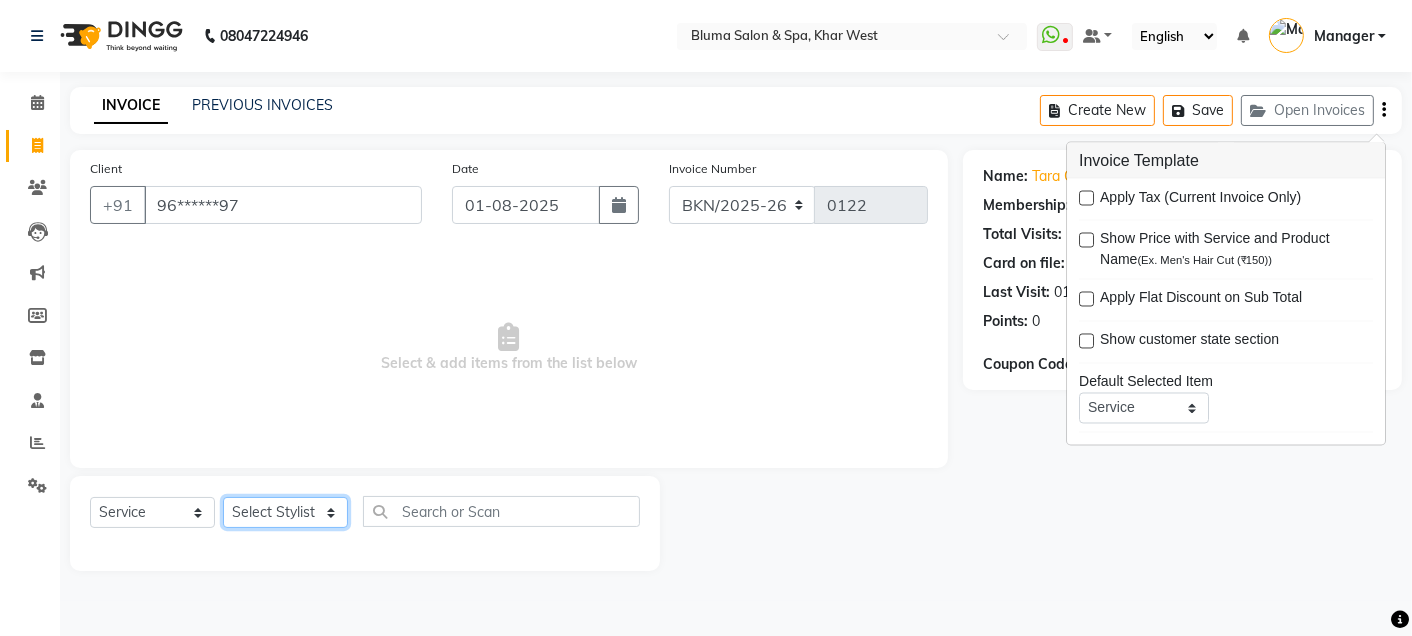 click on "Select Stylist Admin Ajay saroj Alan Athan  DR Prince Varde Manager milind Nasir  PAM parvati gupta  pooja loke Rahul rahul thakur rajesh patel sonali yogita" 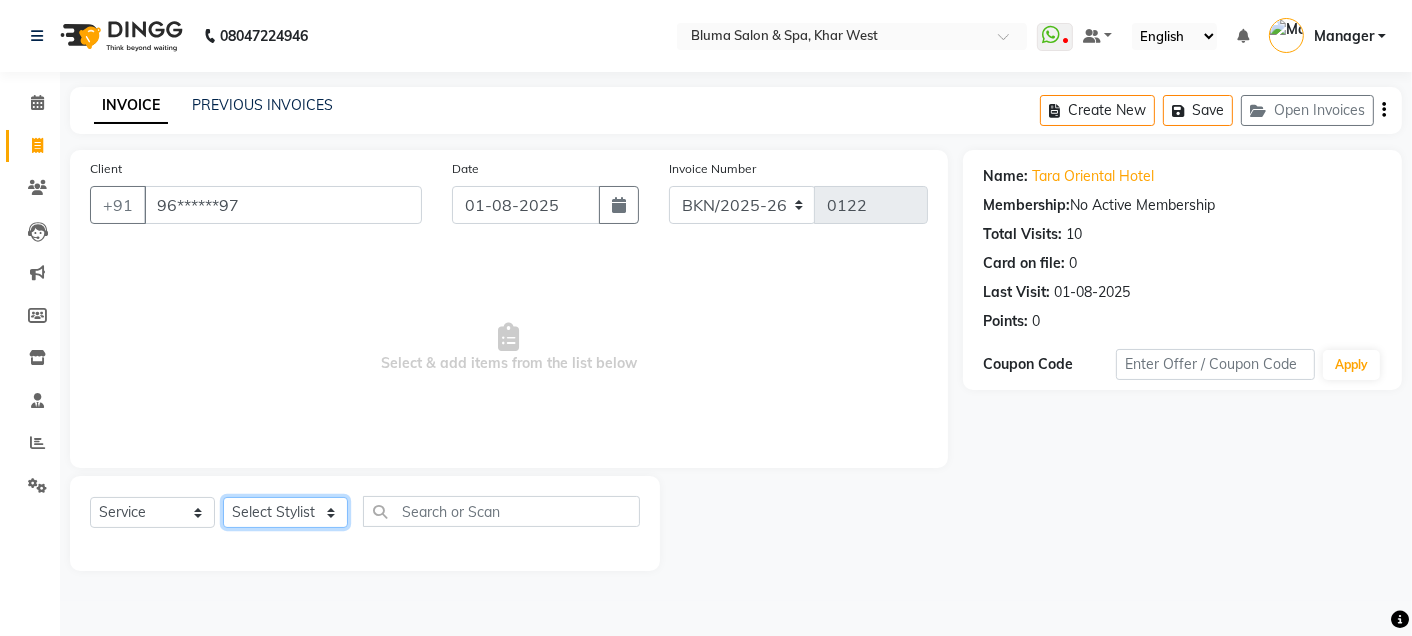 select on "74045" 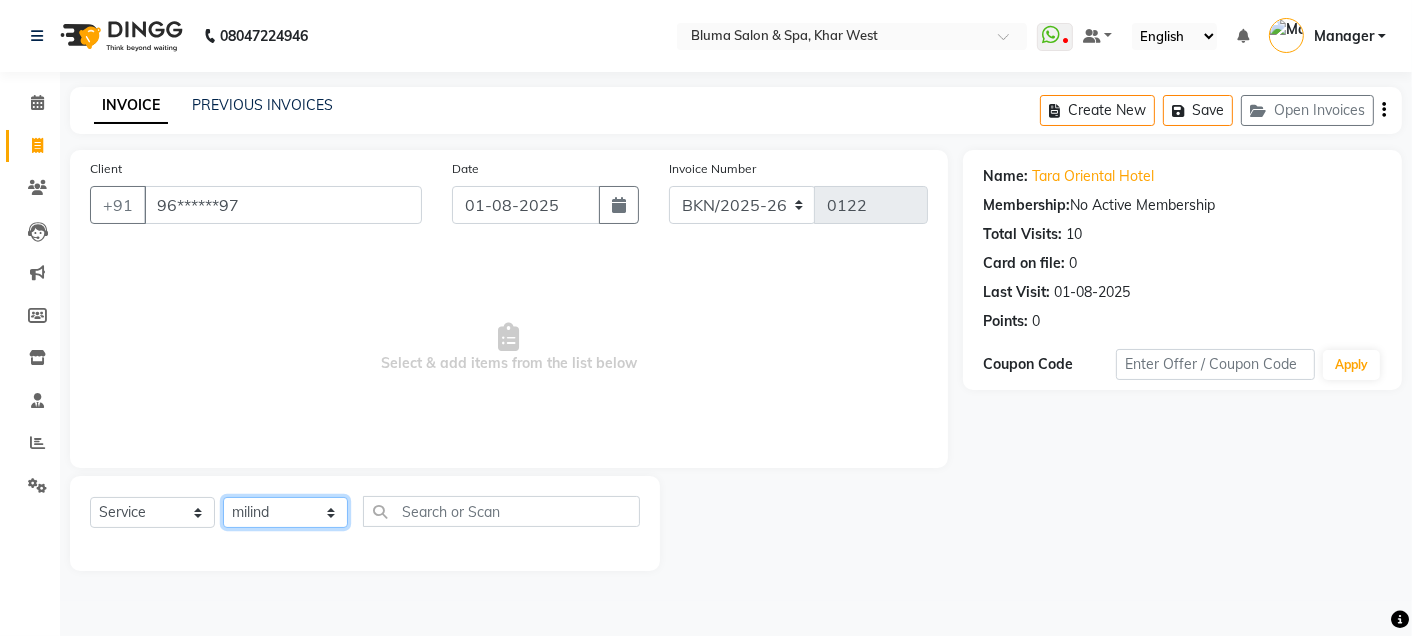 click on "Select Stylist Admin Ajay saroj Alan Athan  DR Prince Varde Manager milind Nasir  PAM parvati gupta  pooja loke Rahul rahul thakur rajesh patel sonali yogita" 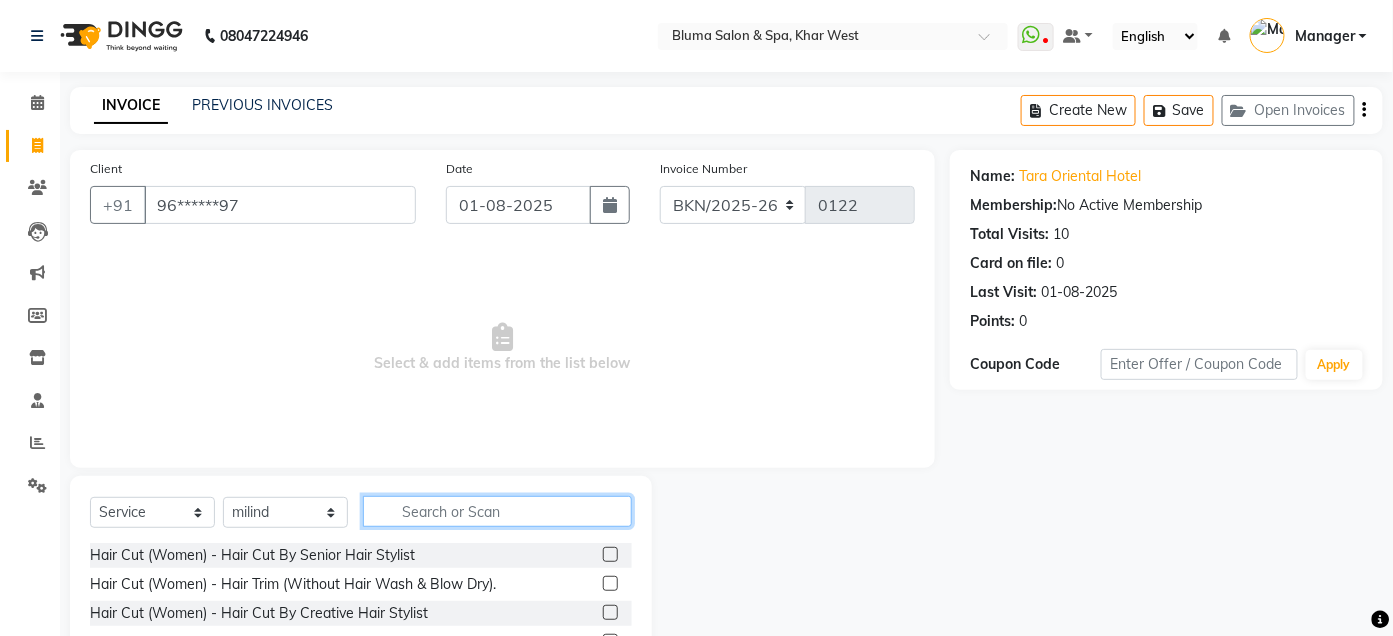 click 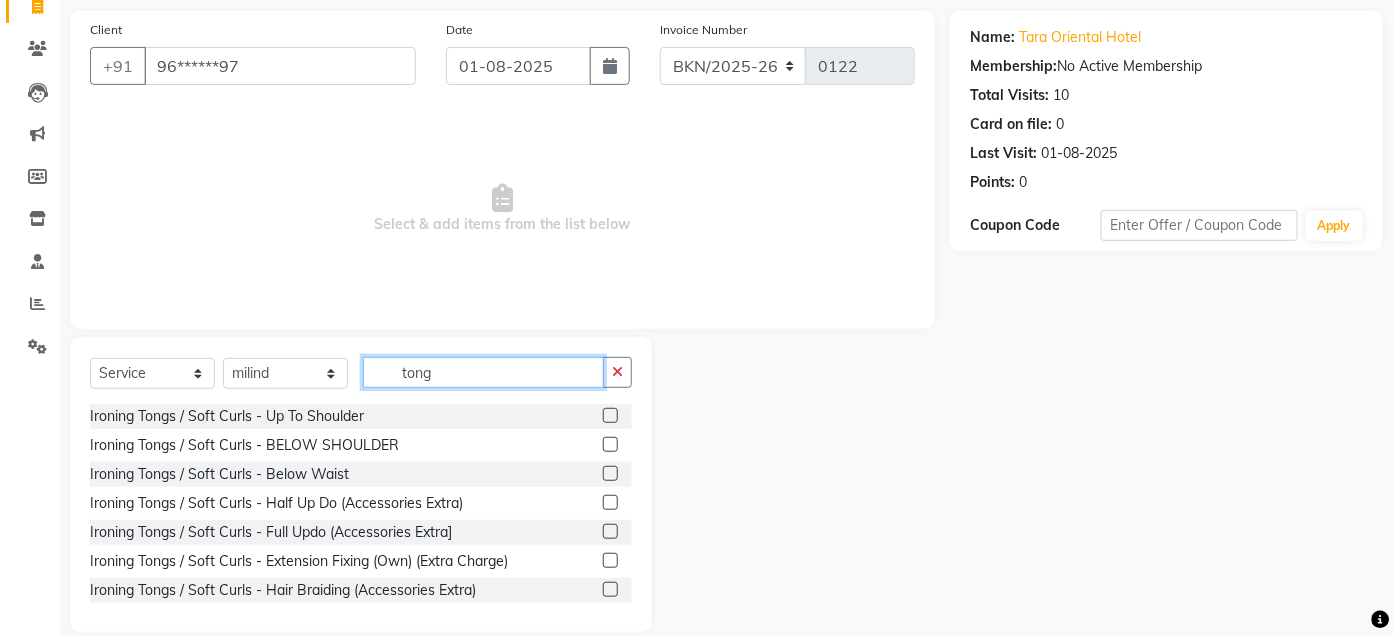 scroll, scrollTop: 164, scrollLeft: 0, axis: vertical 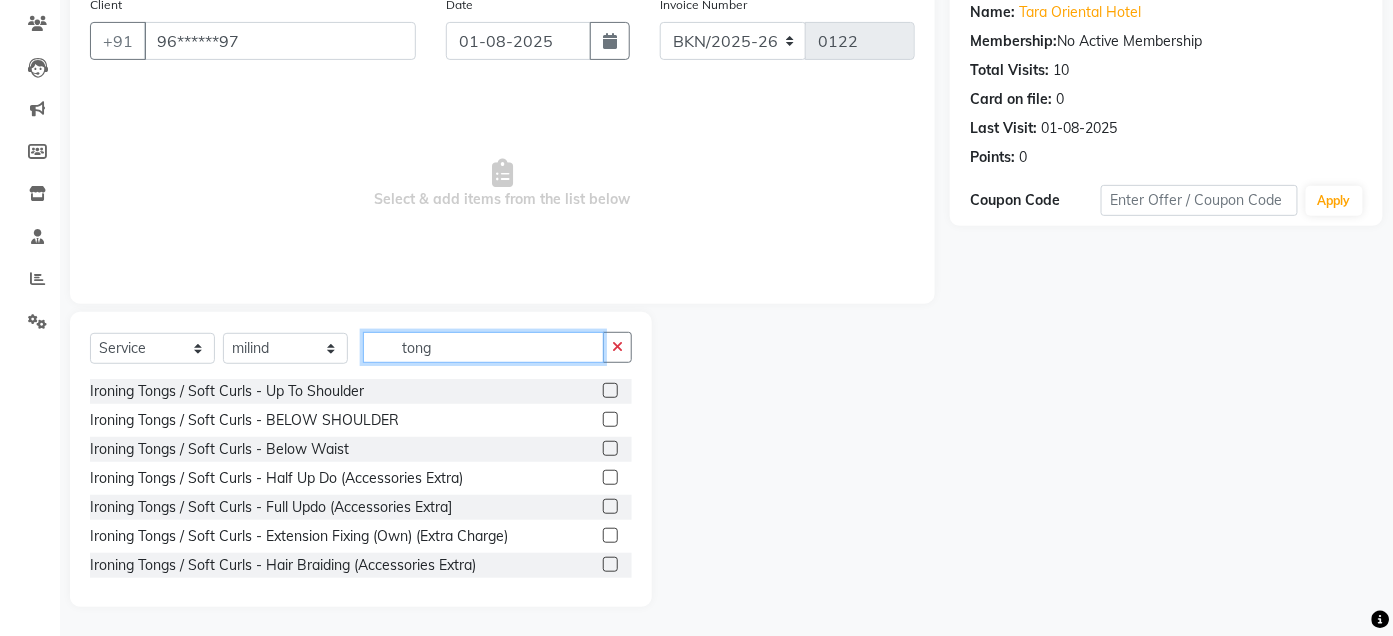 type on "tong" 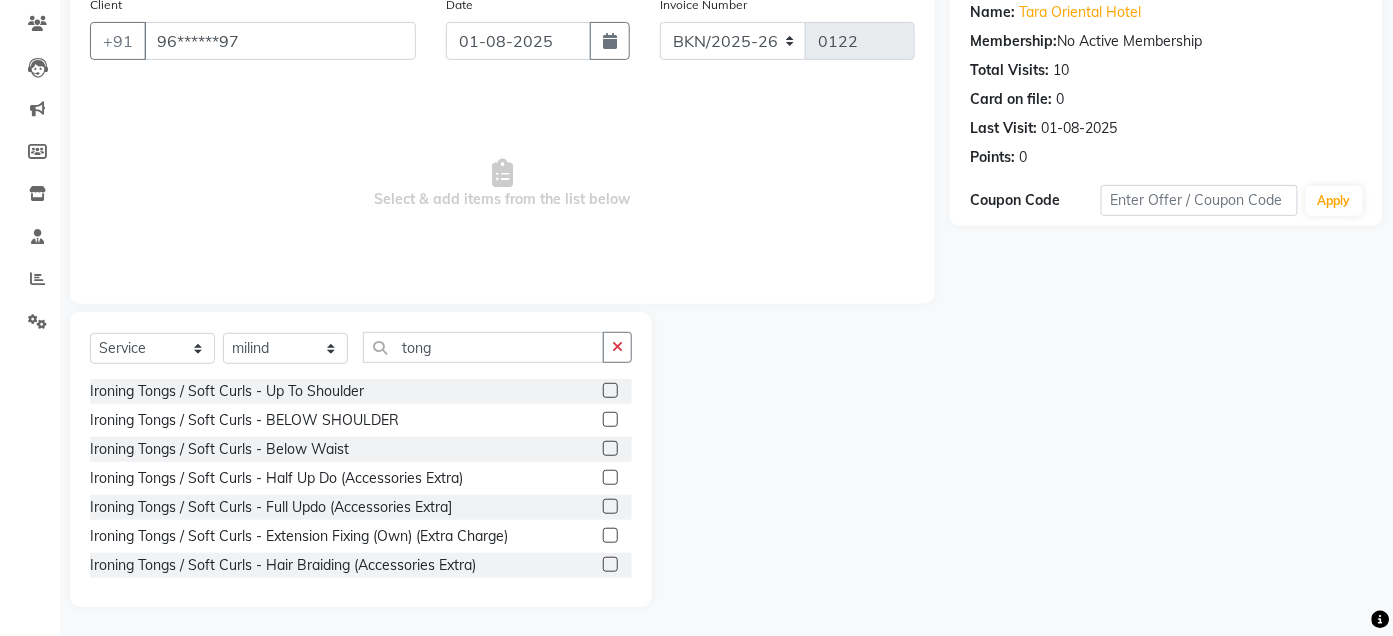 click 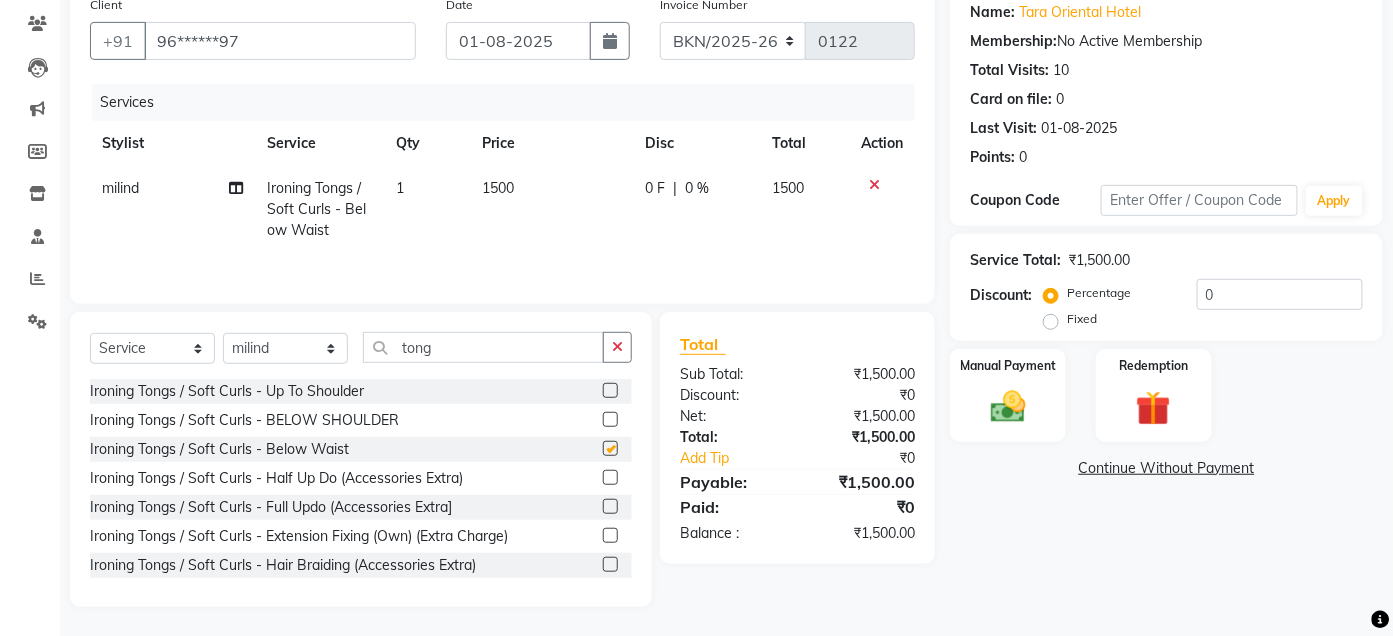 checkbox on "false" 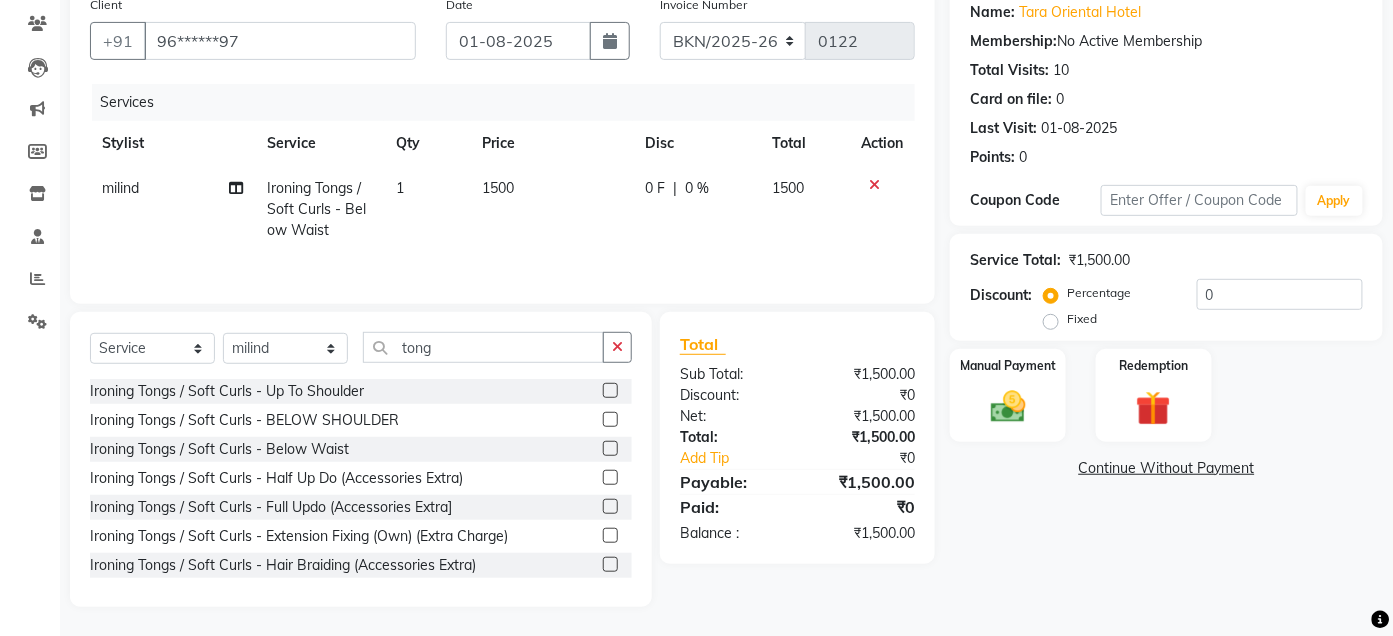 click 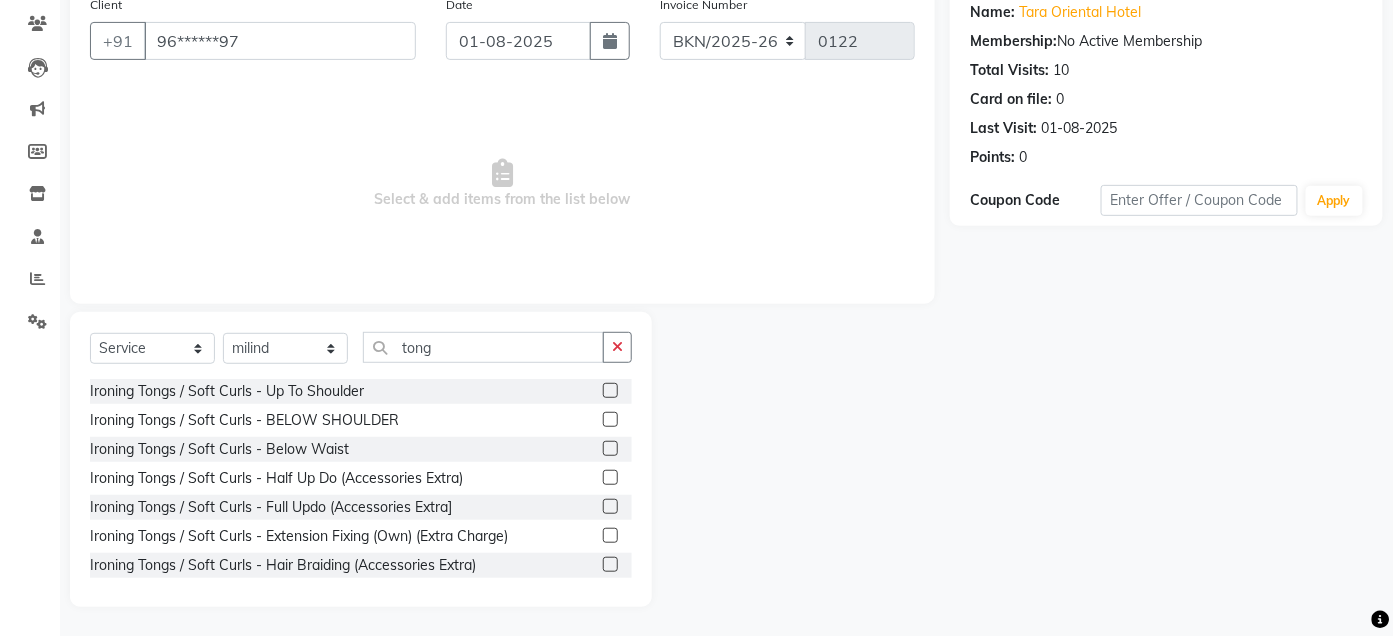click 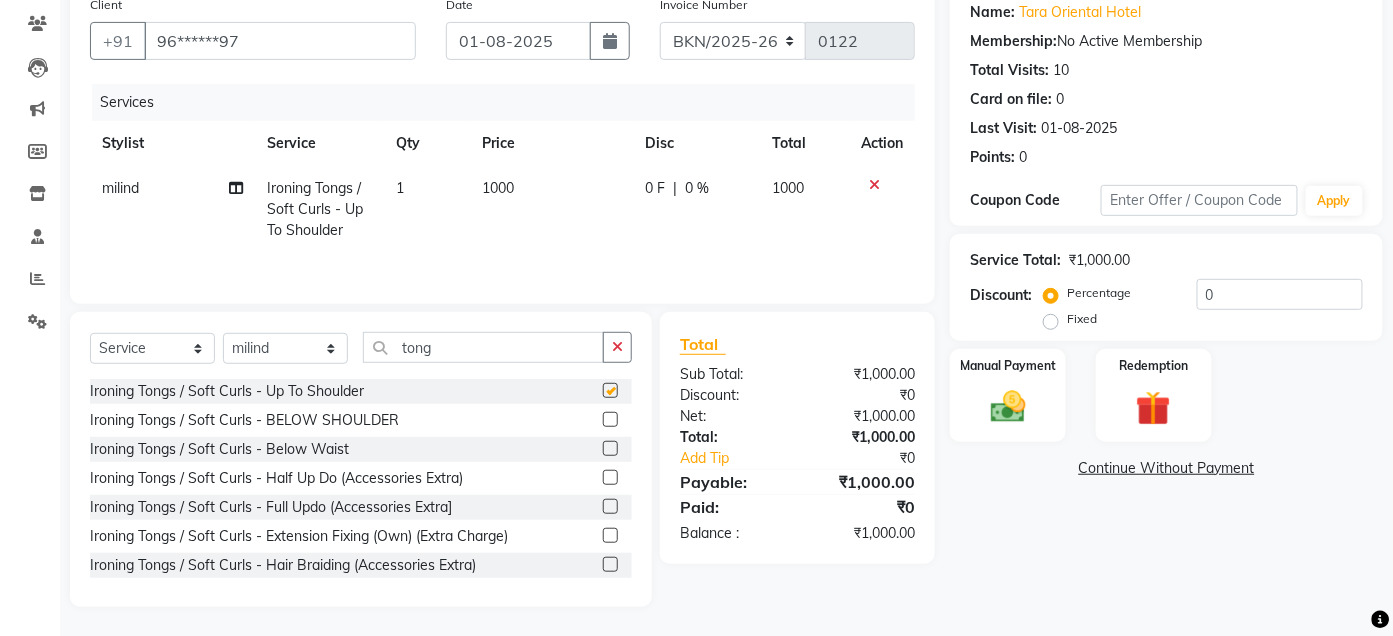 checkbox on "false" 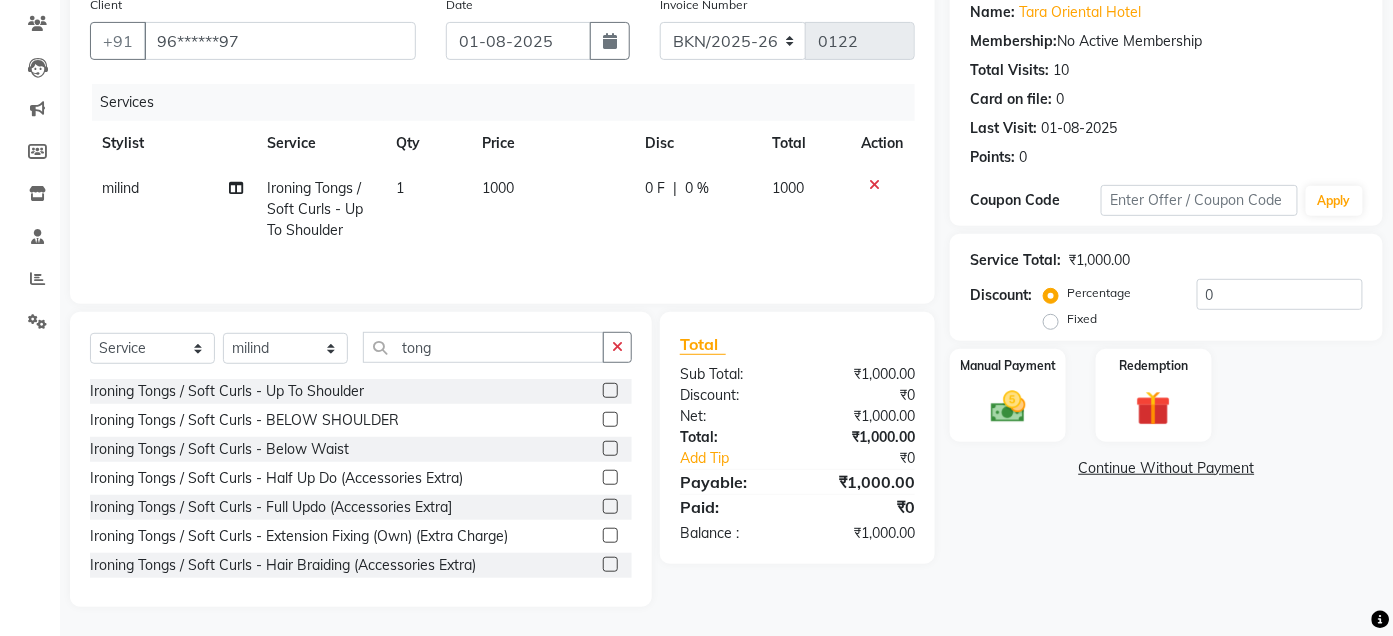 click 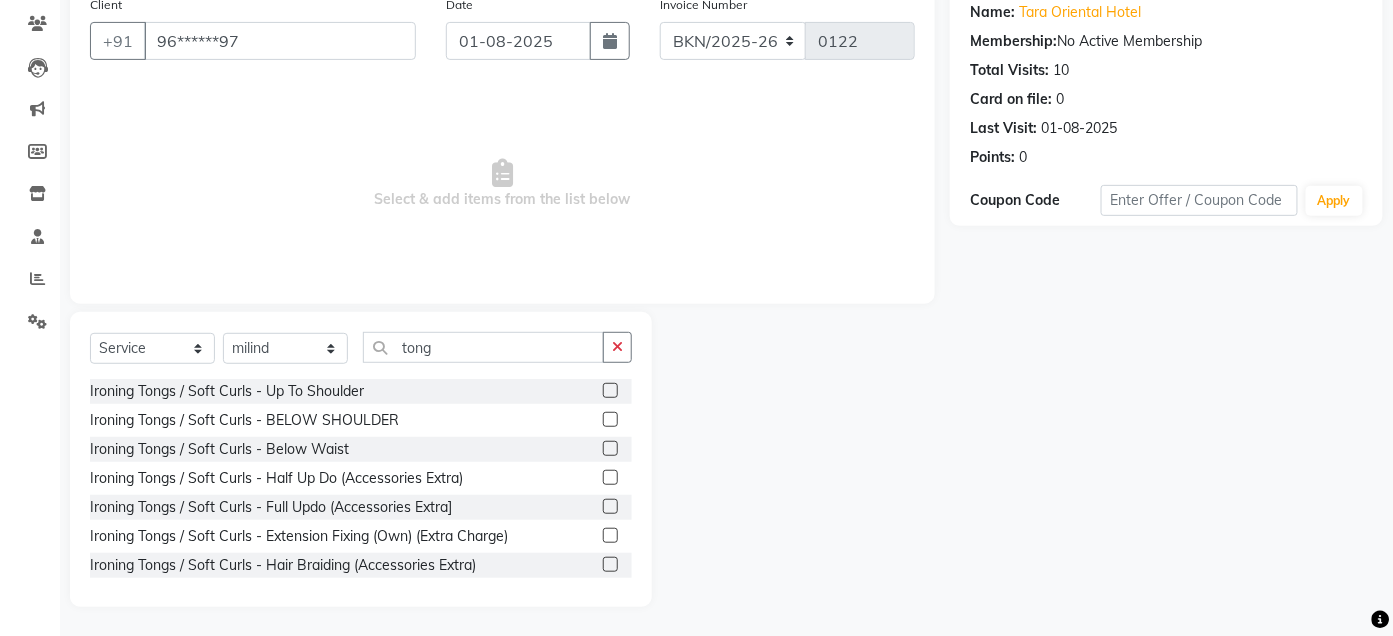 click 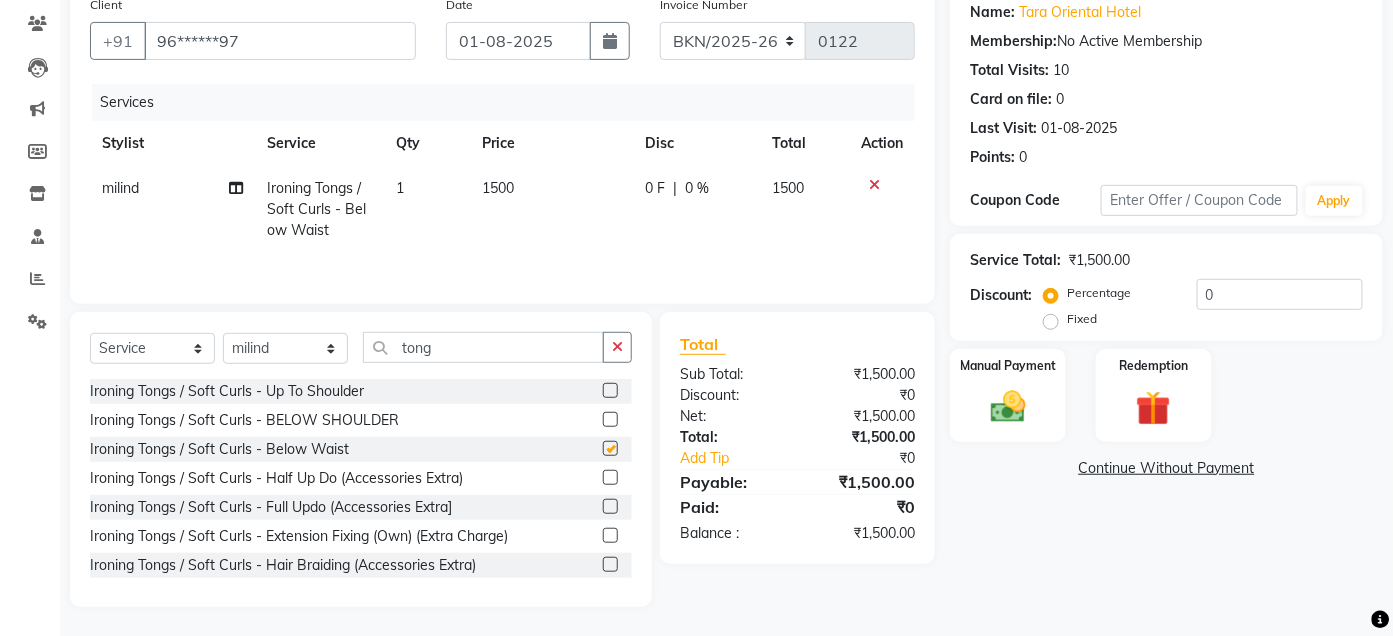 checkbox on "false" 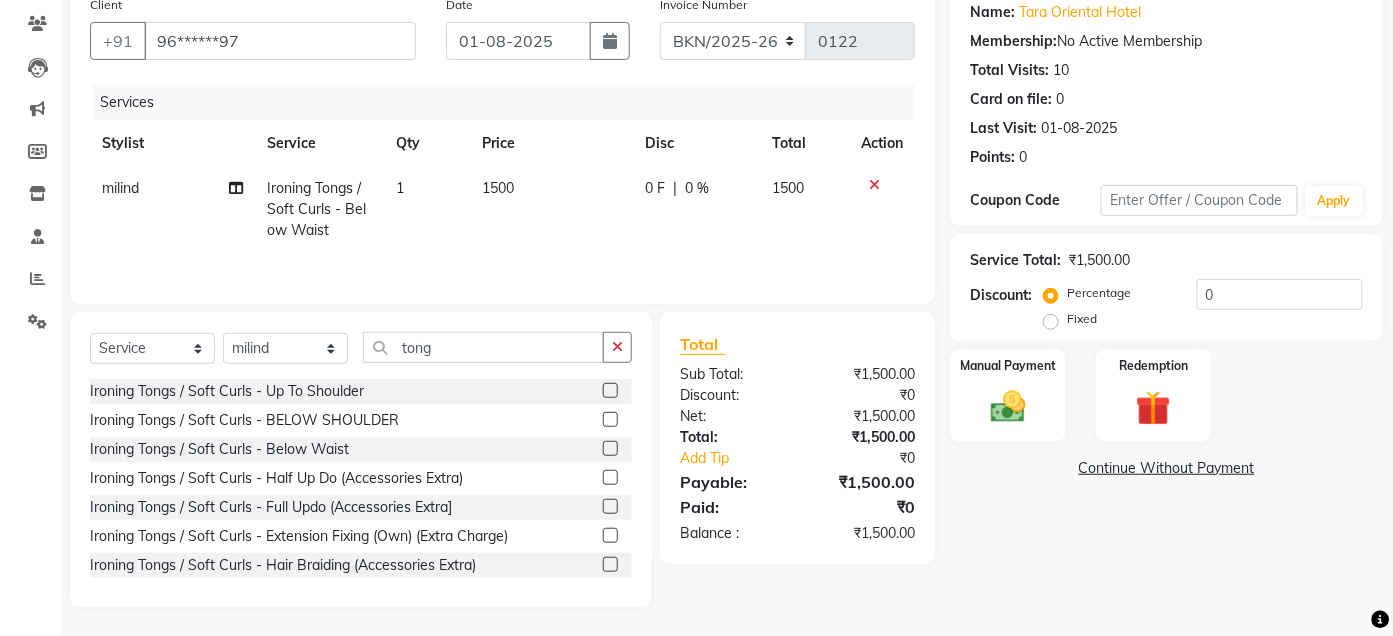 click 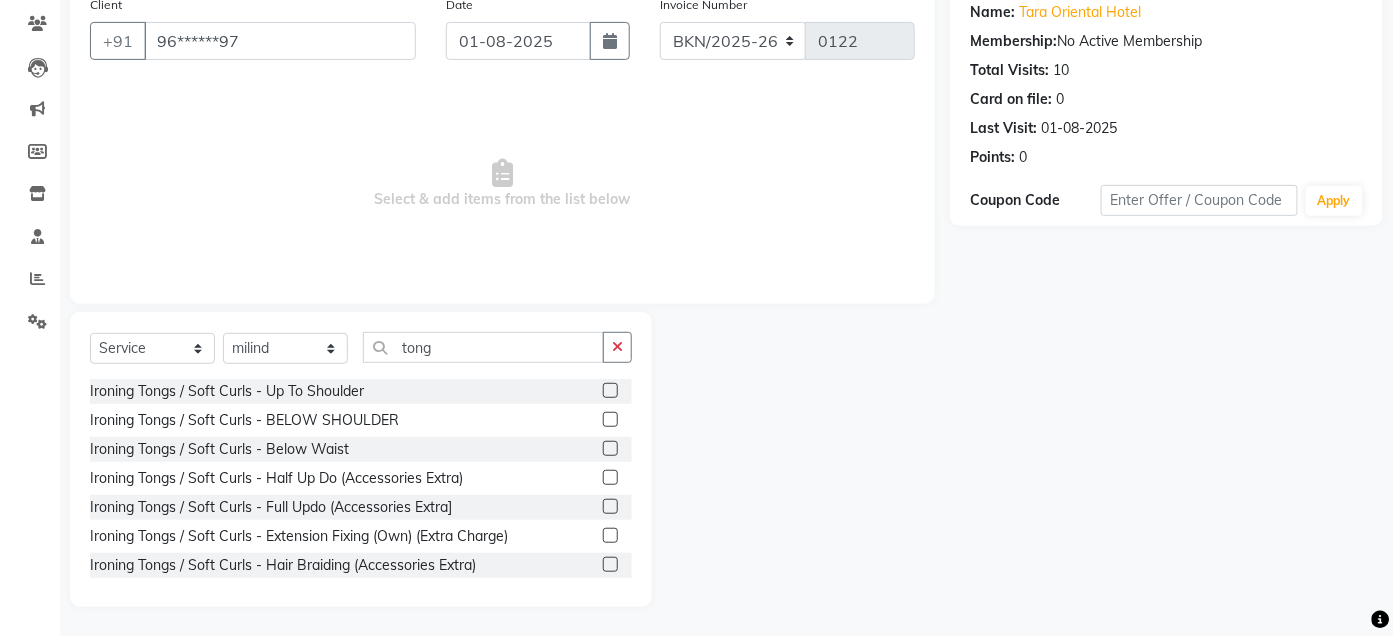 click 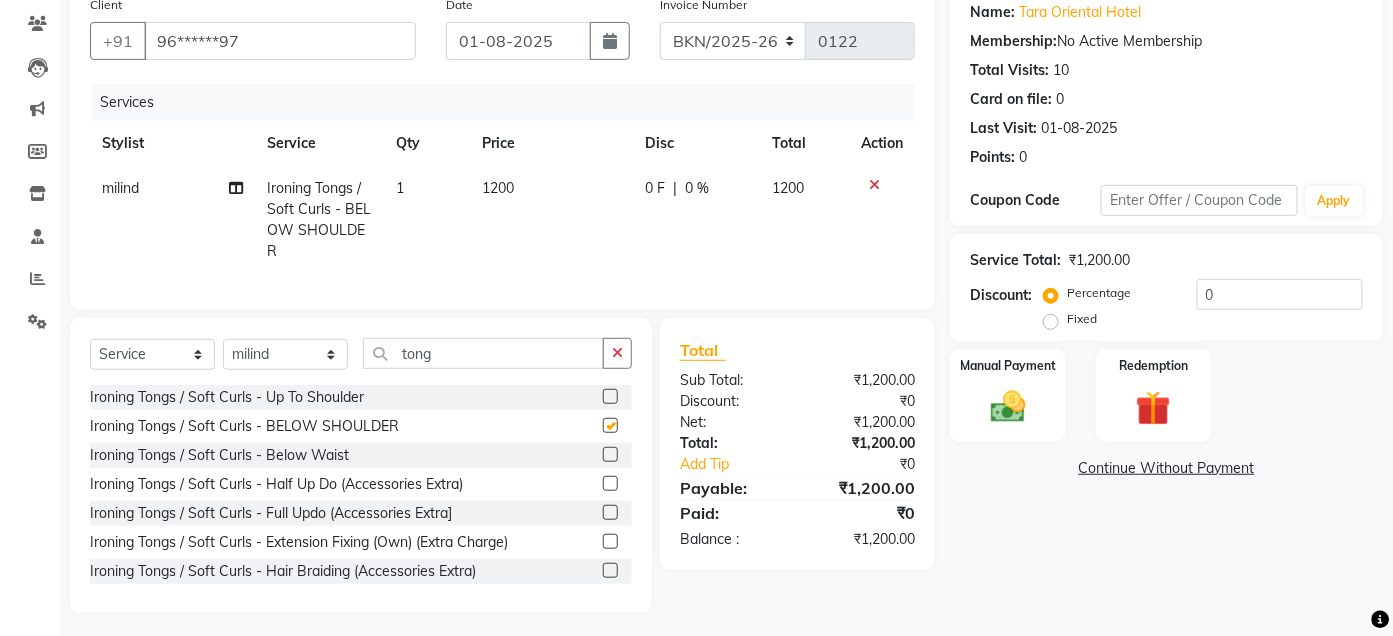 checkbox on "false" 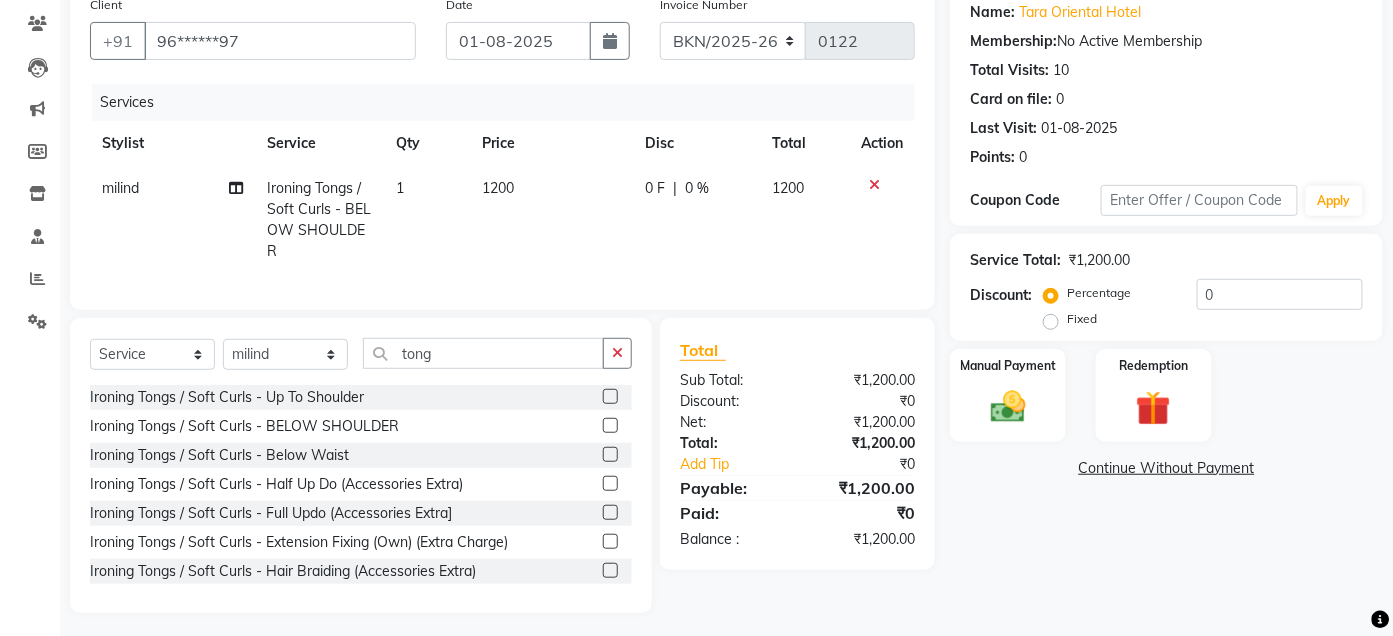 click on "1200" 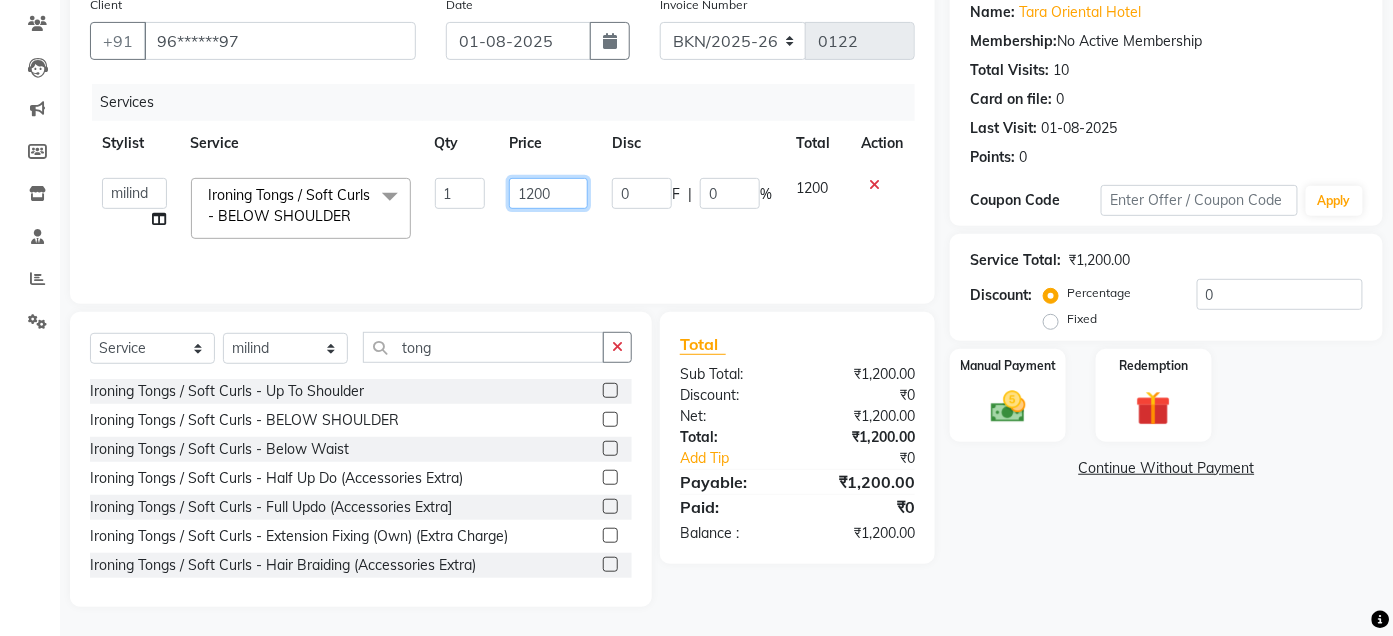 click on "1200" 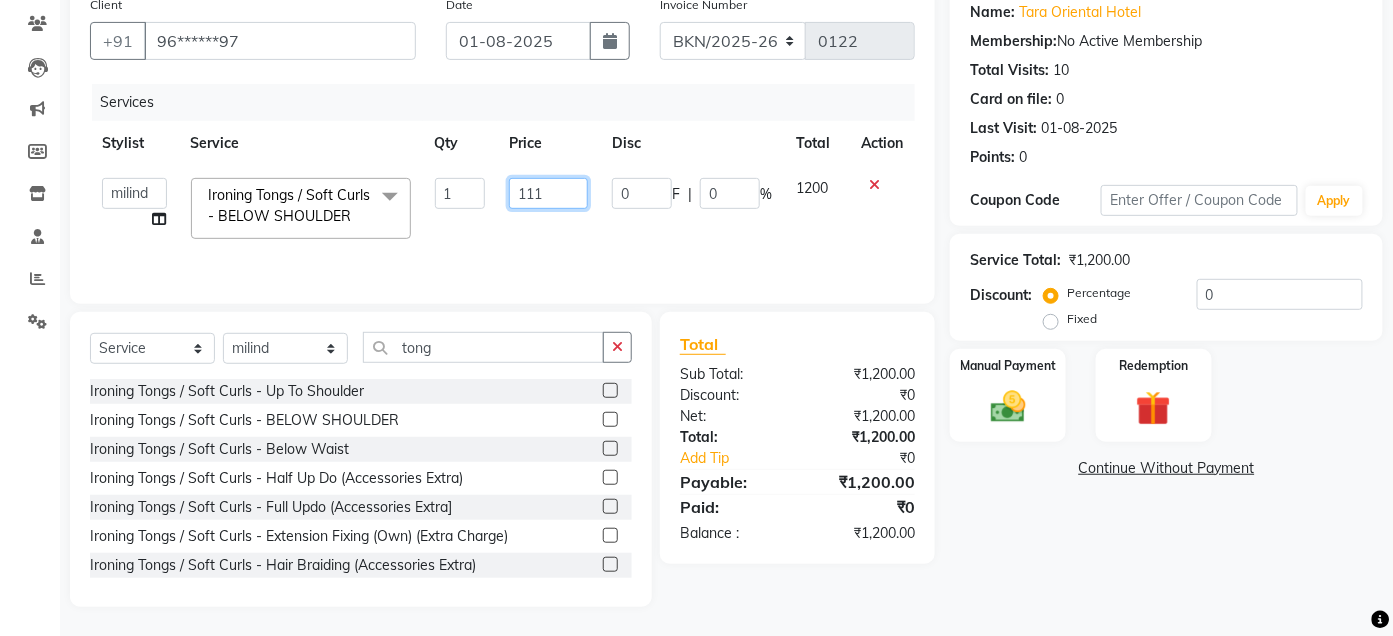 type on "1116" 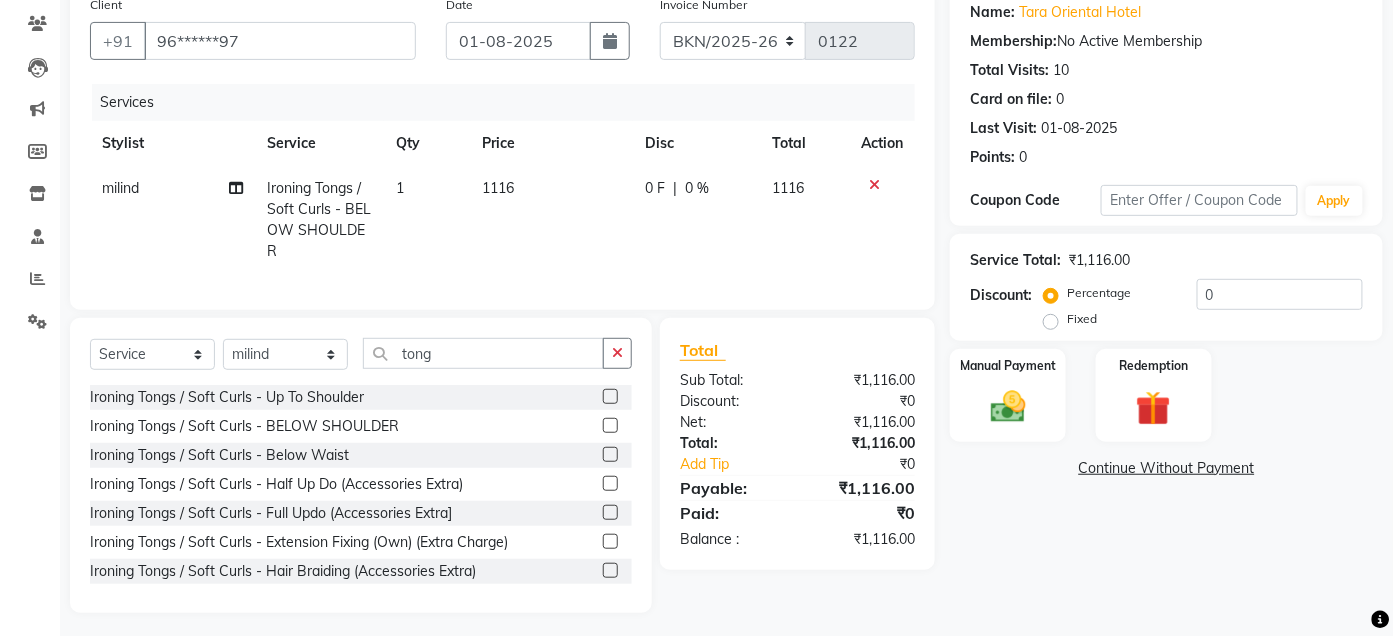 click on "1116" 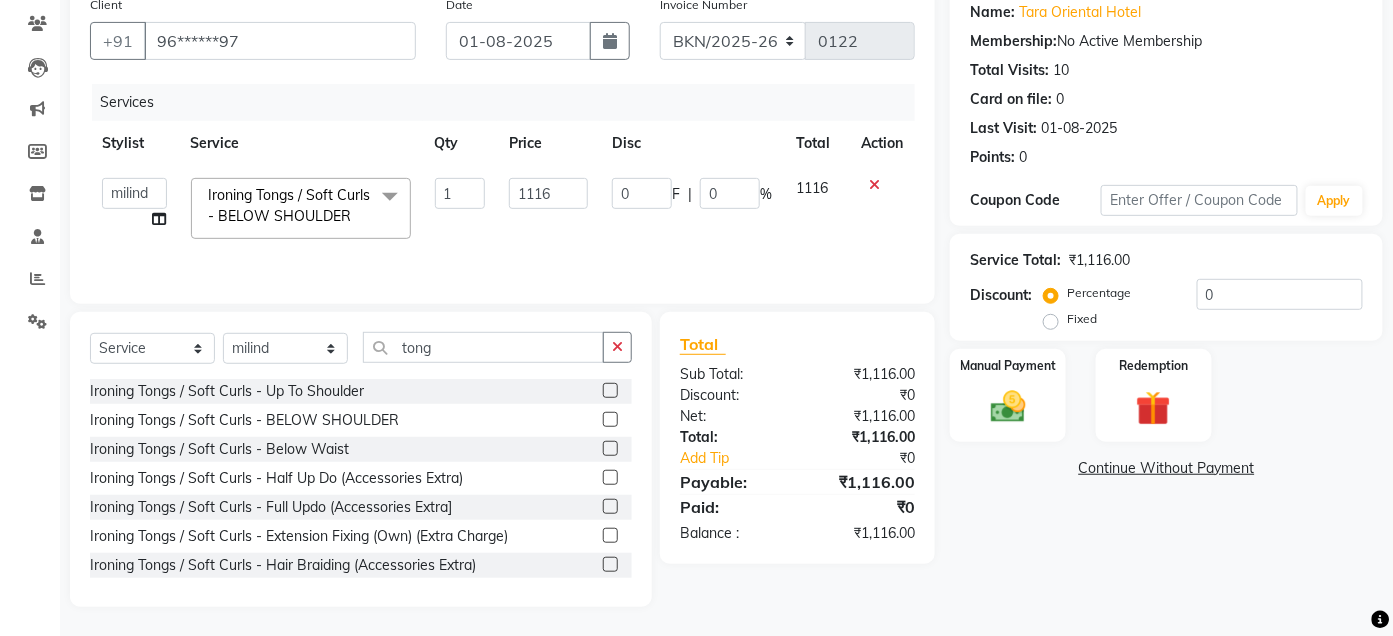 scroll, scrollTop: 166, scrollLeft: 0, axis: vertical 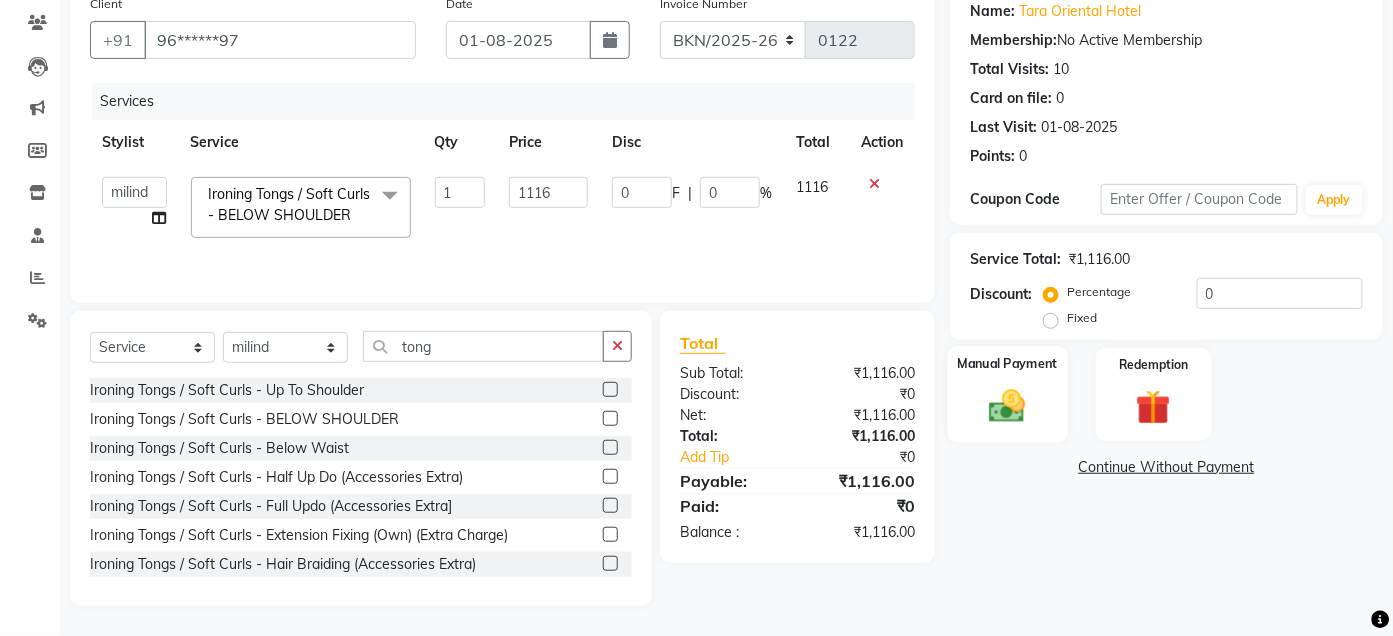 click 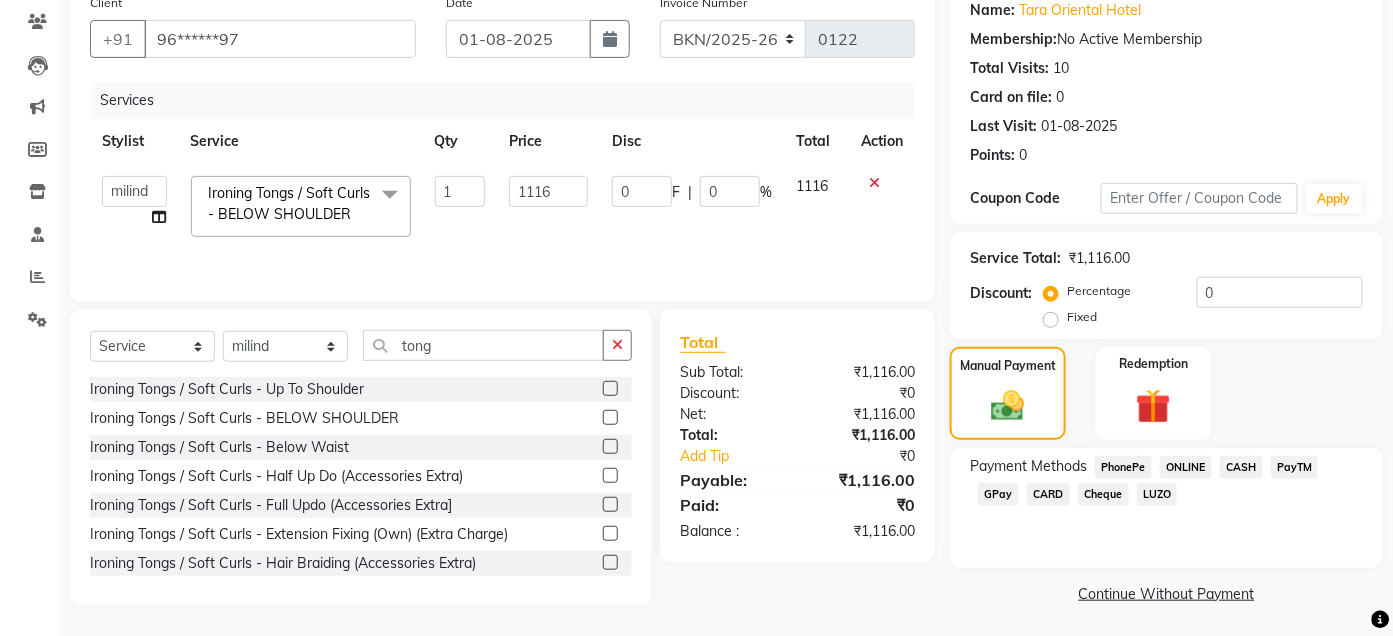 click on "CASH" 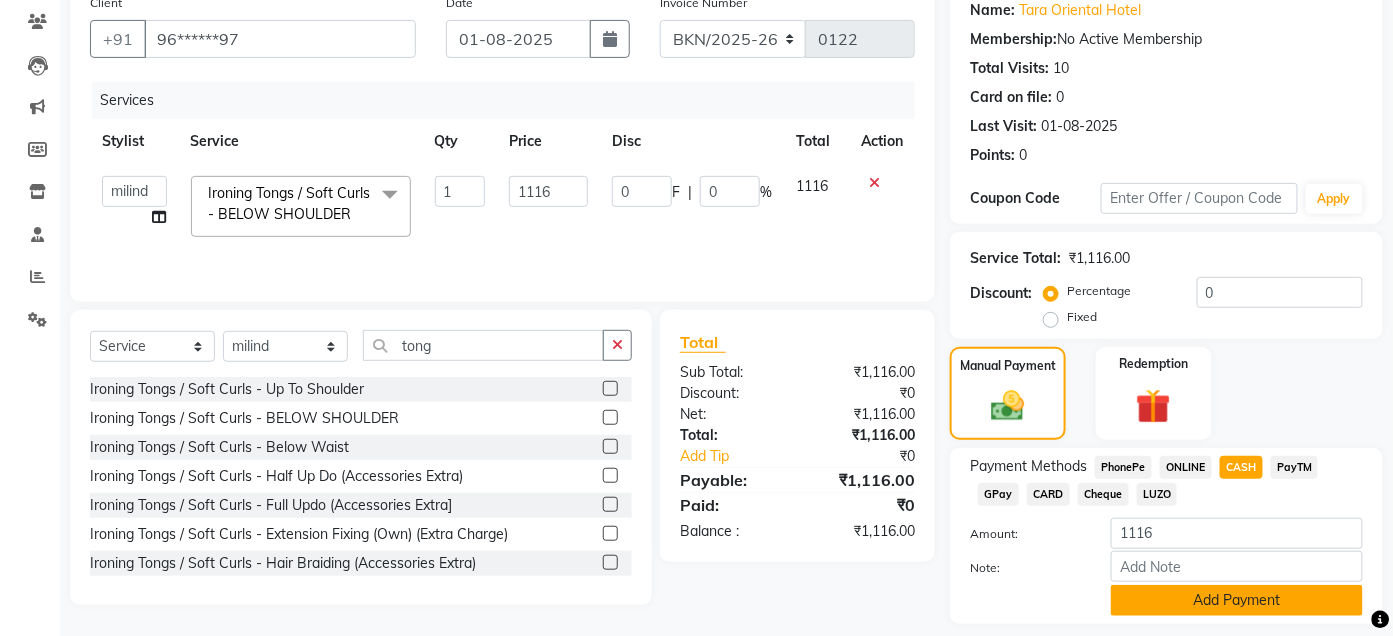 click on "Add Payment" 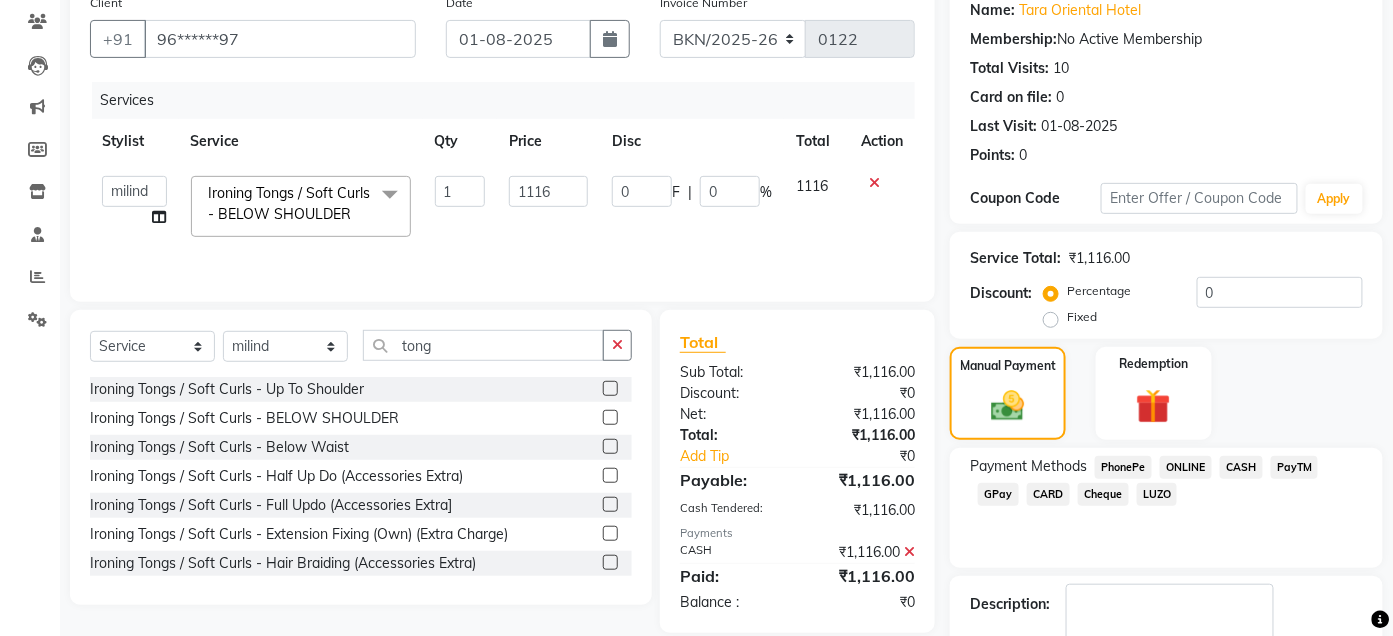 scroll, scrollTop: 282, scrollLeft: 0, axis: vertical 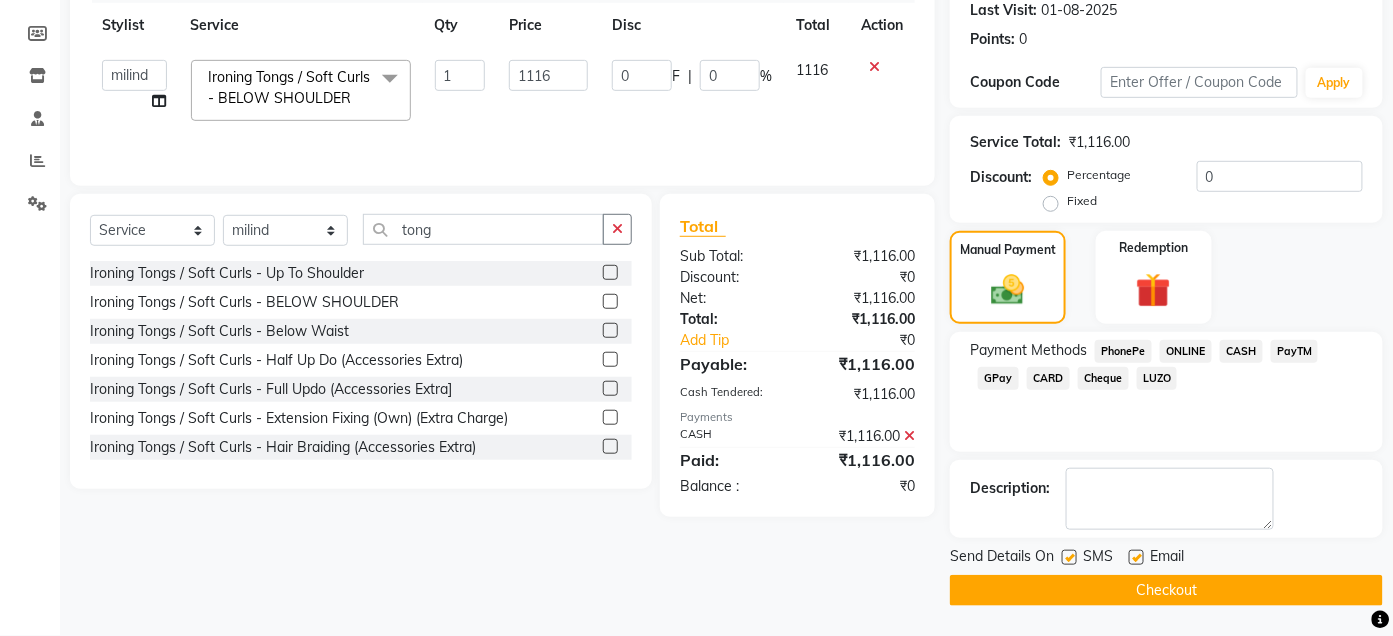 click 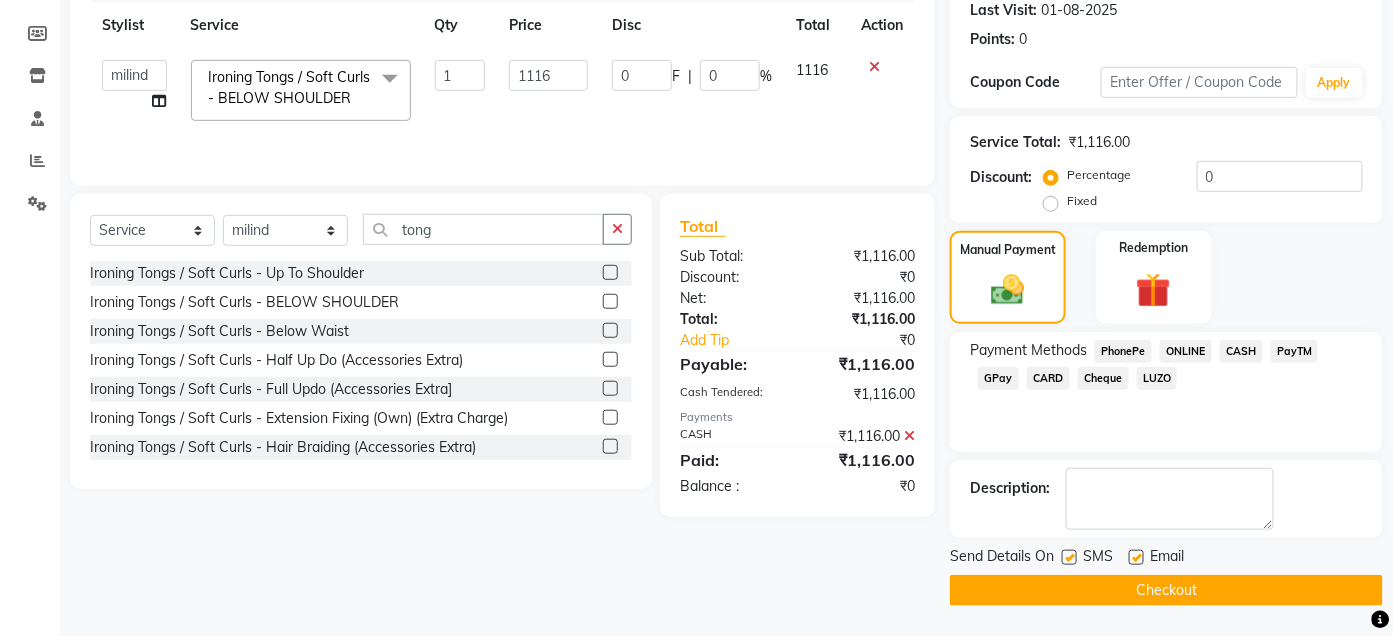 click at bounding box center [1135, 558] 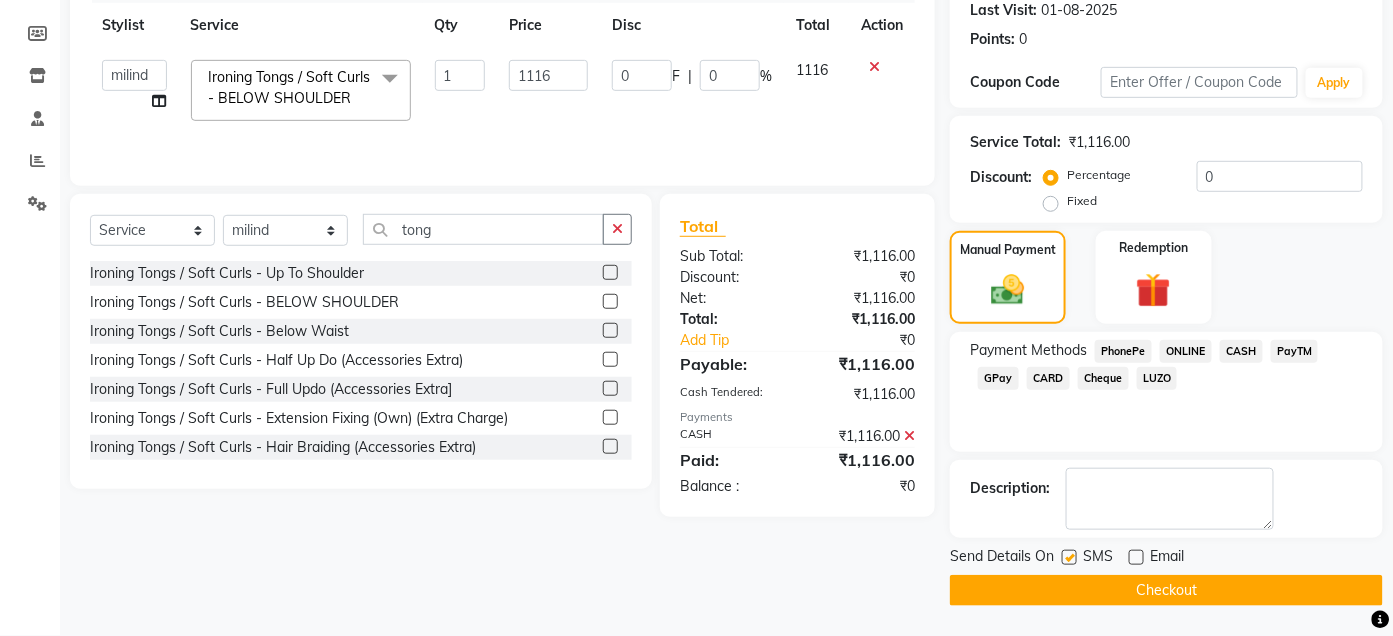 click 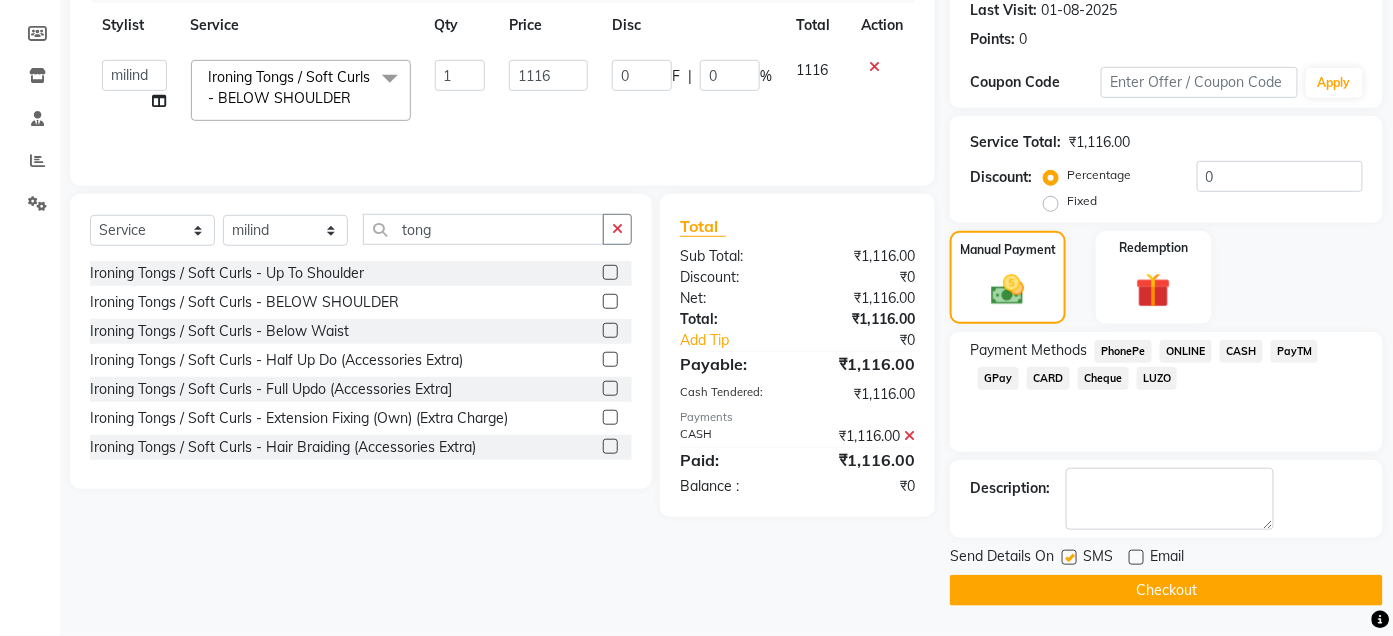 click at bounding box center [1068, 558] 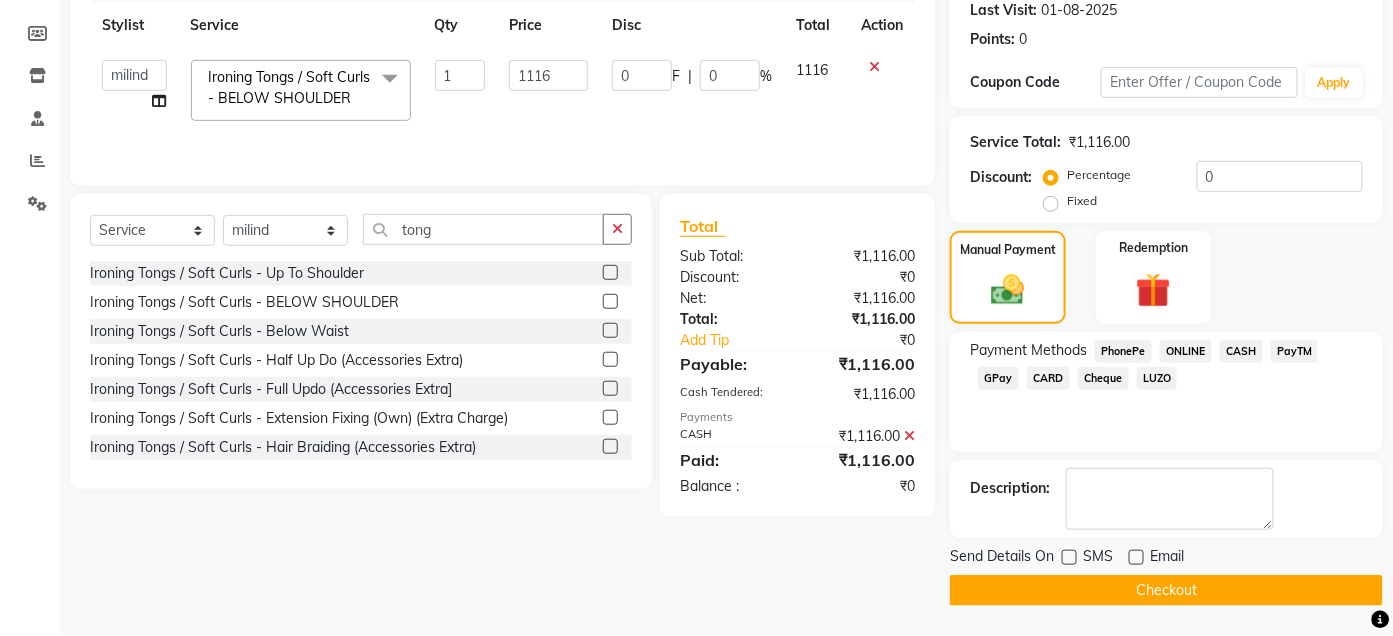 click on "Checkout" 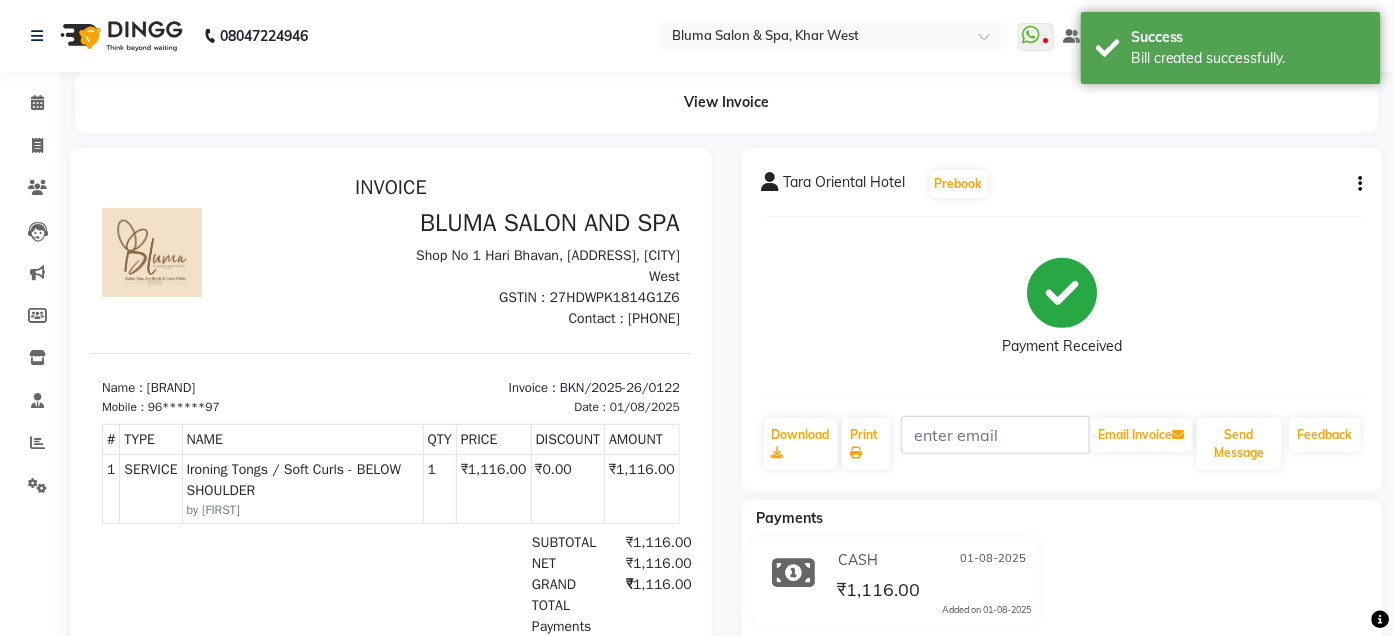 scroll, scrollTop: 0, scrollLeft: 0, axis: both 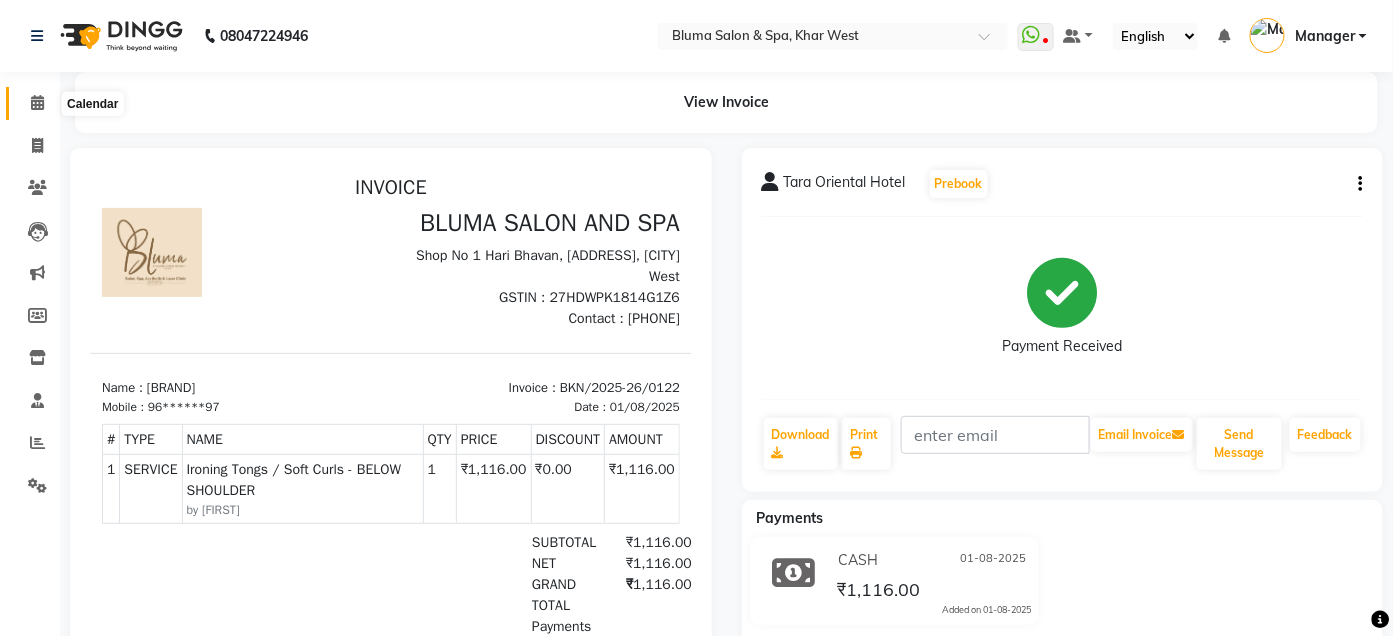 click 